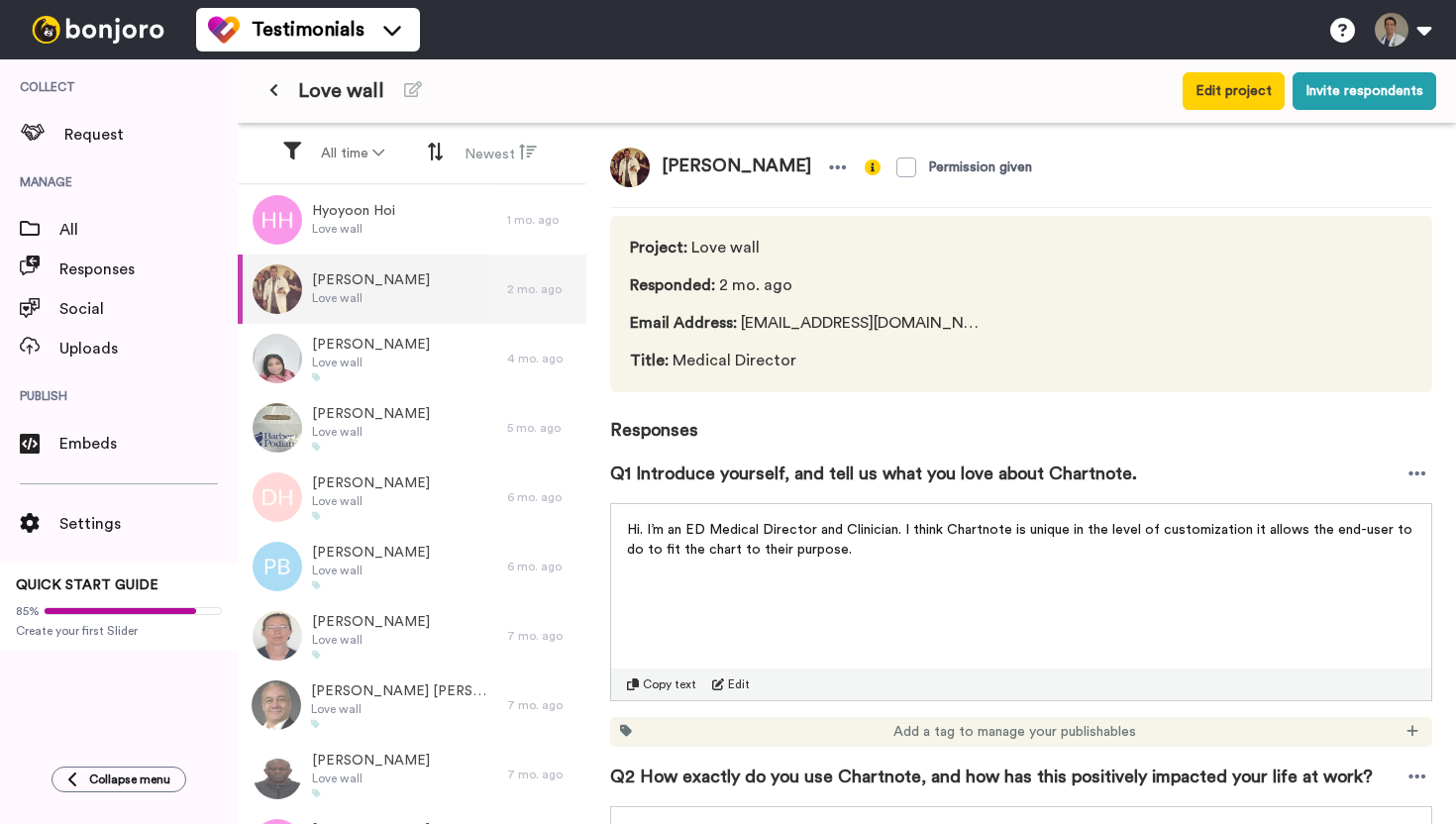 scroll, scrollTop: 0, scrollLeft: 0, axis: both 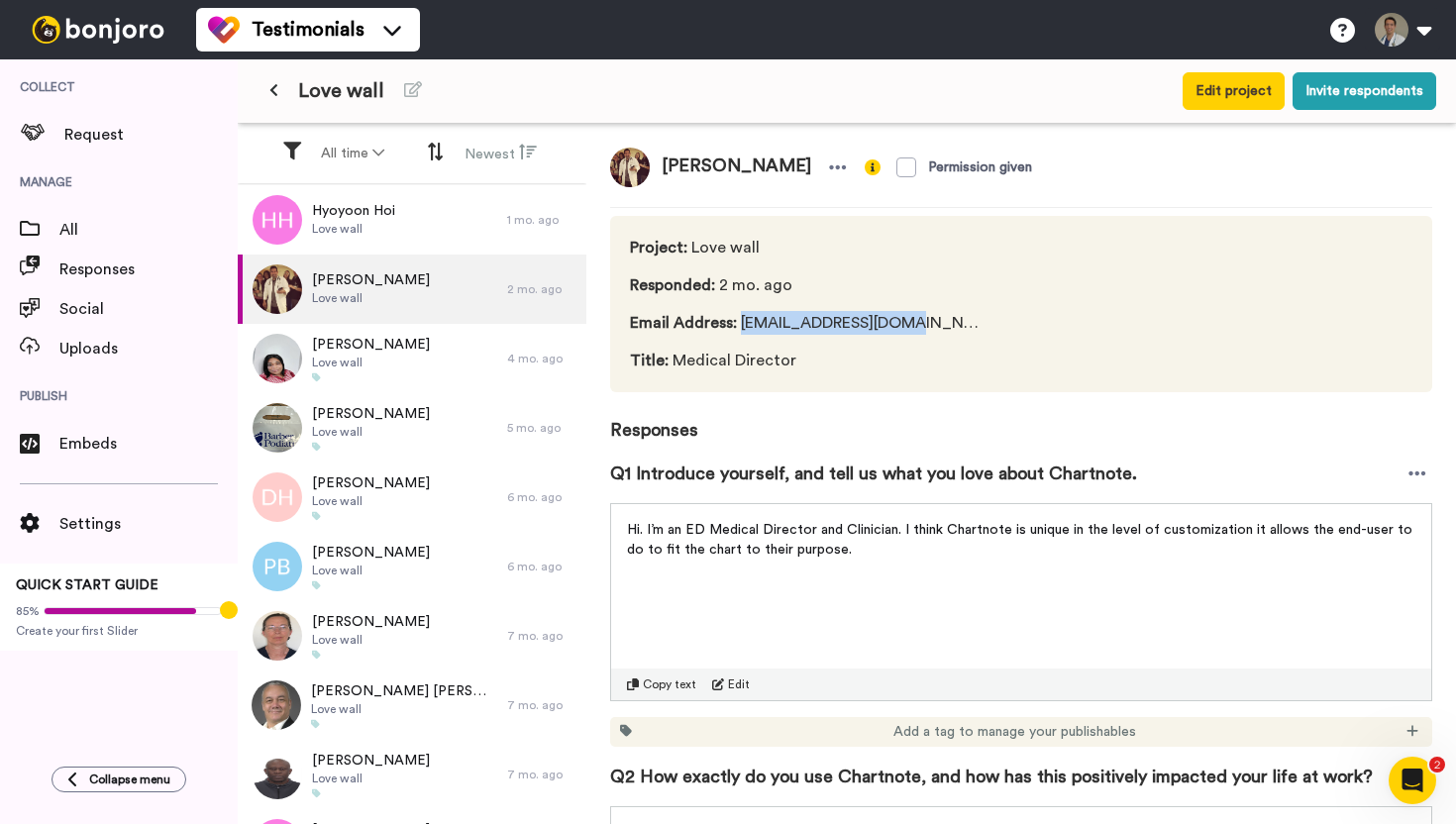 drag, startPoint x: 909, startPoint y: 323, endPoint x: 742, endPoint y: 329, distance: 167.10775 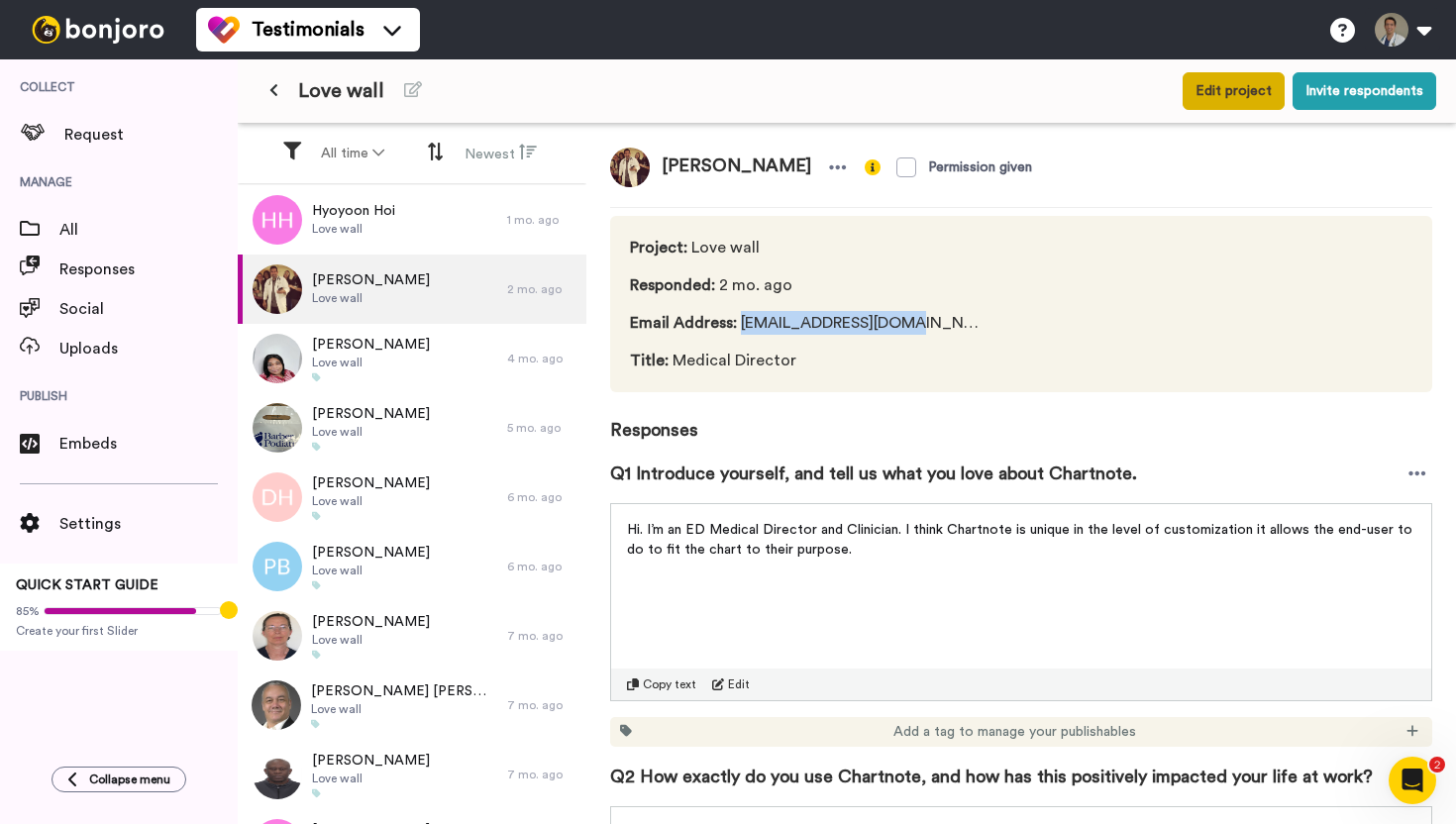 click on "Edit project" at bounding box center [1233, 91] 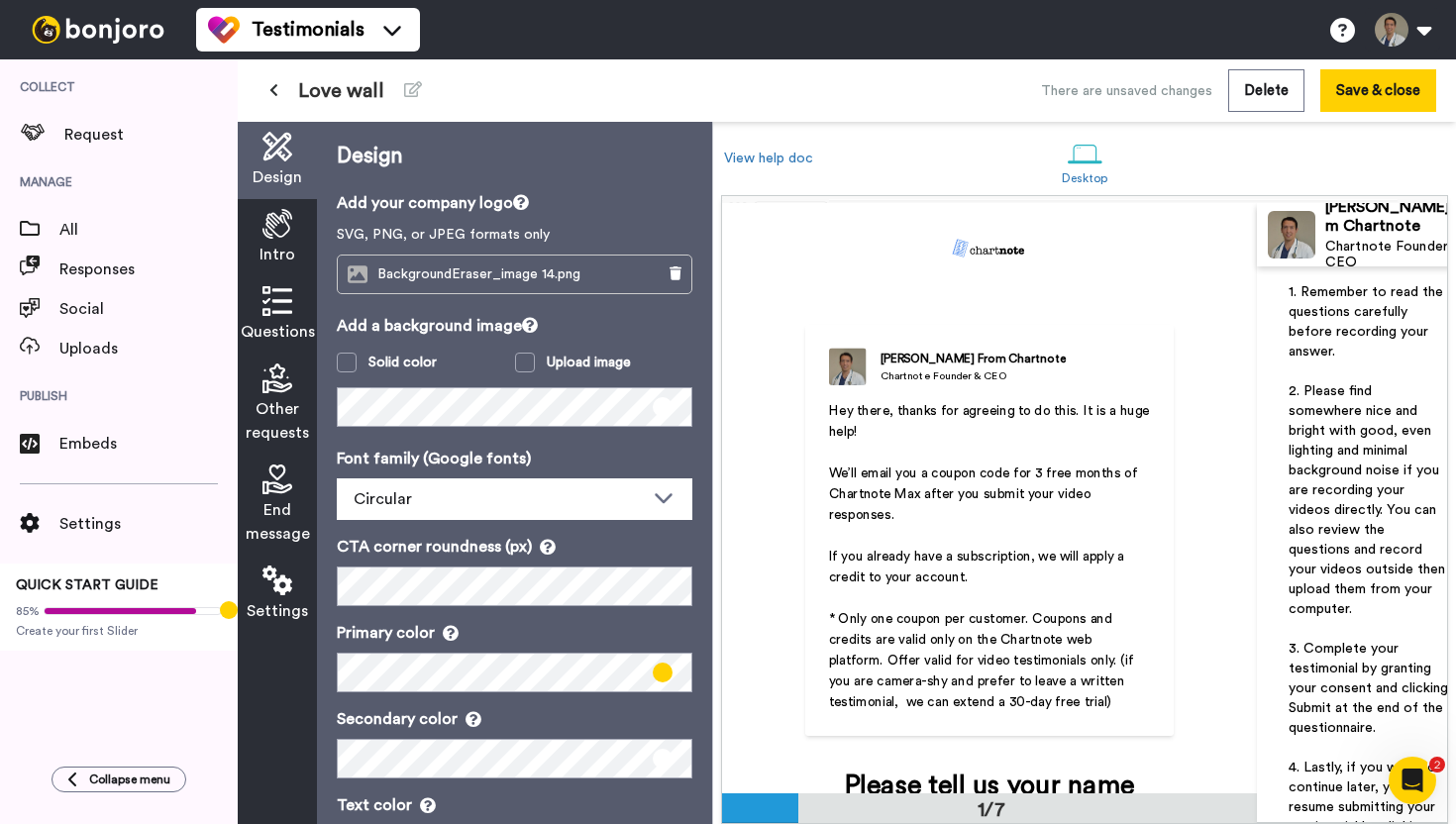 click at bounding box center (273, 90) 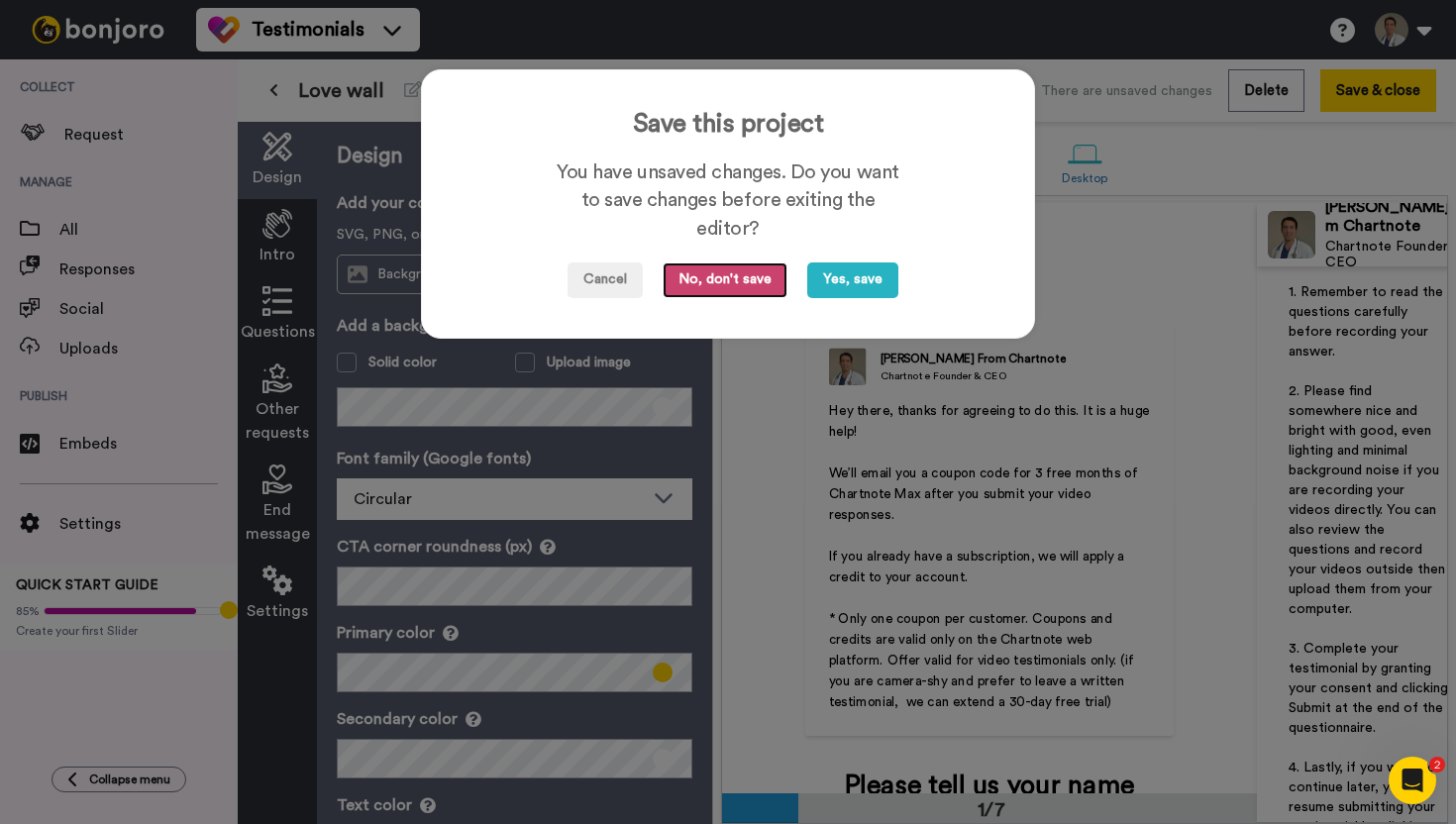 click on "No, don't save" at bounding box center (725, 280) 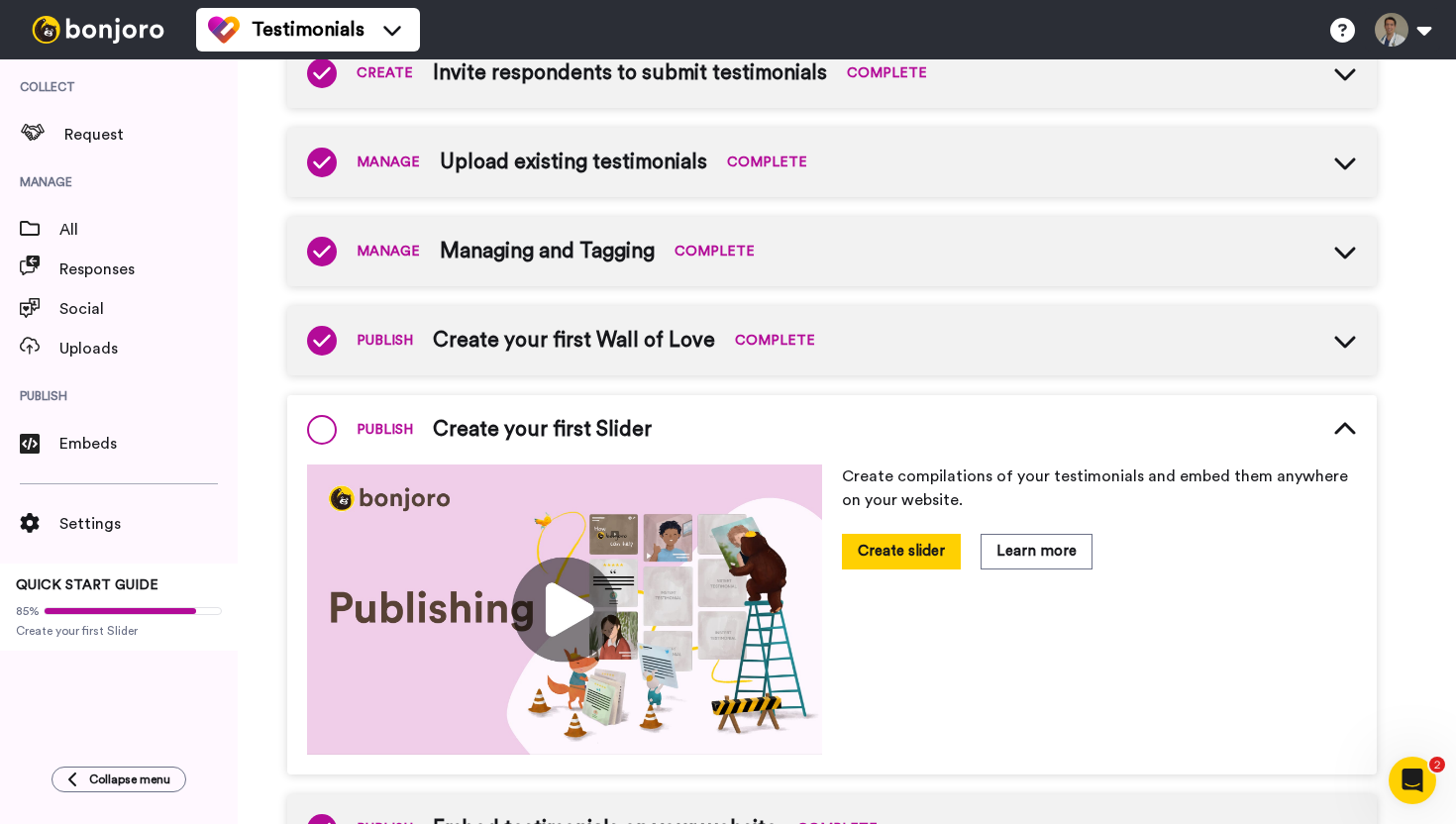 scroll, scrollTop: 356, scrollLeft: 0, axis: vertical 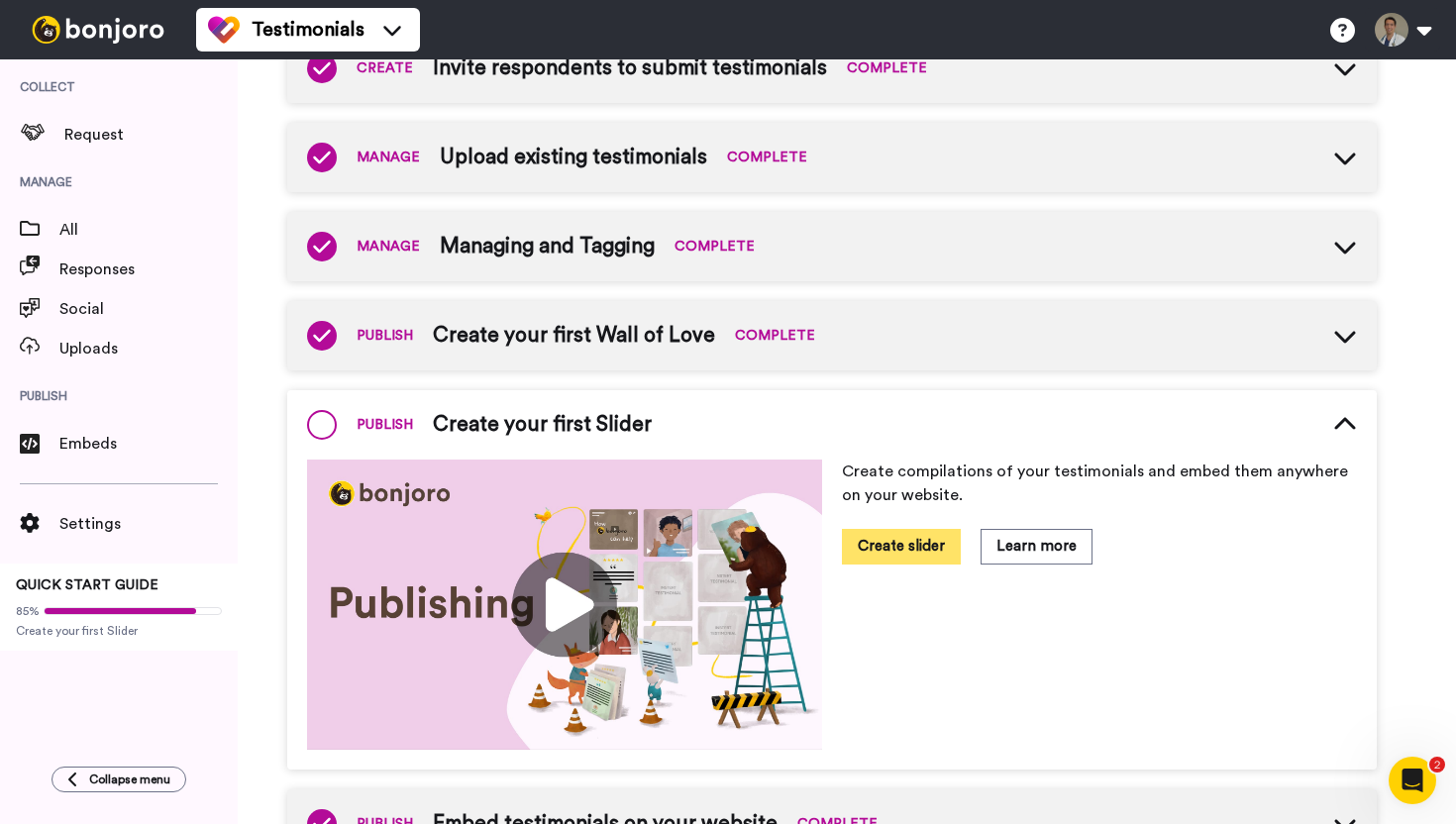 click on "Create slider" at bounding box center [901, 546] 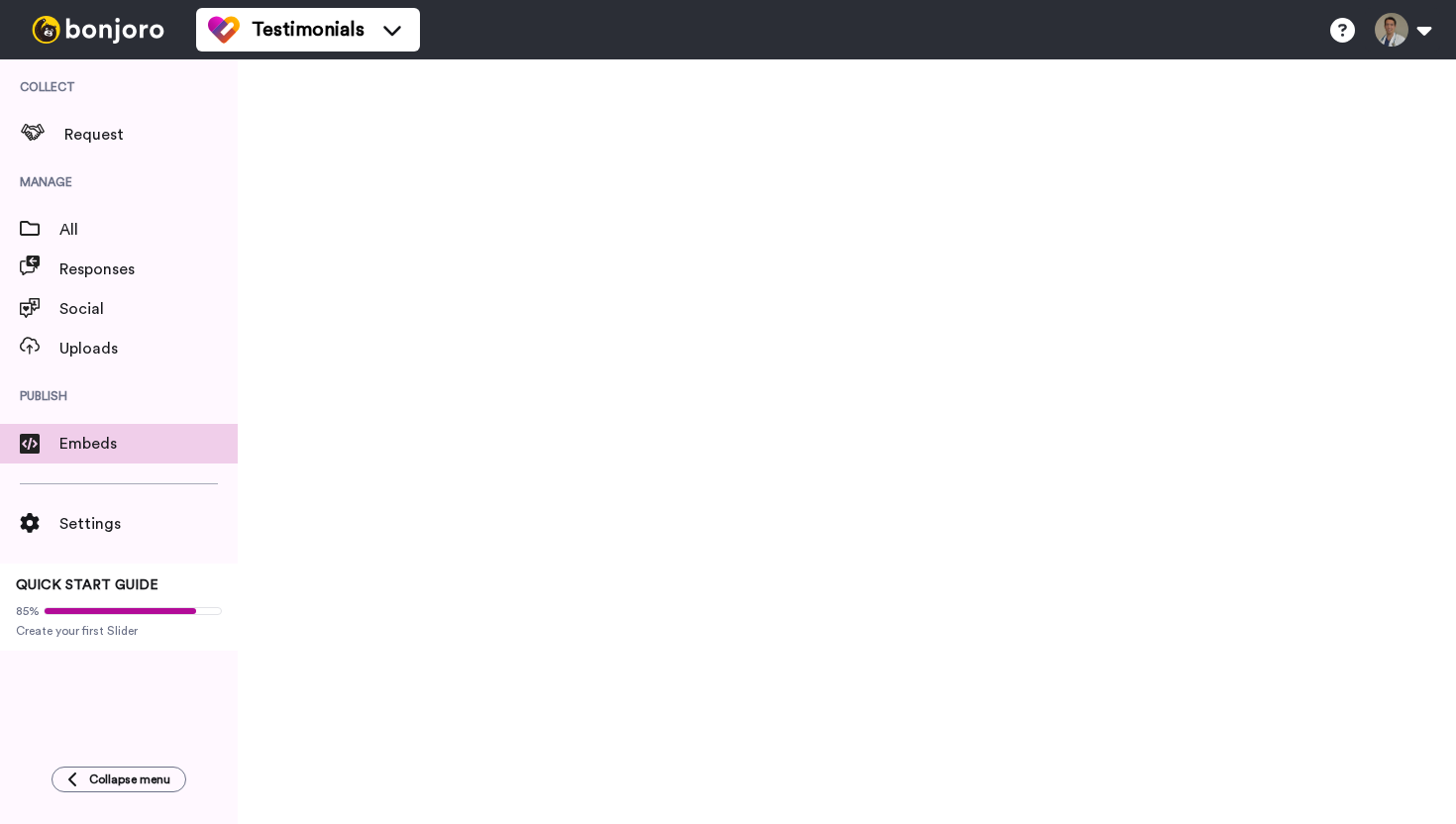 scroll, scrollTop: 0, scrollLeft: 0, axis: both 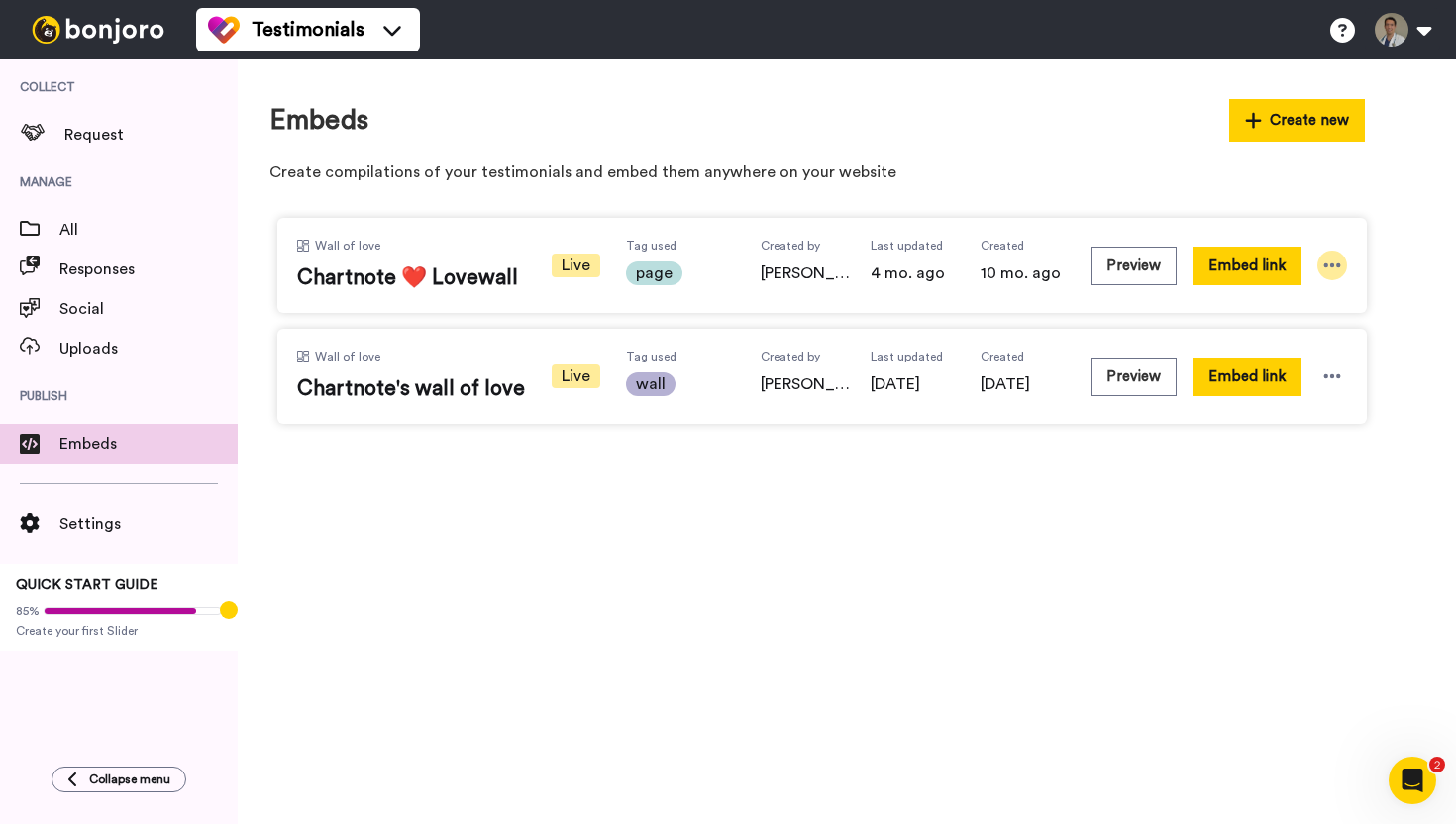 click 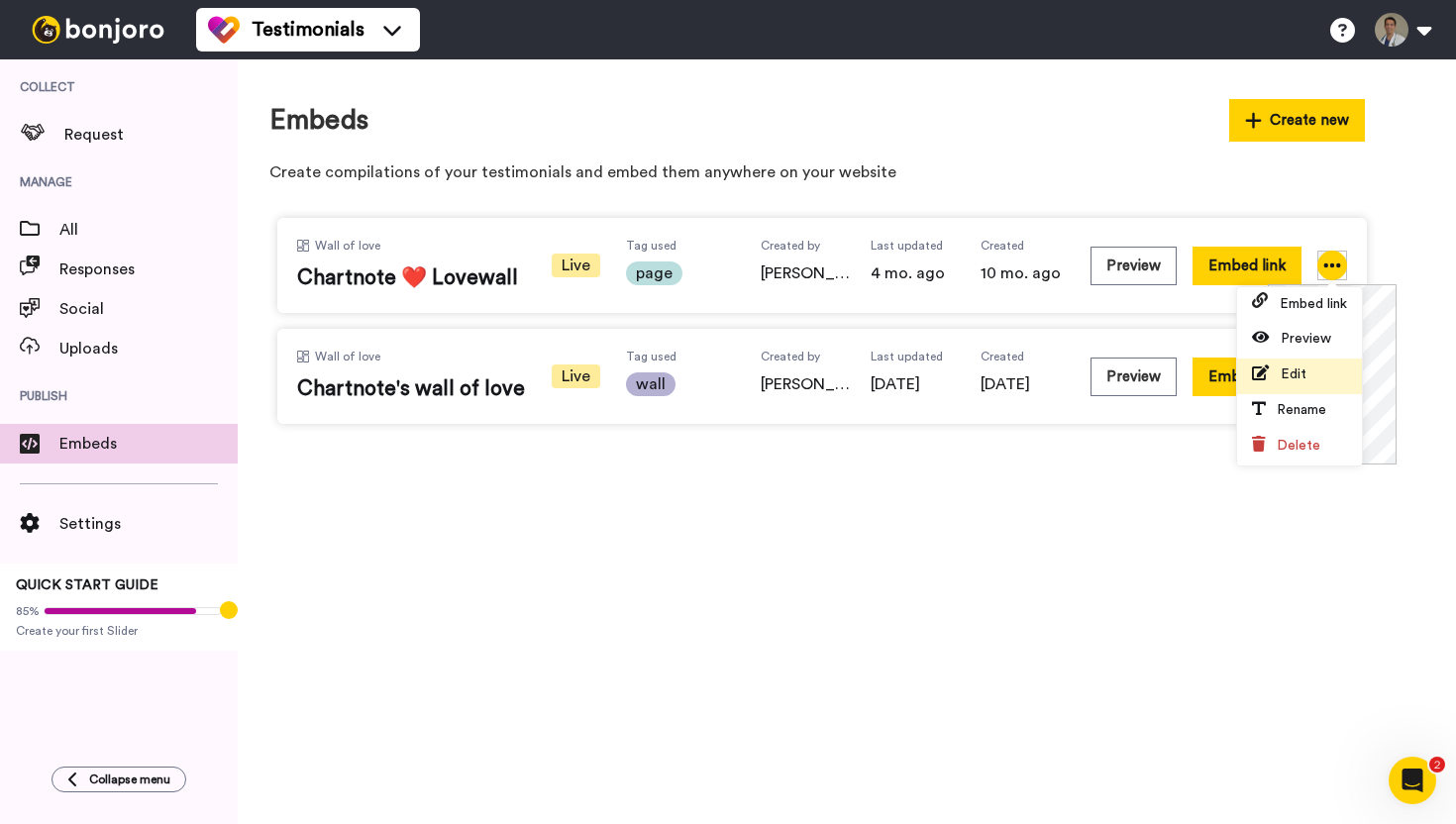 click on "Edit" at bounding box center (1300, 376) 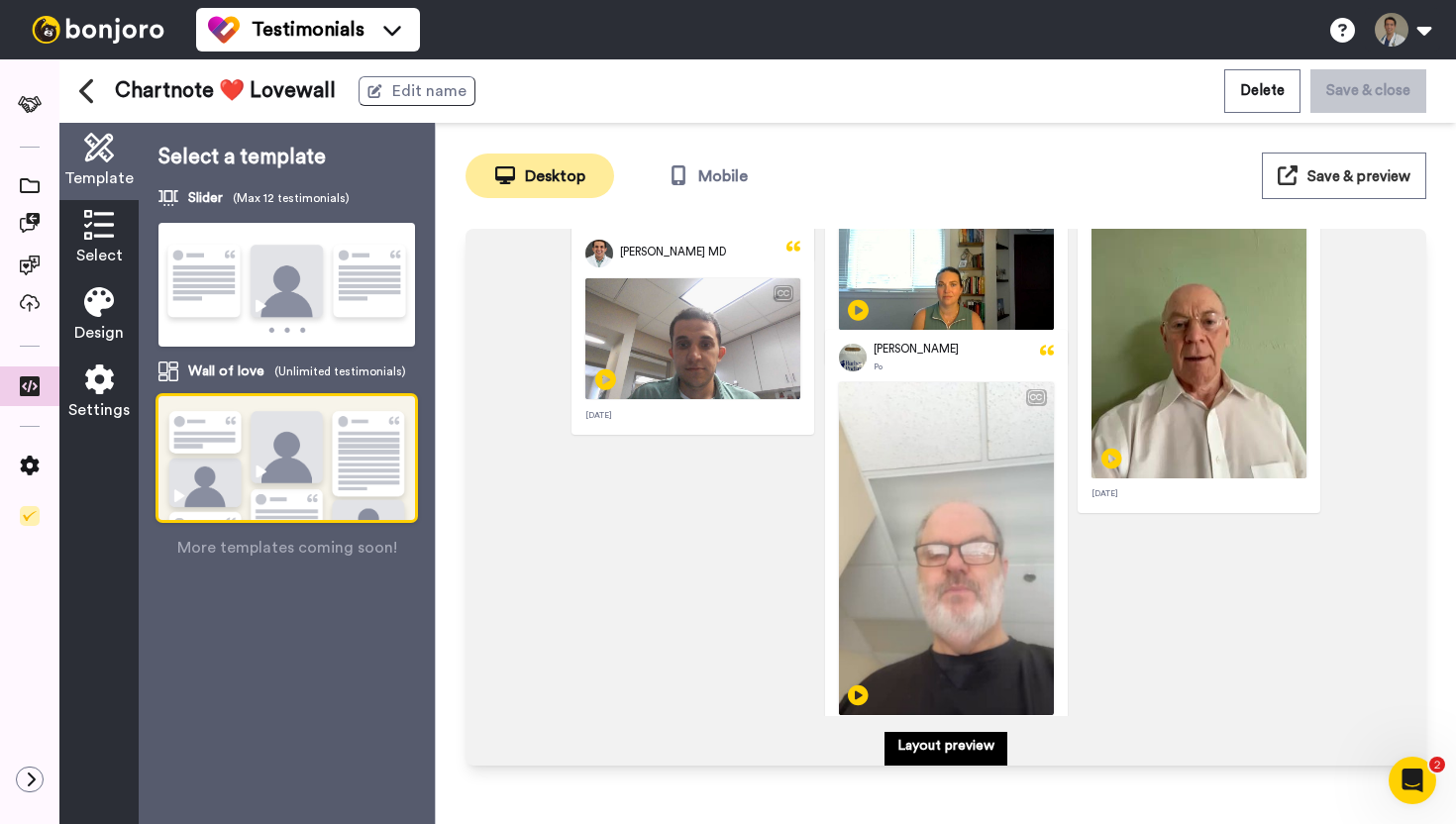 scroll, scrollTop: 339, scrollLeft: 0, axis: vertical 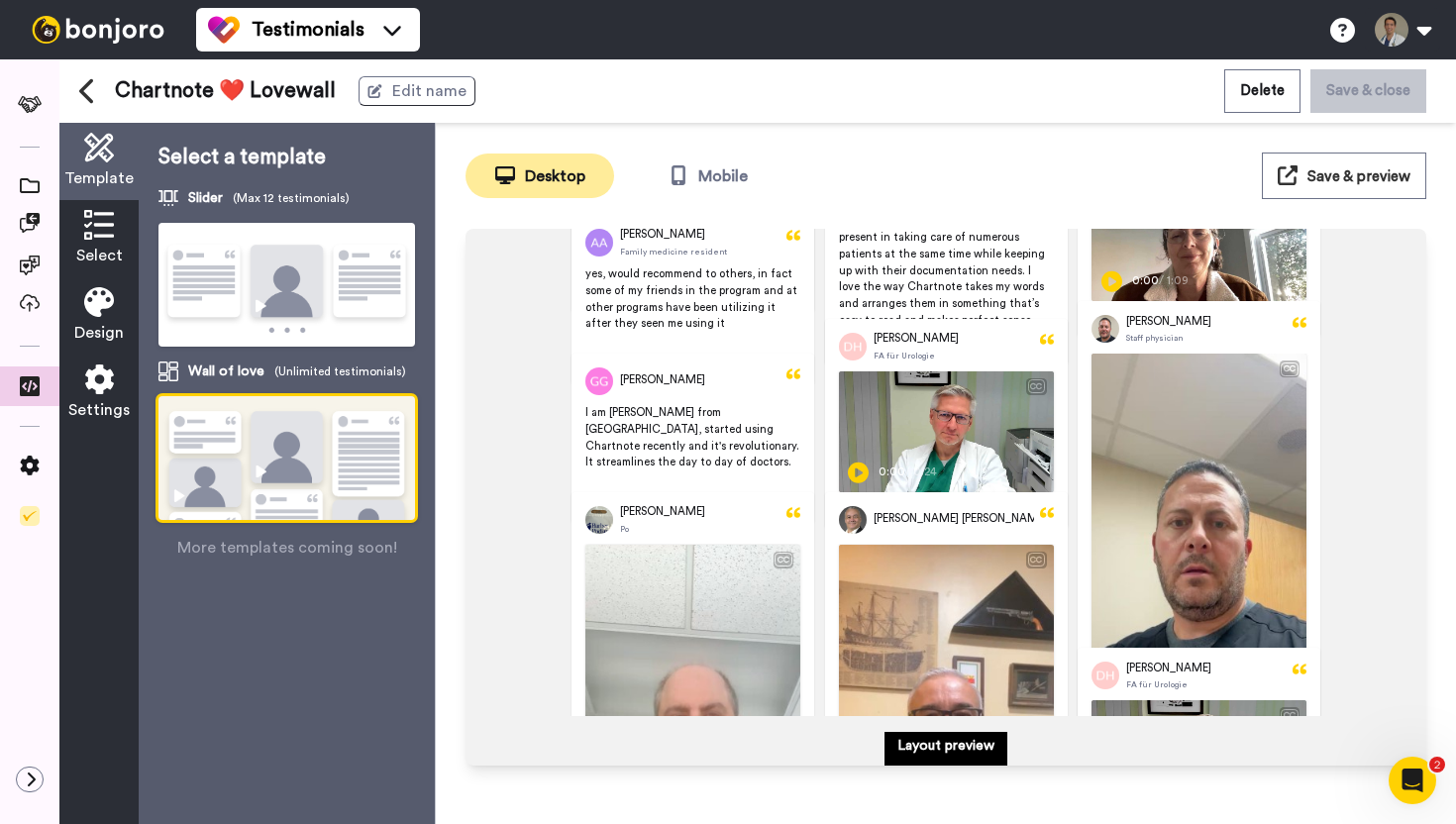 click on "Save & preview" at bounding box center [1359, 176] 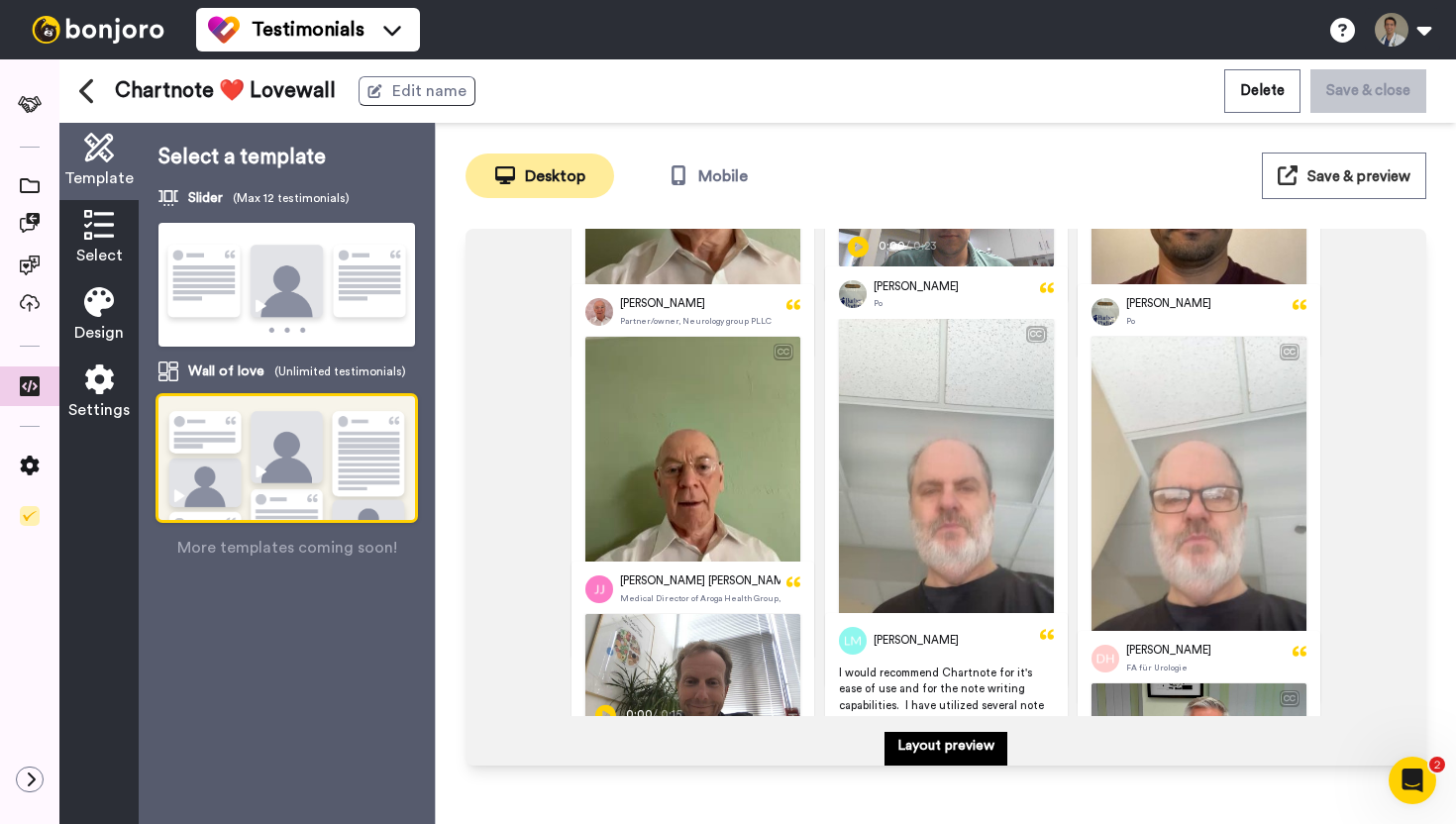 click at bounding box center (286, 285) 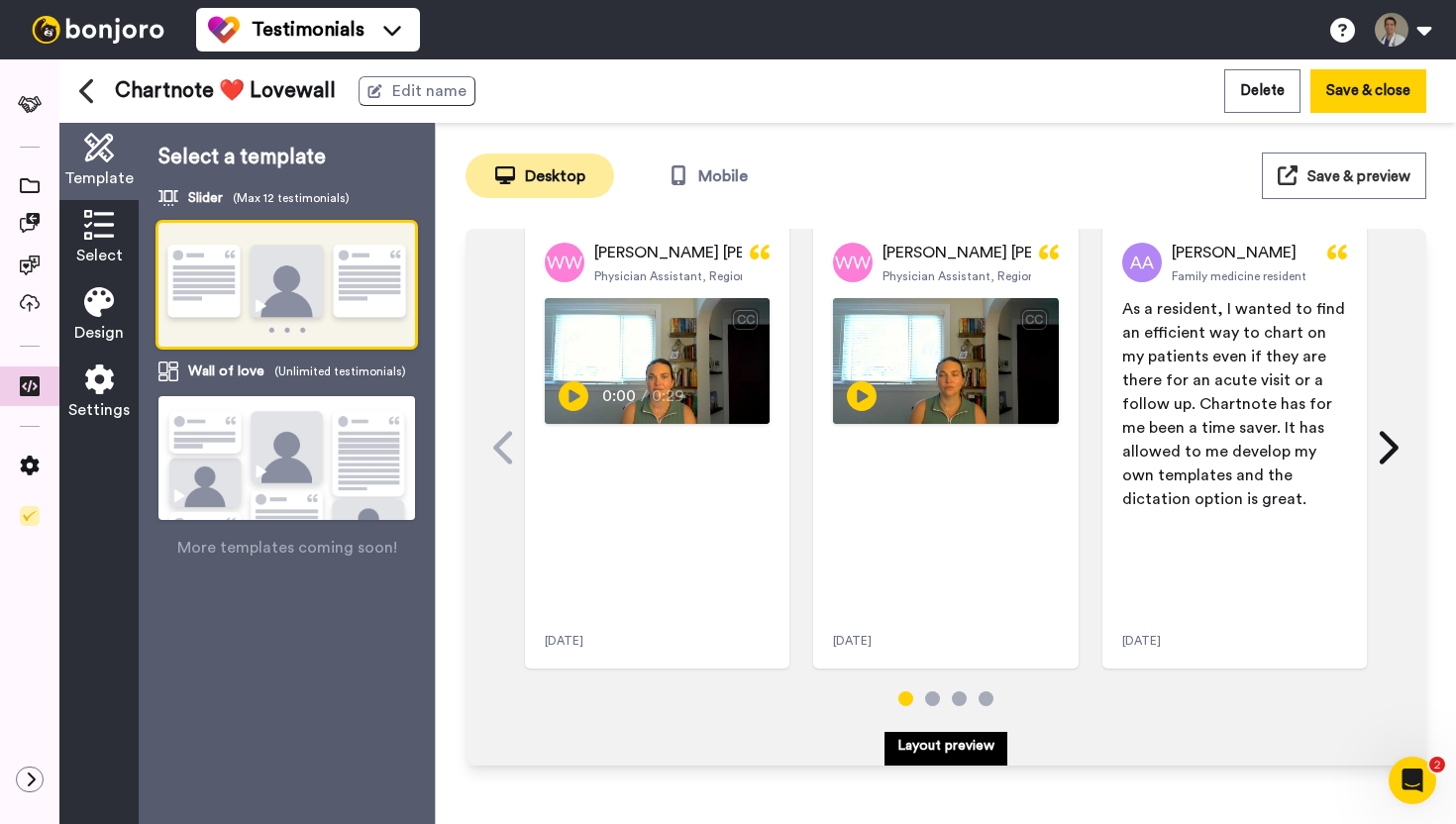 scroll, scrollTop: 11, scrollLeft: 0, axis: vertical 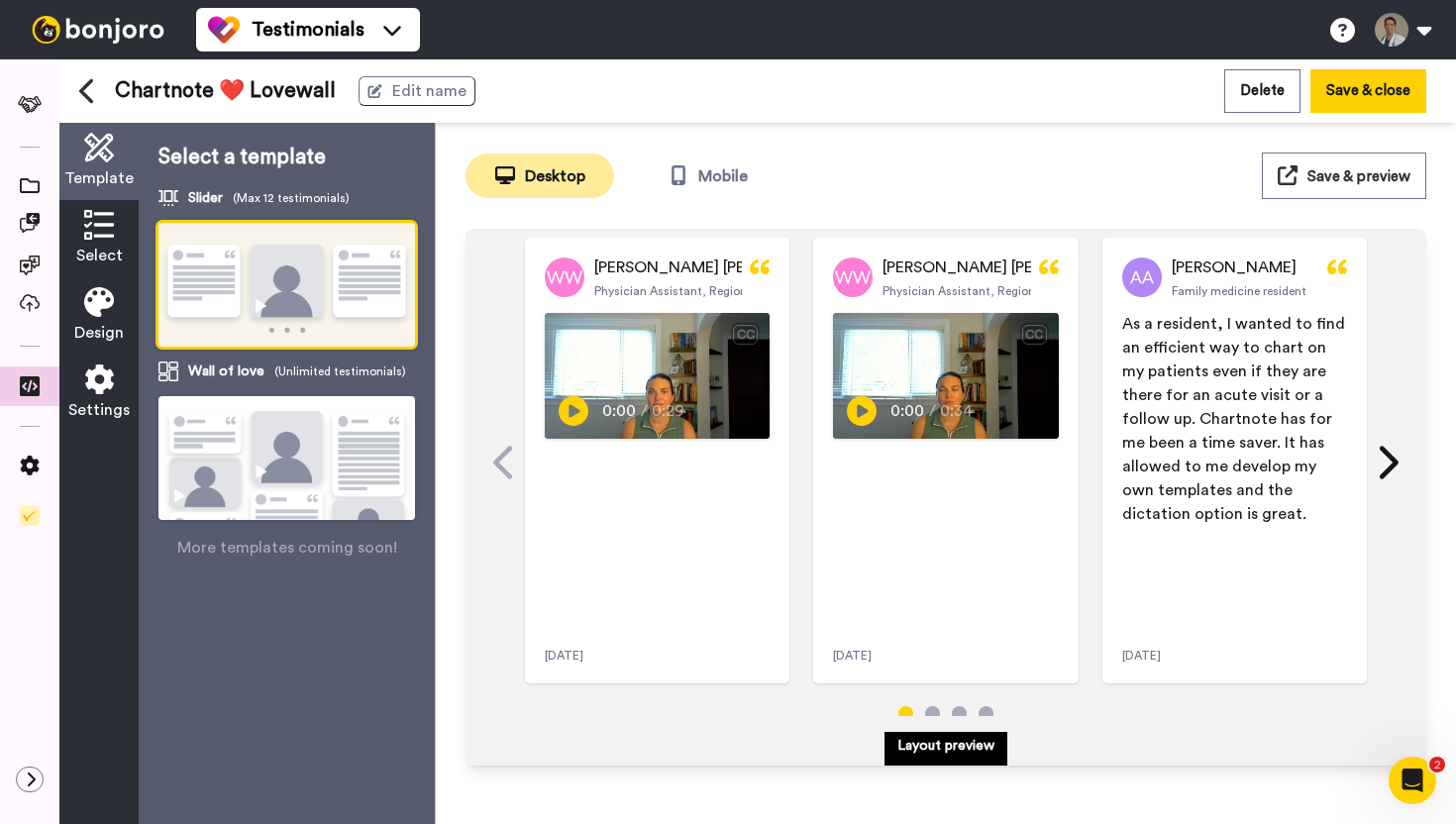 click on "Save & preview" at bounding box center [1359, 176] 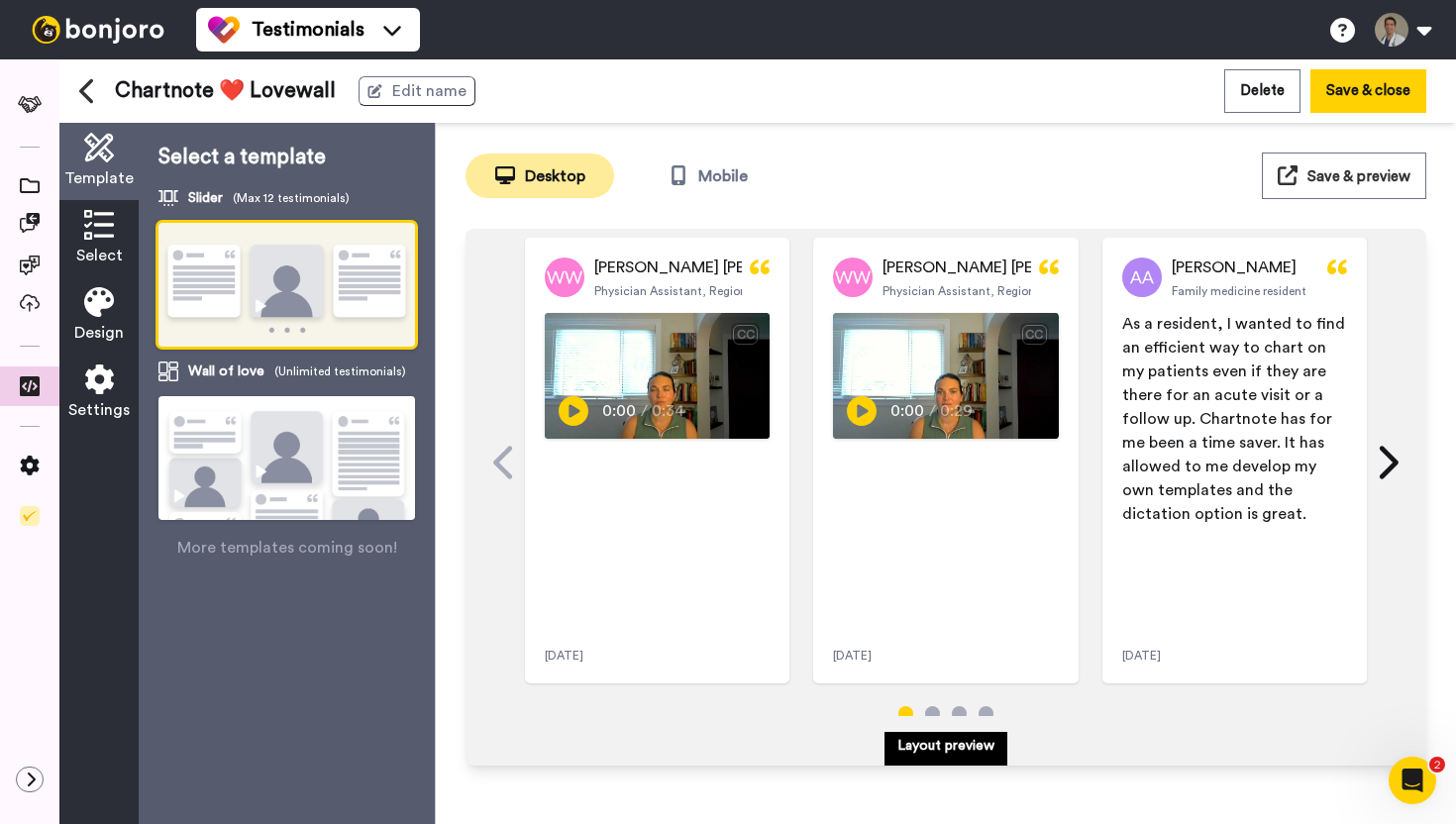 click at bounding box center [99, 379] 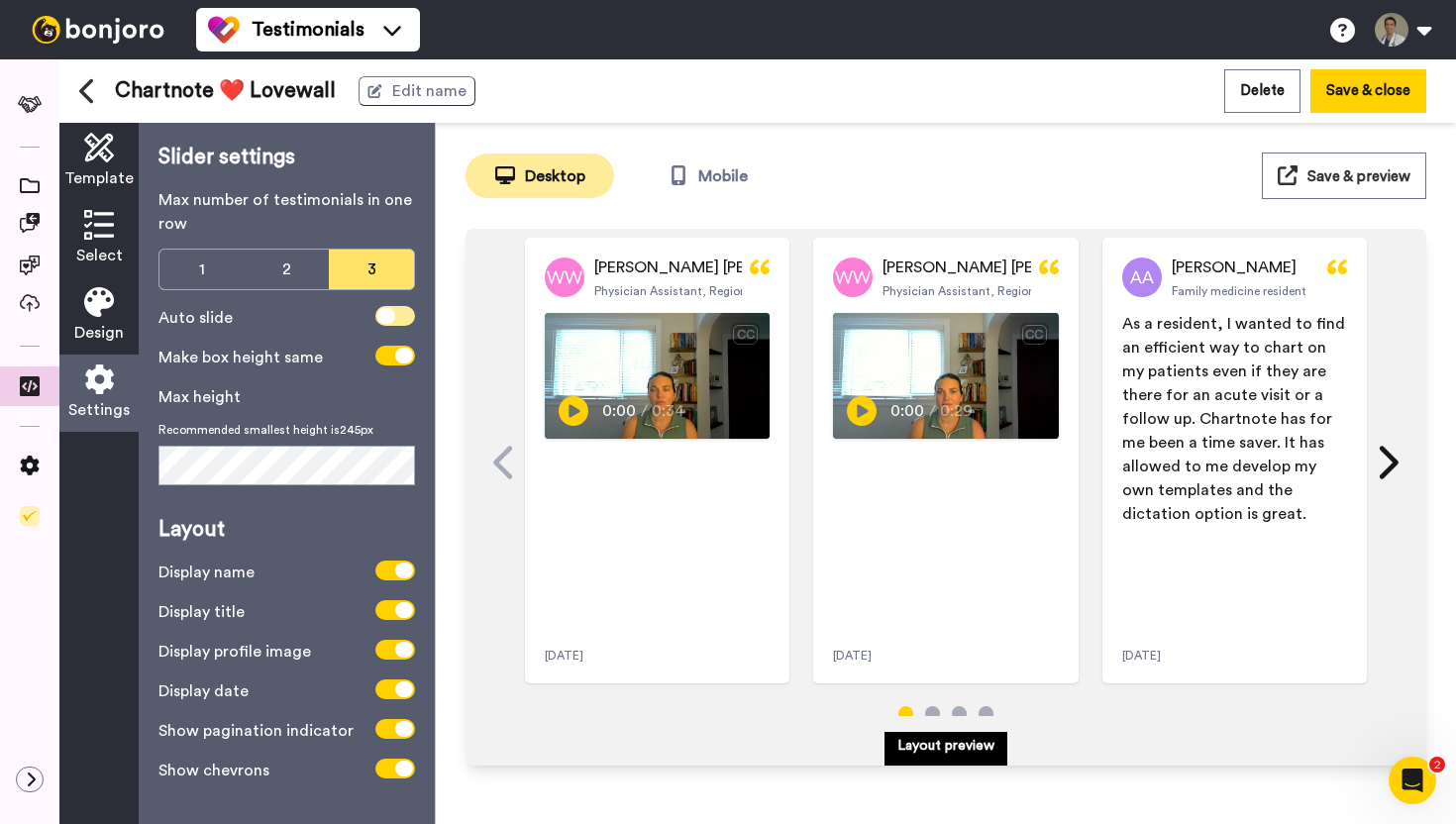 click at bounding box center (395, 316) 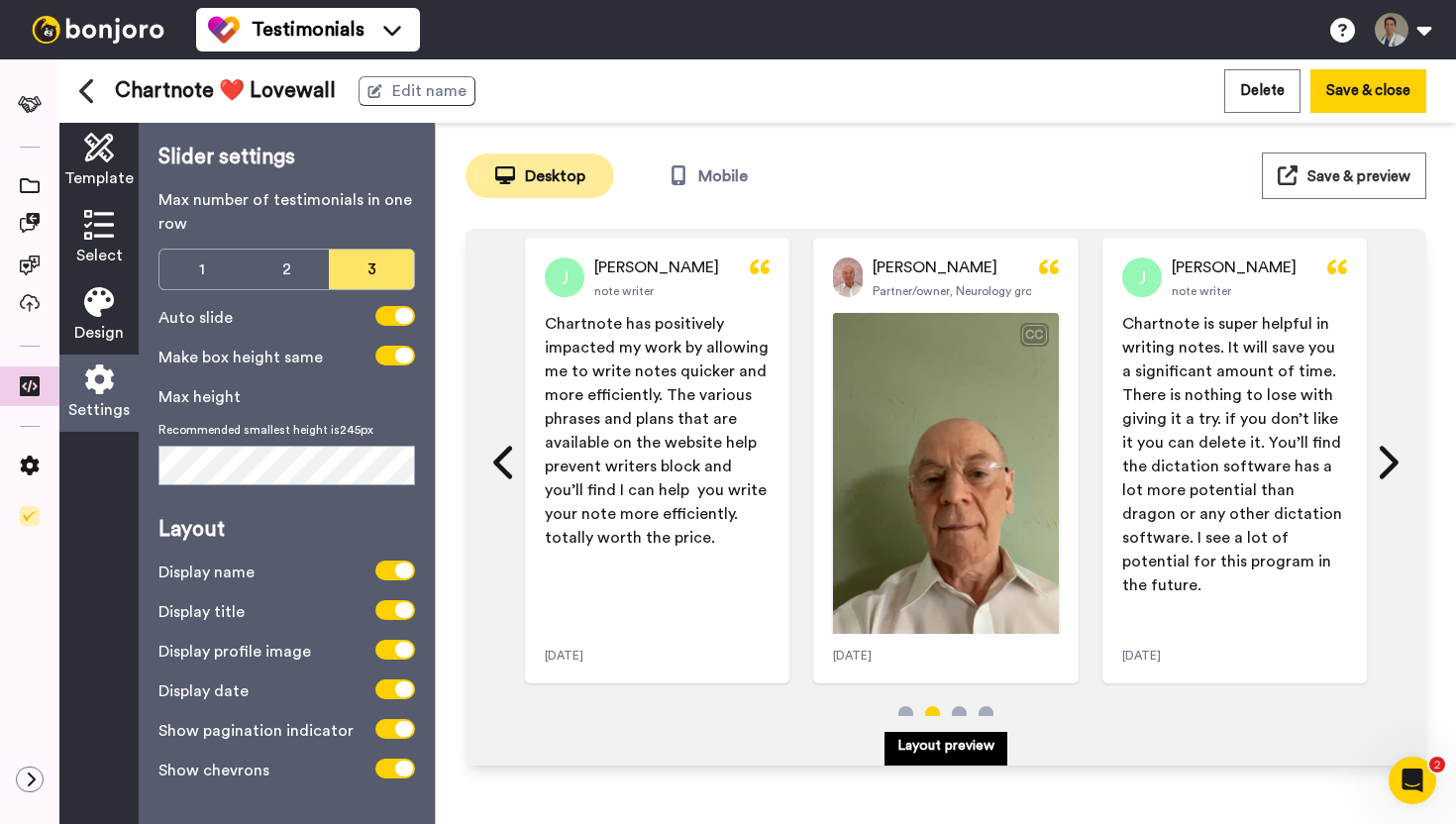 click at bounding box center (99, 302) 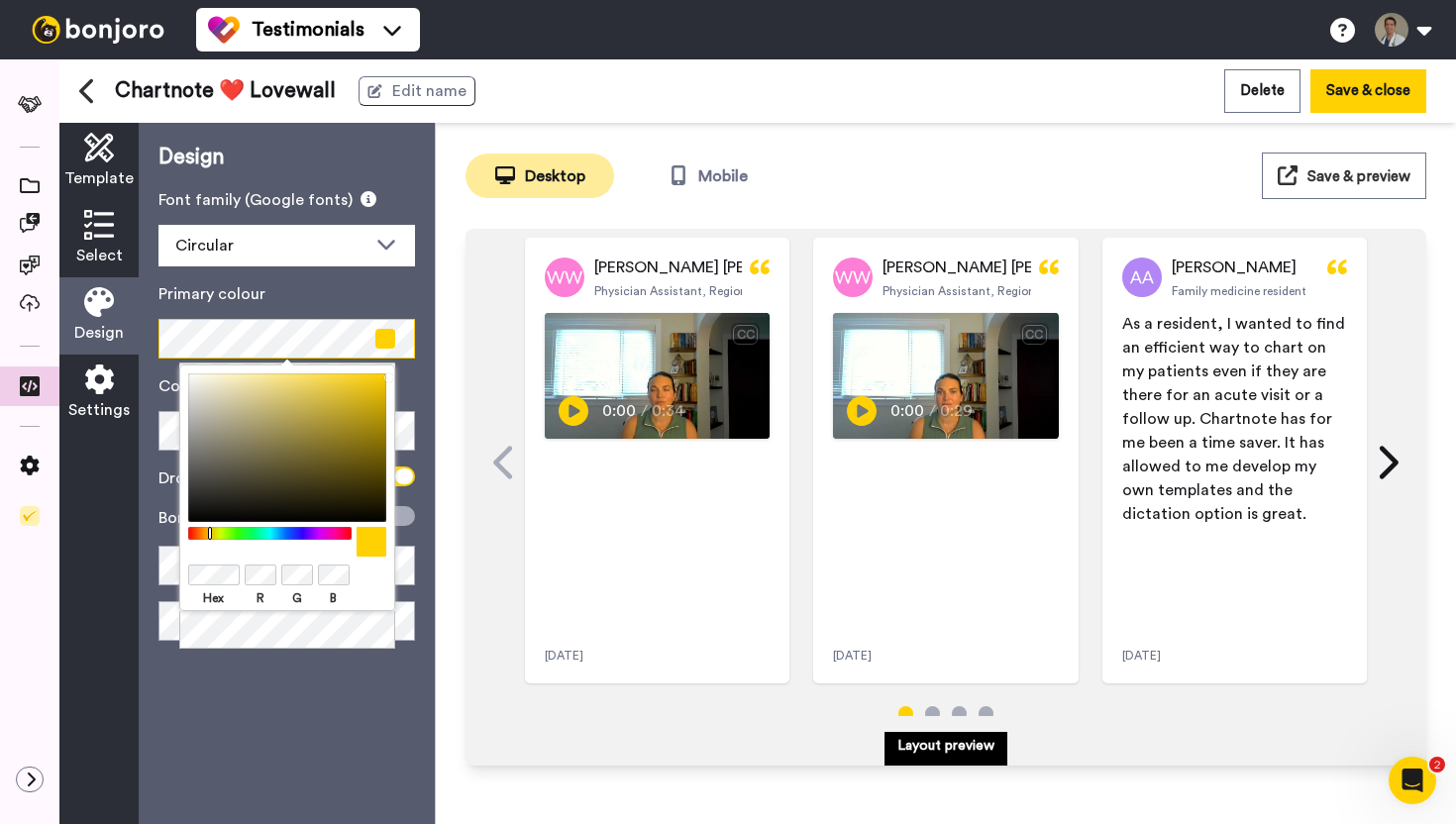 click on "Design Font family (Google fonts) Circular Abhaya Libre Alegreya Aleo Arapey Asap Condensed Assistant Barlow Bitter Brawler Caladea Carme Circular Encode Sans Semi Condensed Enriqueta Frank Ruhl Libre Gelasio Headland One Lato Merriweather Montserrat Muli Nunito Open Sans Oswald Poppins ROKKITT Roboto Rubik Source Sans Pro Spectral Work Sans Primary colour Corner roundness (px) Drop shadow Border" at bounding box center [286, 473] 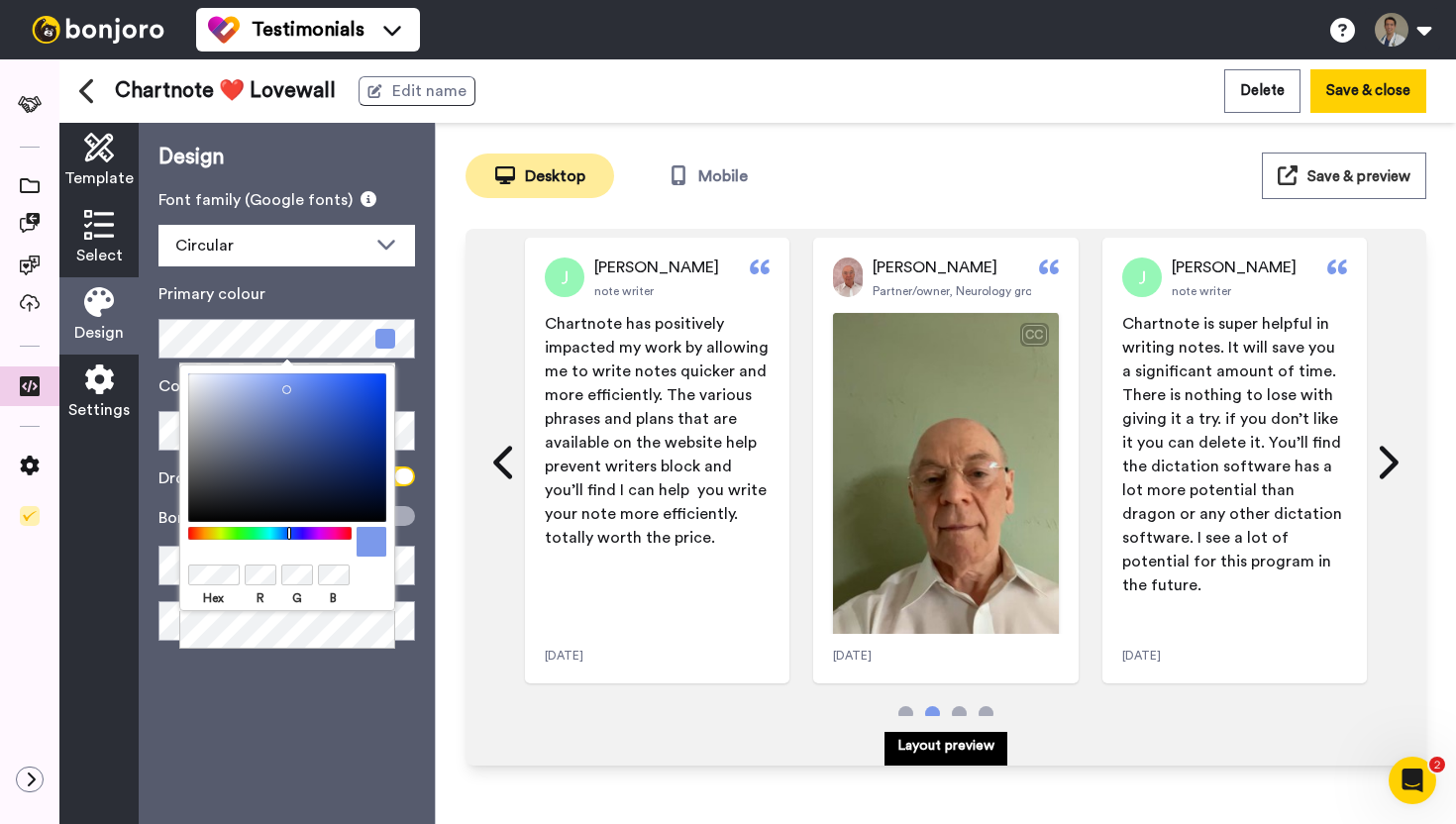click on "Design Font family (Google fonts) Circular Abhaya Libre Alegreya Aleo Arapey Asap Condensed Assistant Barlow Bitter Brawler Caladea Carme Circular Encode Sans Semi Condensed Enriqueta Frank Ruhl Libre Gelasio Headland One Lato Merriweather Montserrat Muli Nunito Open Sans Oswald Poppins ROKKITT Roboto Rubik Source Sans Pro Spectral Work Sans Primary colour Corner roundness (px) Drop shadow Border" at bounding box center (286, 473) 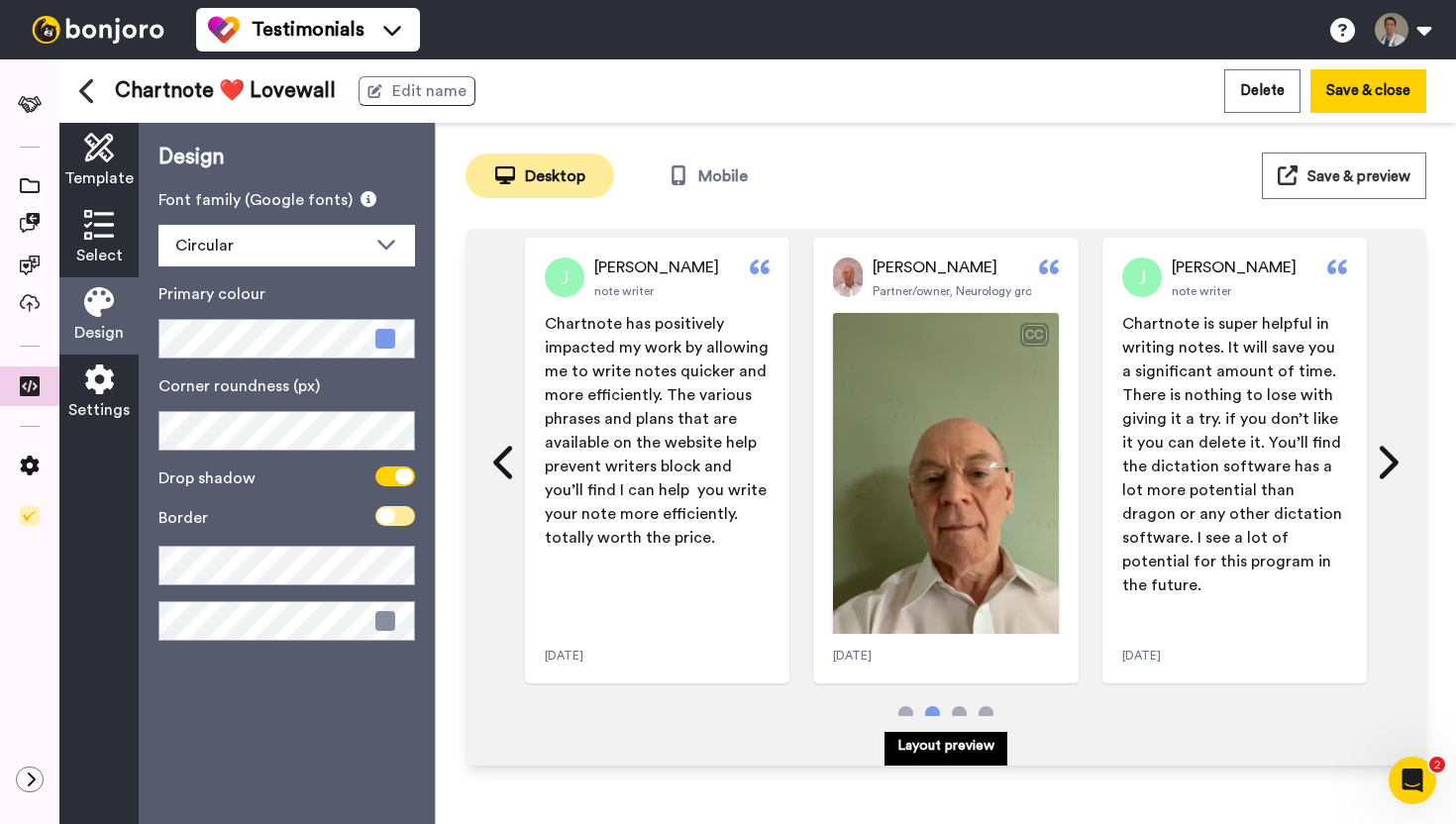 click at bounding box center (395, 516) 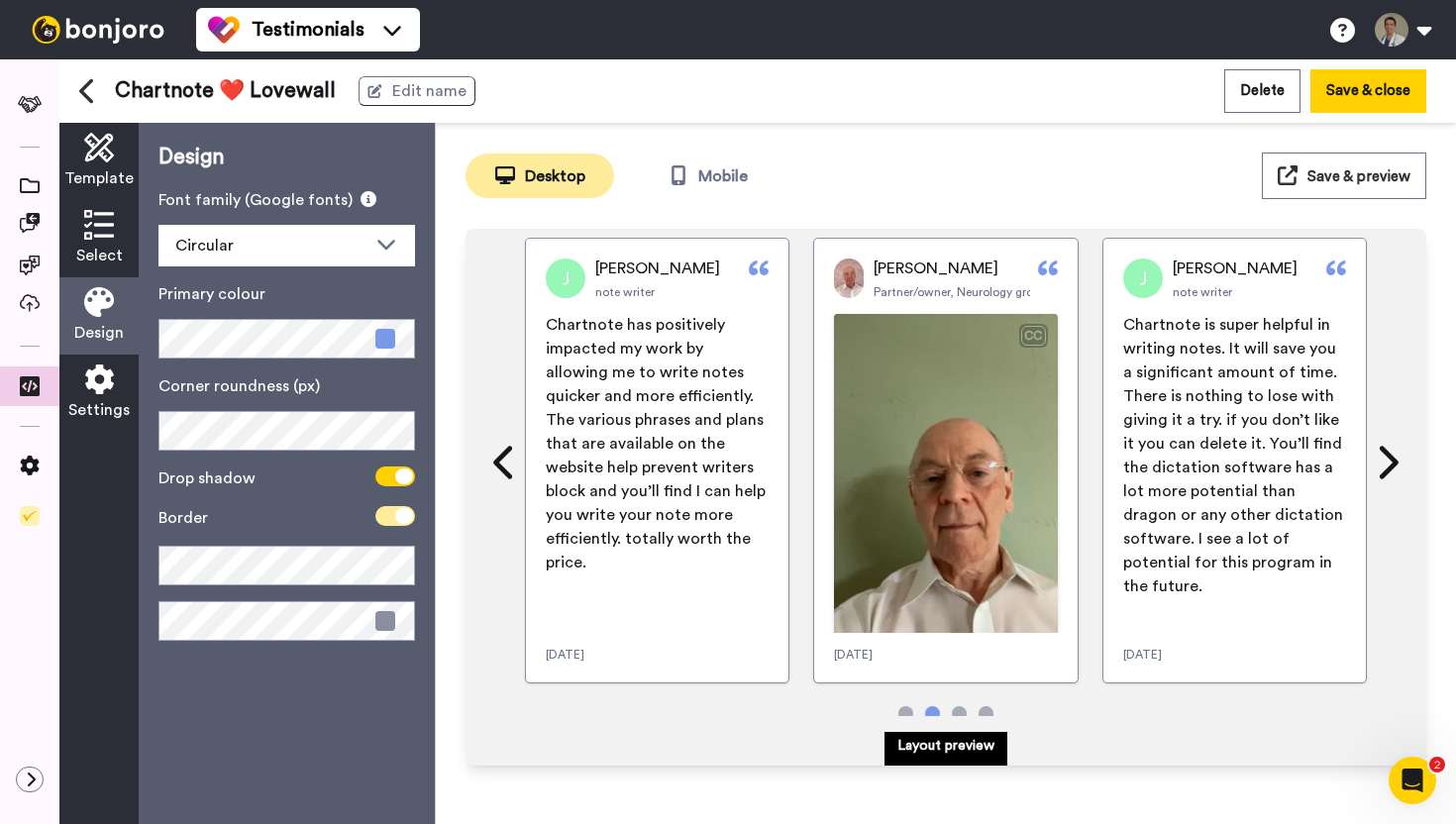 click at bounding box center [404, 516] 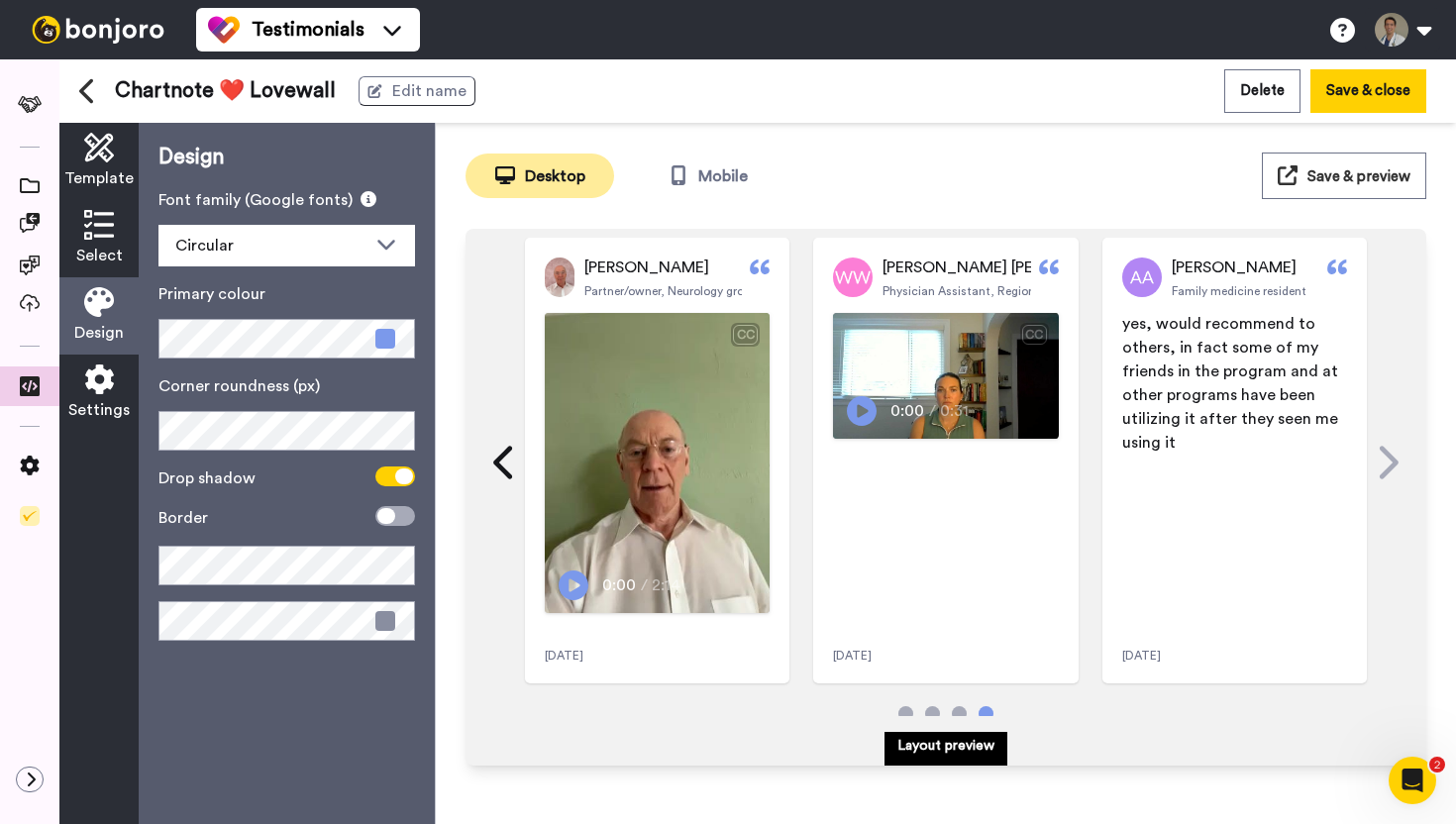 click at bounding box center (385, 621) 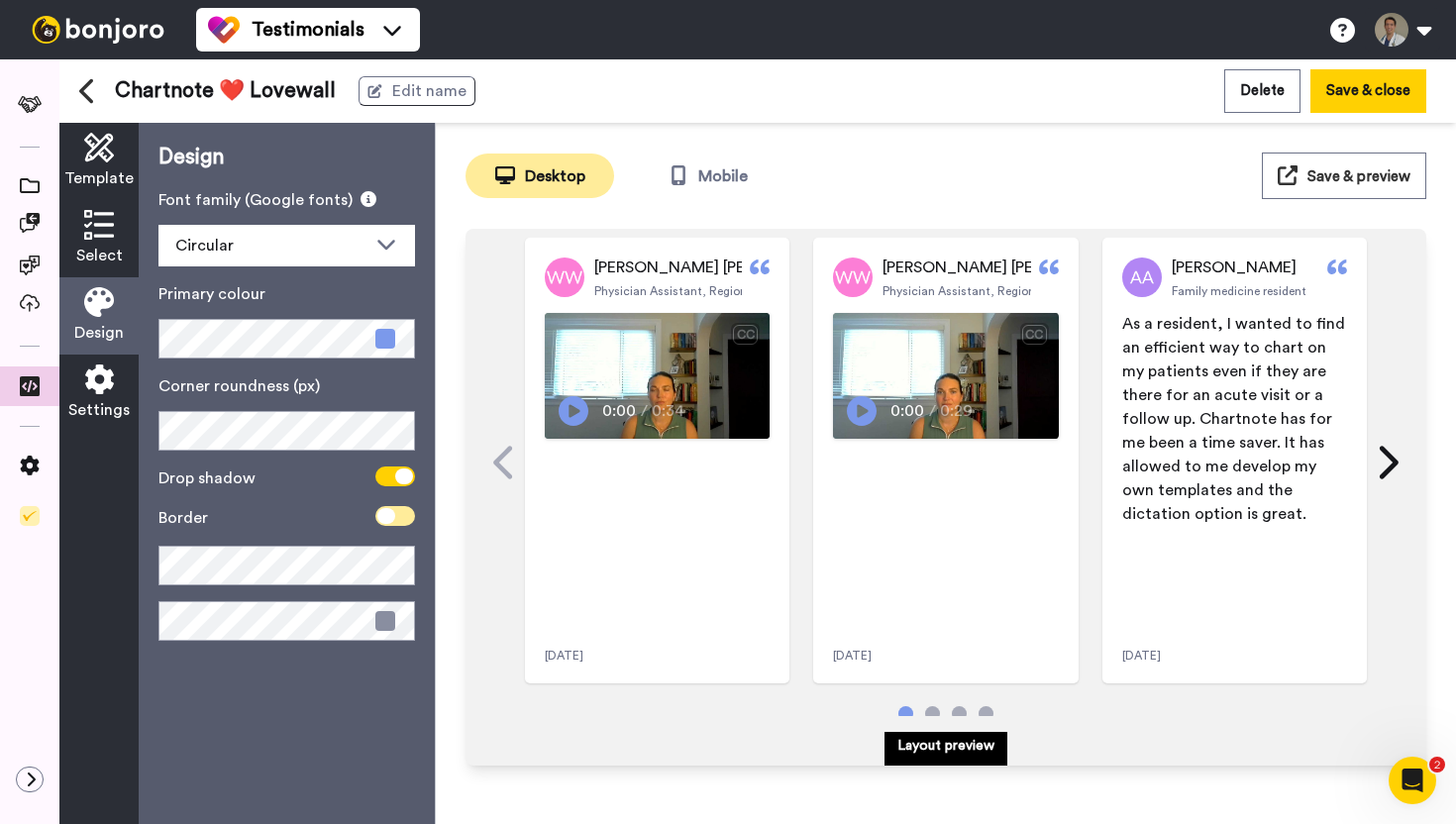 click at bounding box center [395, 516] 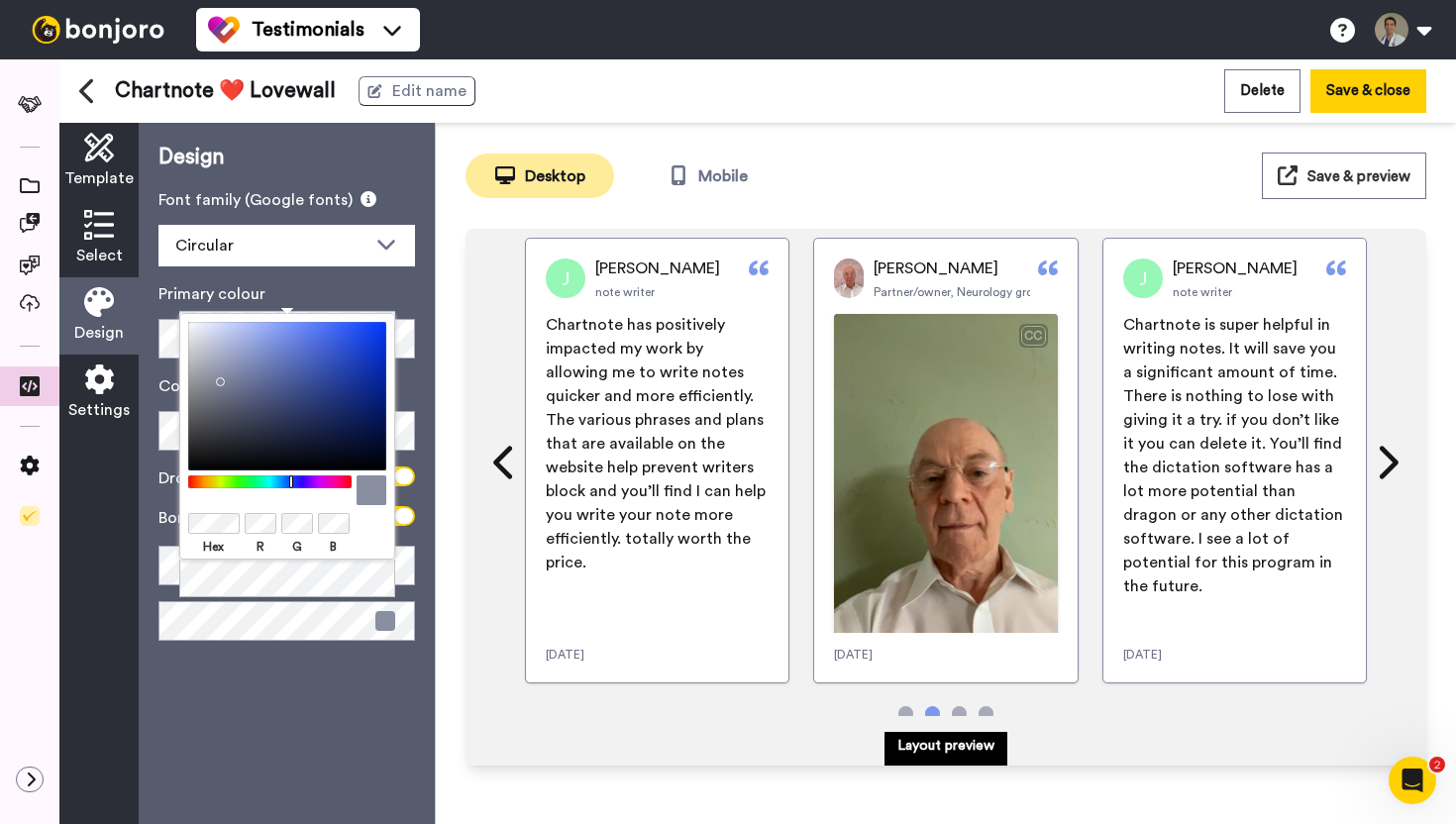 click on "Hex R G B" at bounding box center [287, 547] 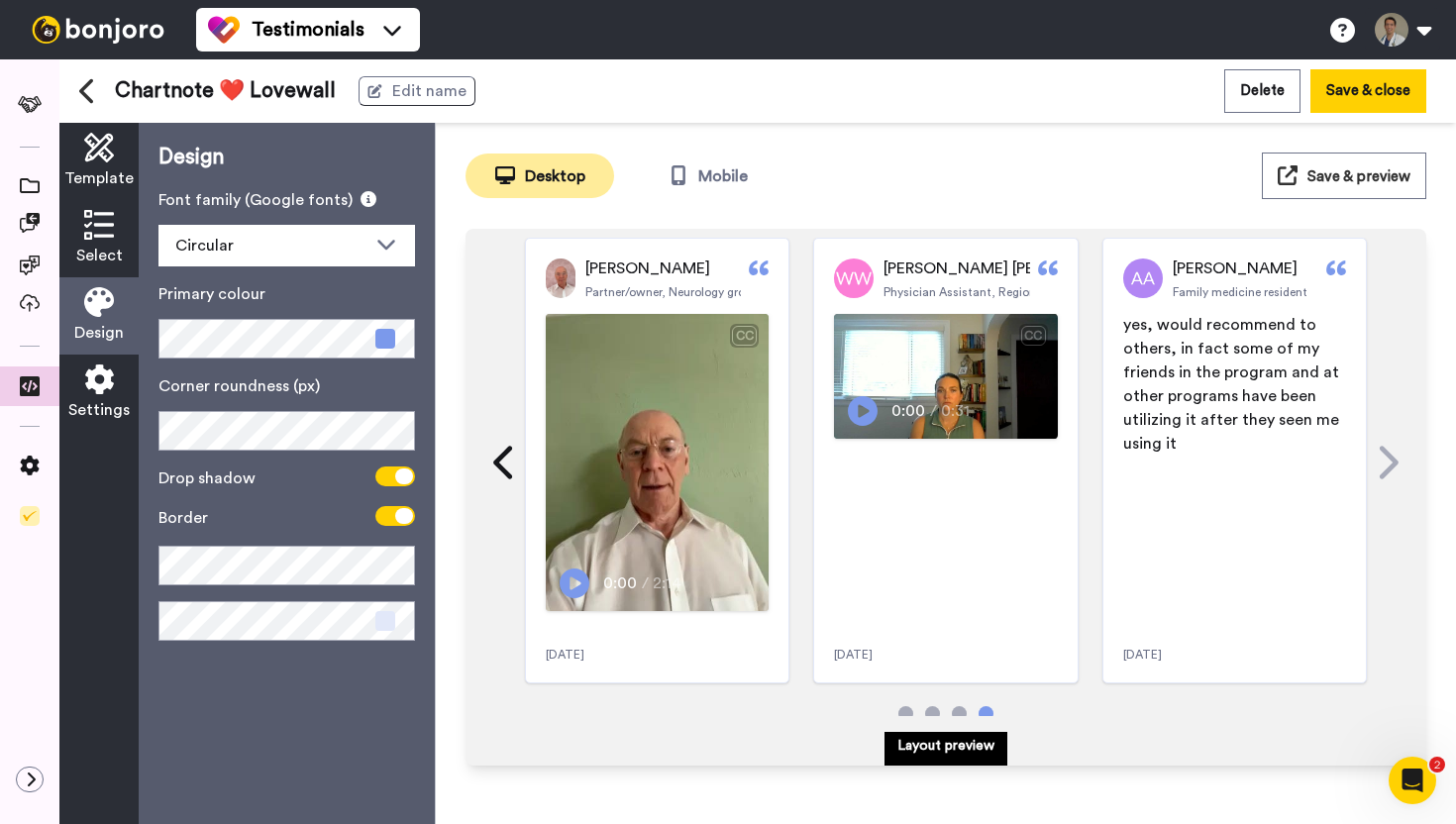 click on "Design Font family (Google fonts) Circular Abhaya Libre Alegreya Aleo Arapey Asap Condensed Assistant Barlow Bitter Brawler Caladea Carme Circular Encode Sans Semi Condensed Enriqueta Frank Ruhl Libre Gelasio Headland One Lato Merriweather Montserrat Muli Nunito Open Sans Oswald Poppins ROKKITT Roboto Rubik Source Sans Pro Spectral Work Sans Primary colour Corner roundness (px) Drop shadow Border" at bounding box center (286, 473) 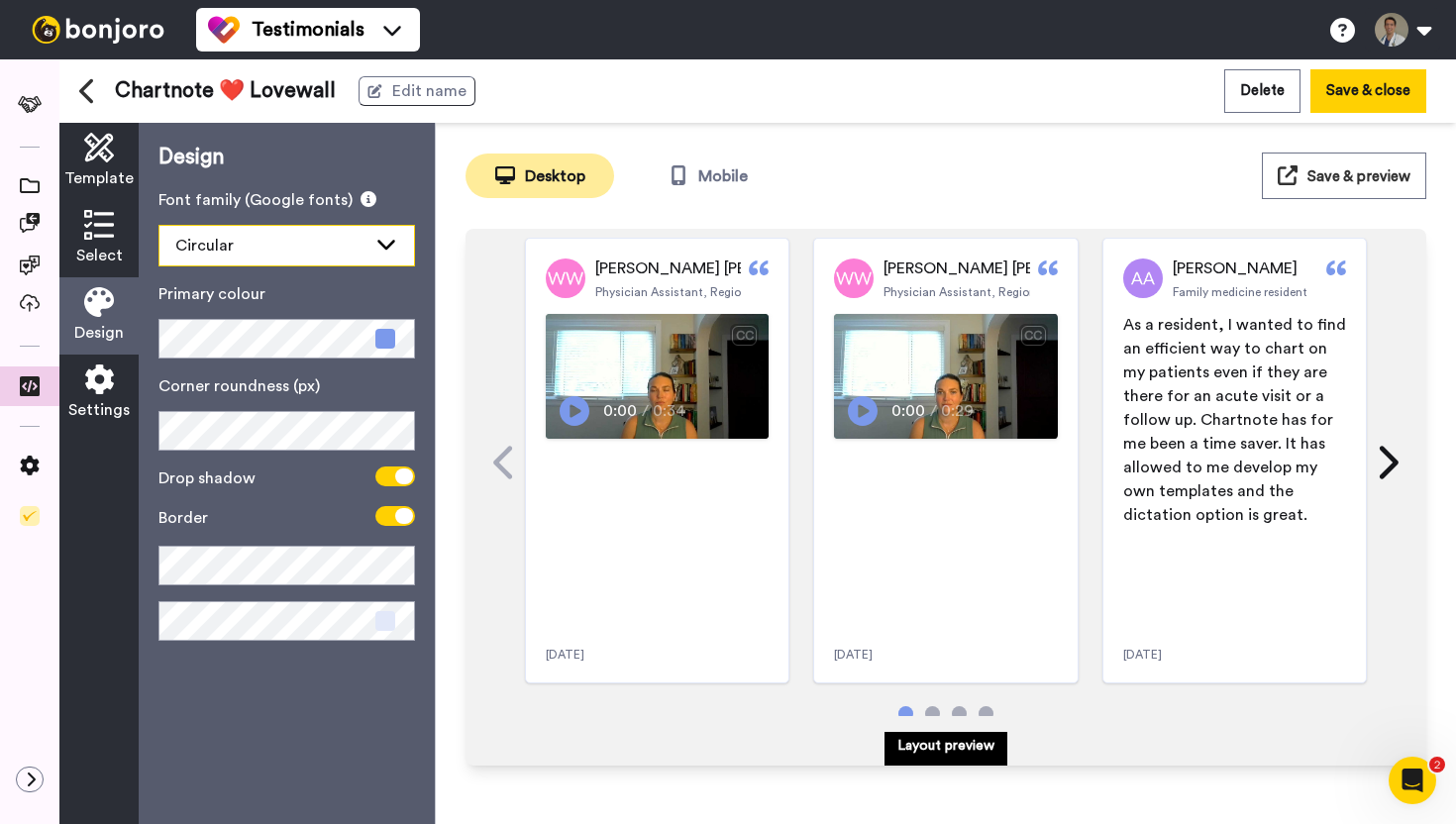 click 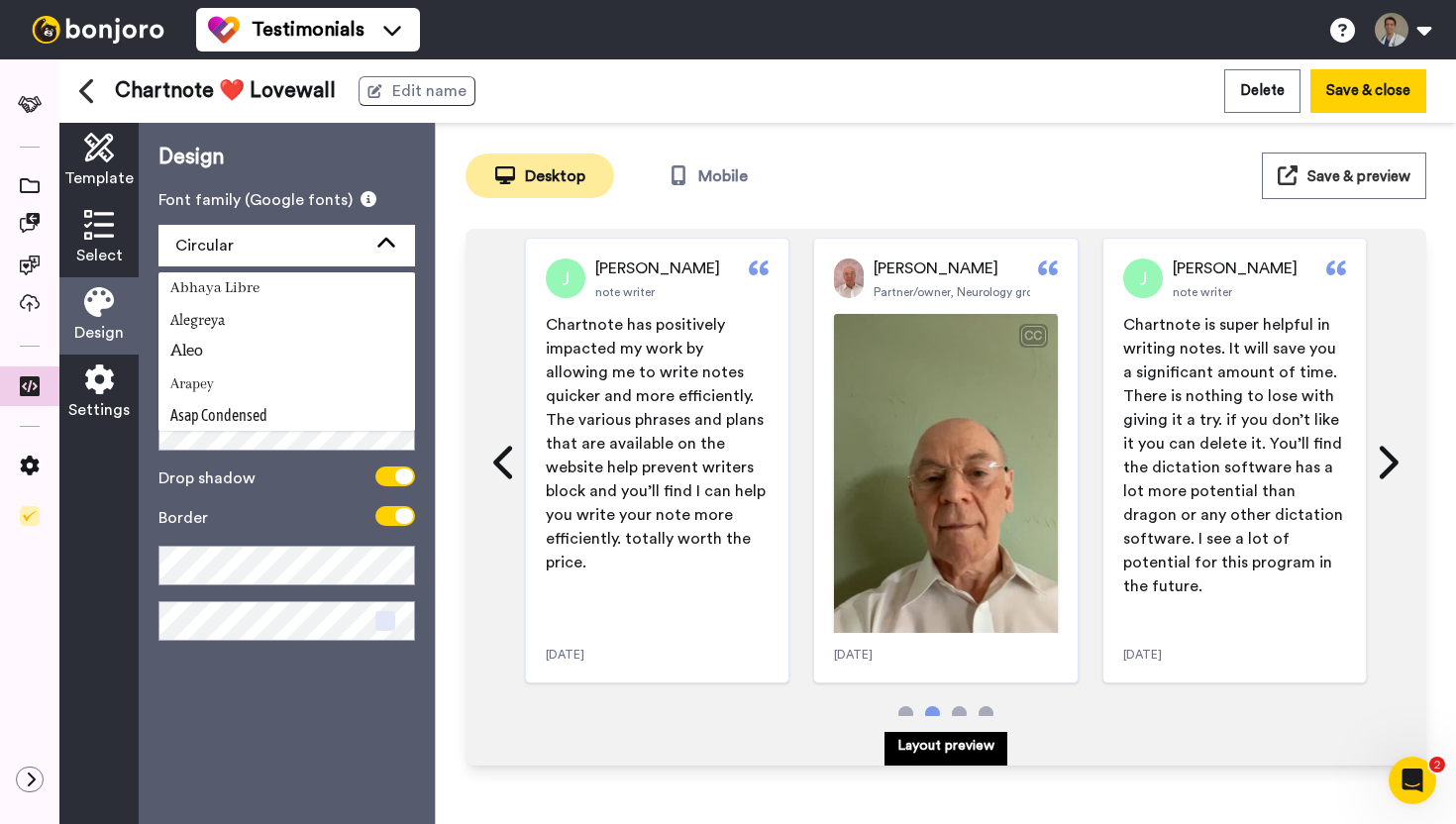 click on "Design" at bounding box center (286, 157) 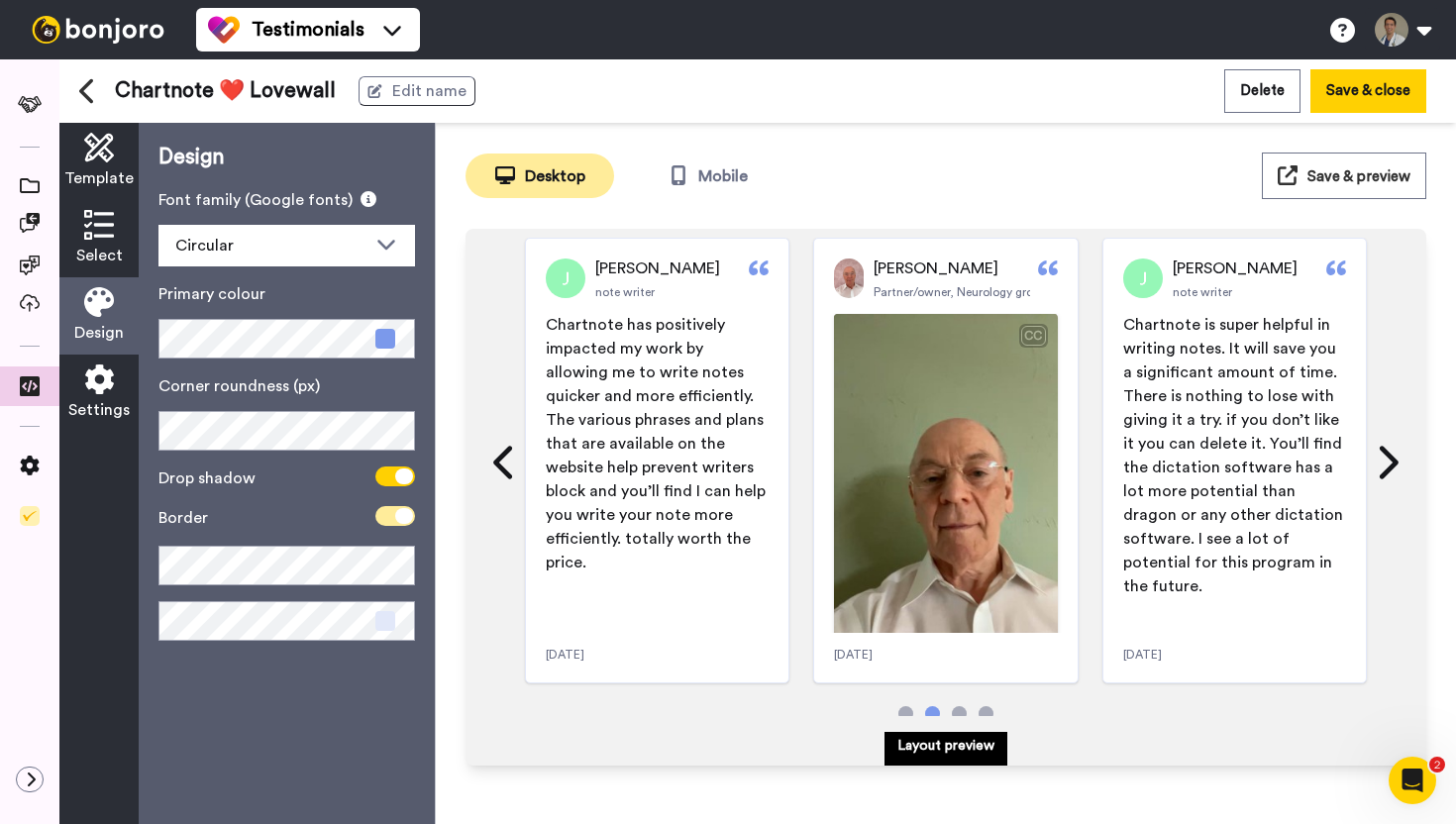 click at bounding box center (395, 516) 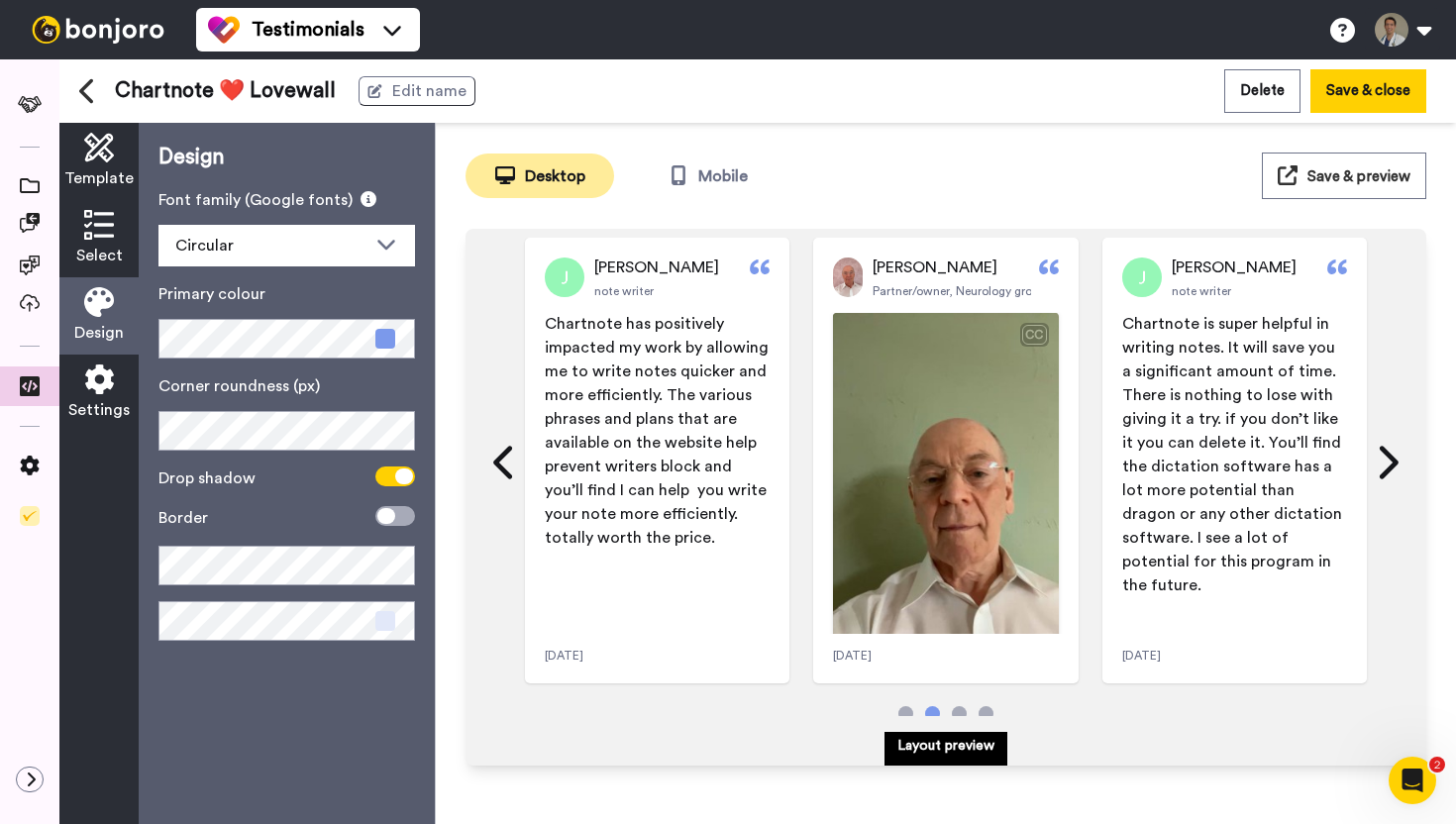 click on "Save & preview" at bounding box center (1359, 176) 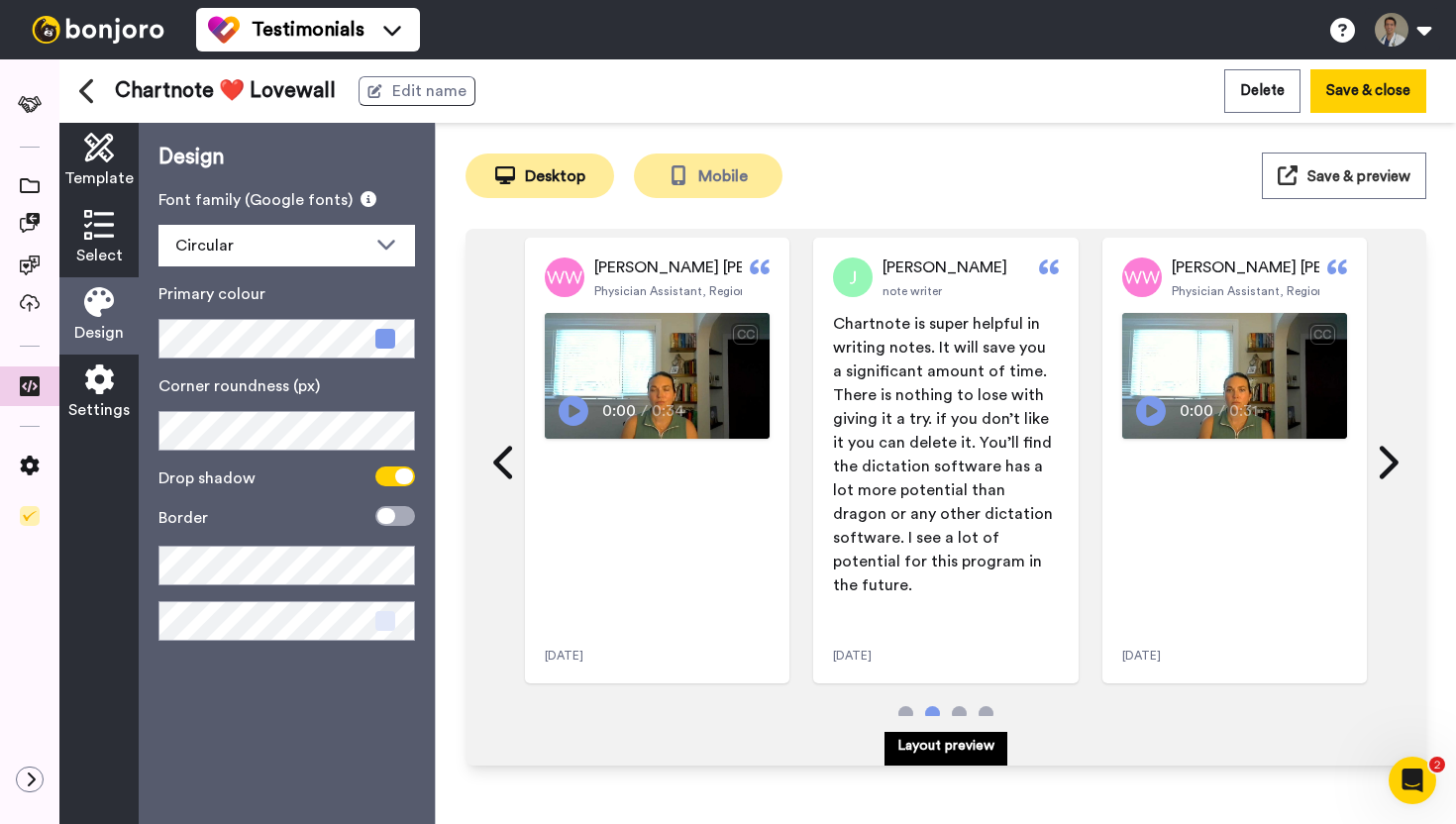 click on "Mobile" at bounding box center (708, 175) 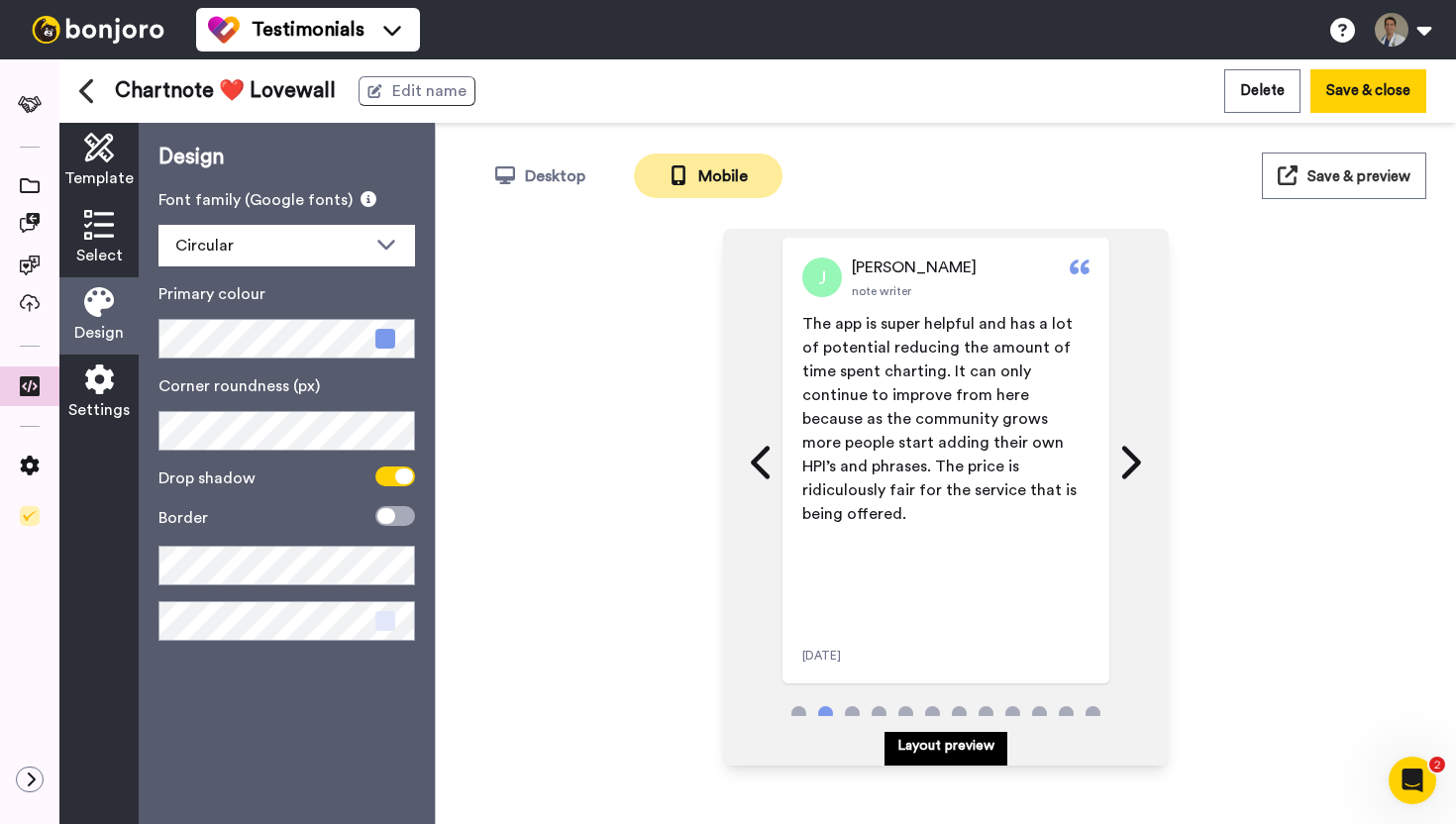 click at bounding box center (99, 225) 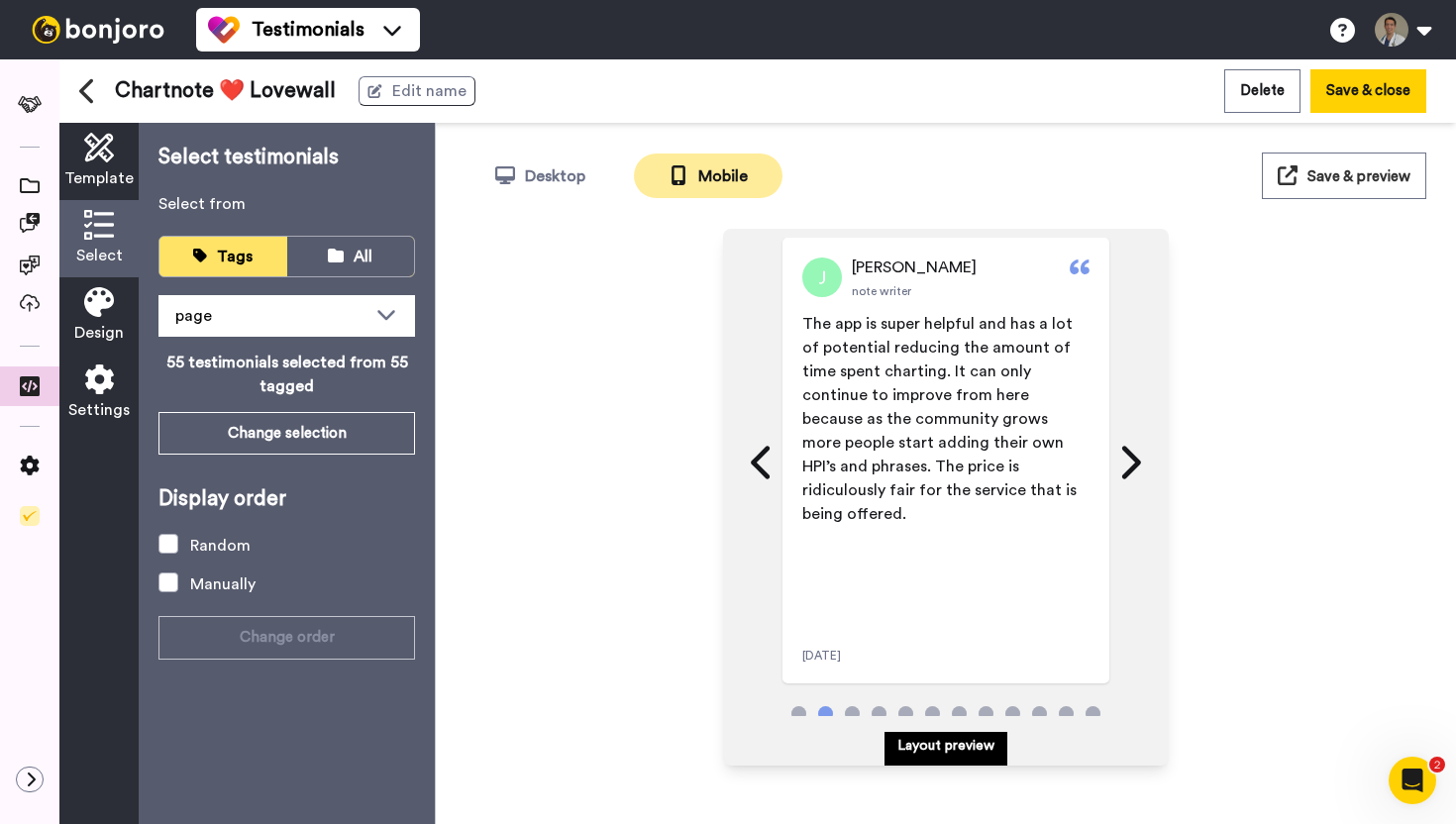 click at bounding box center [99, 148] 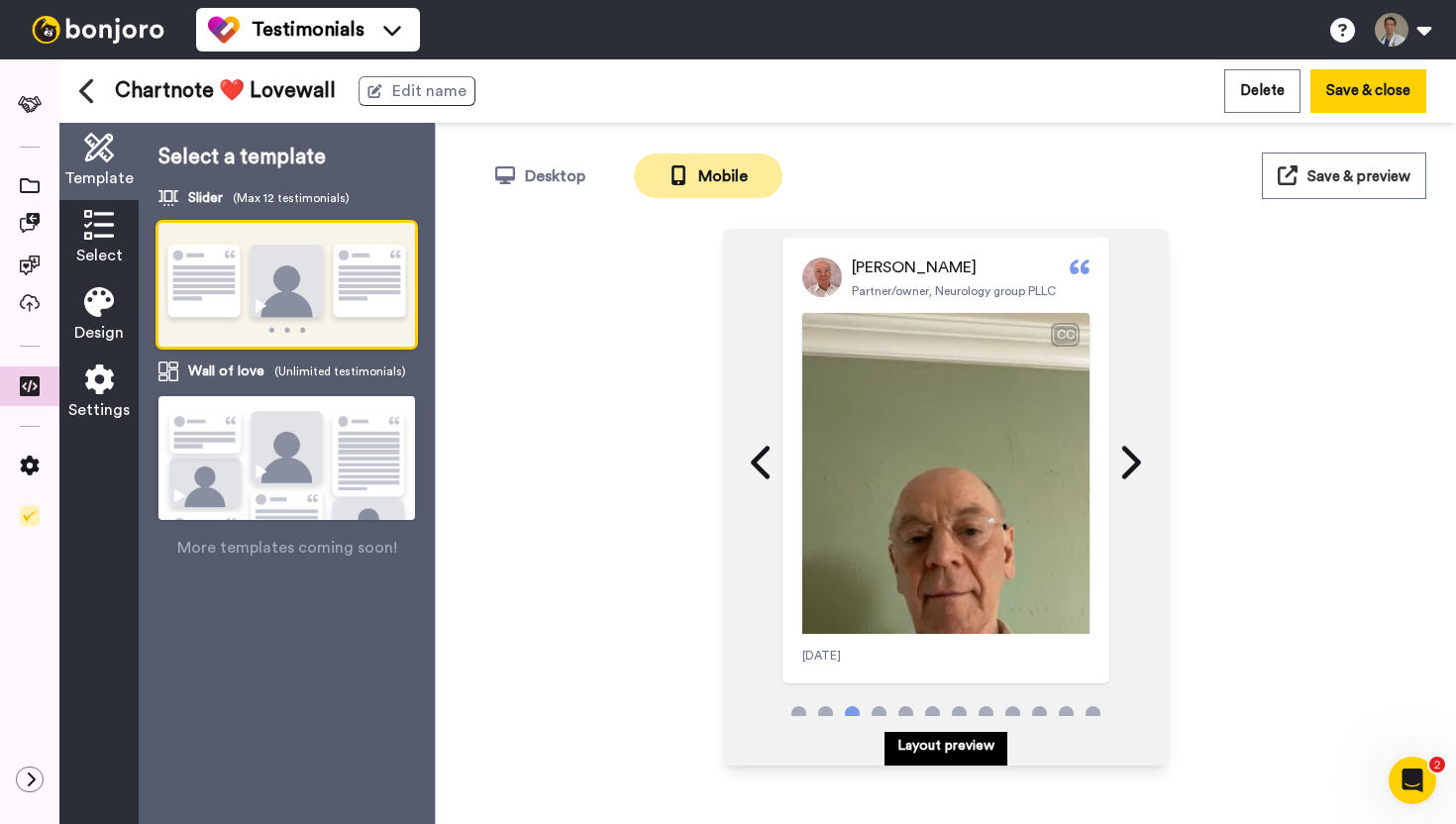 click at bounding box center (286, 483) 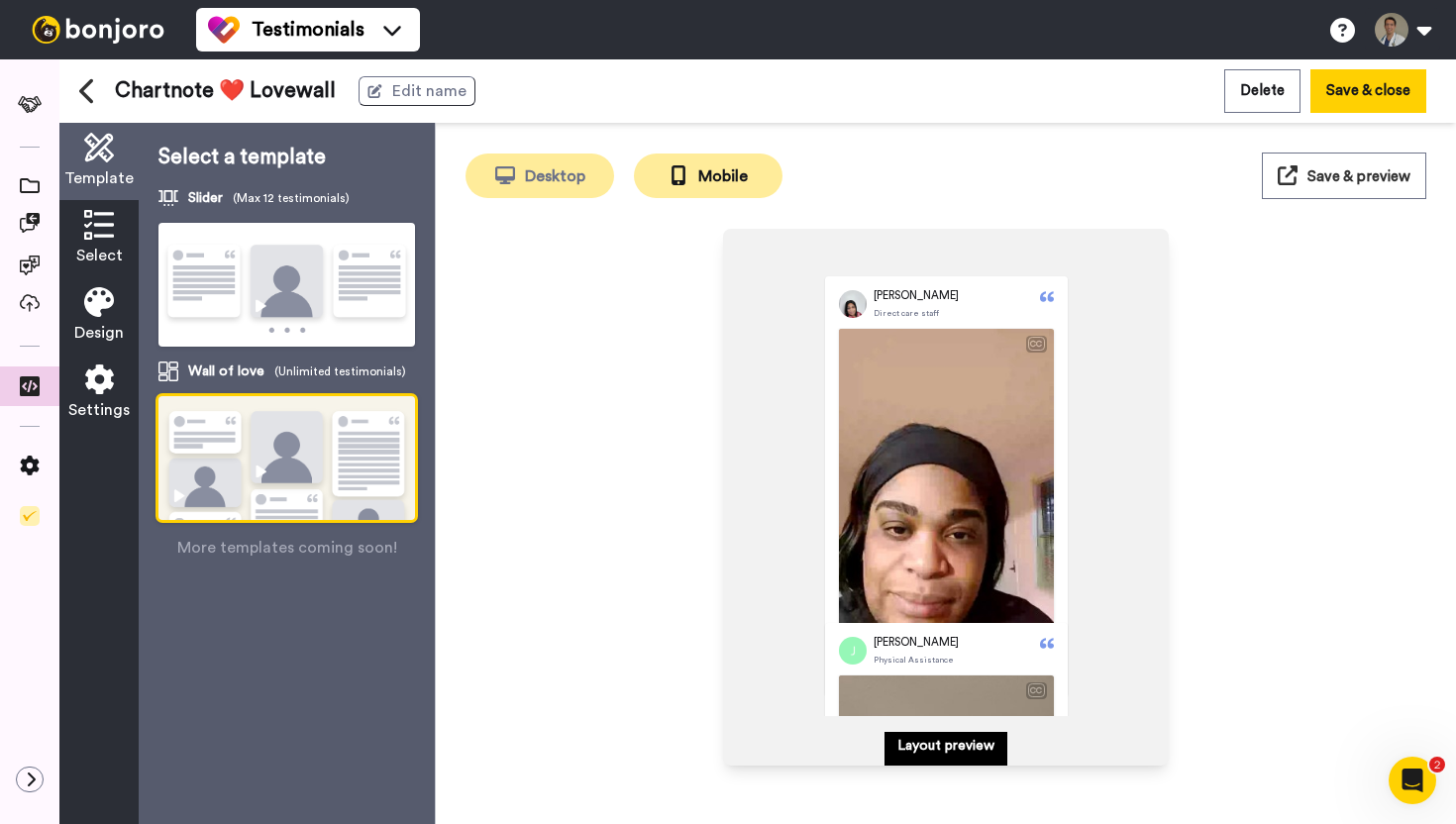 click on "Desktop" at bounding box center [540, 175] 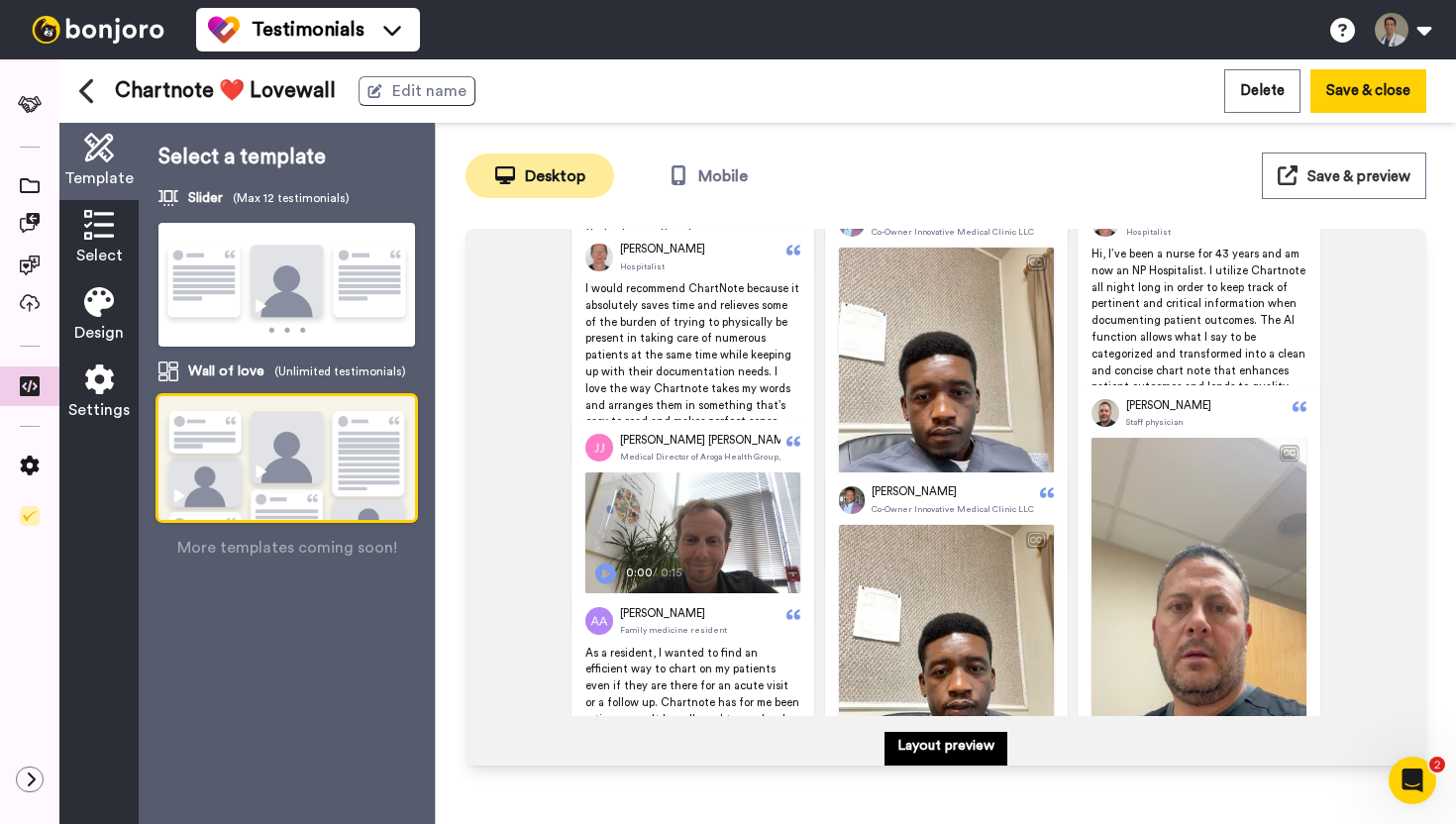 scroll, scrollTop: 557, scrollLeft: 0, axis: vertical 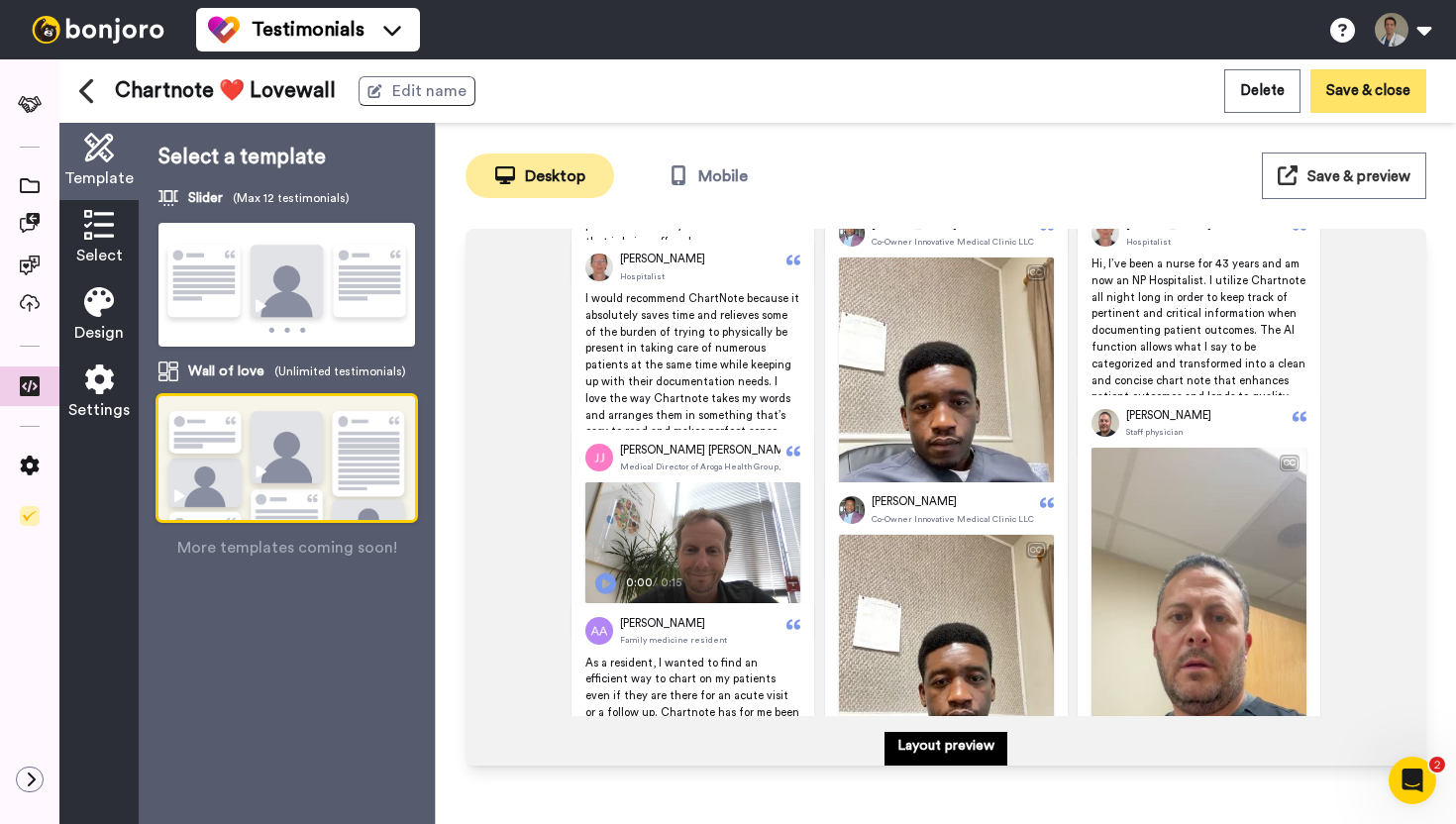click on "Save & close" at bounding box center [1368, 90] 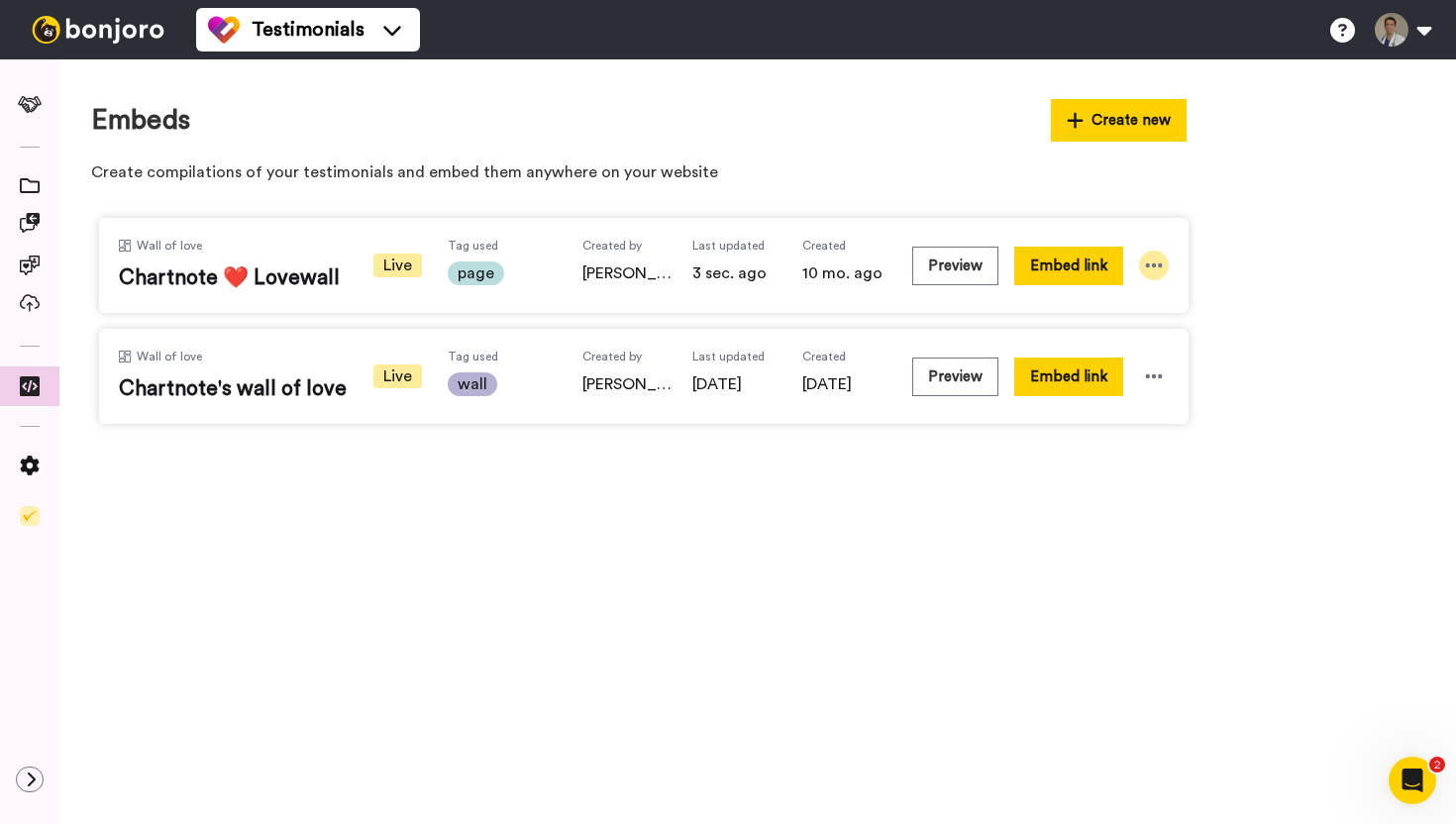 click 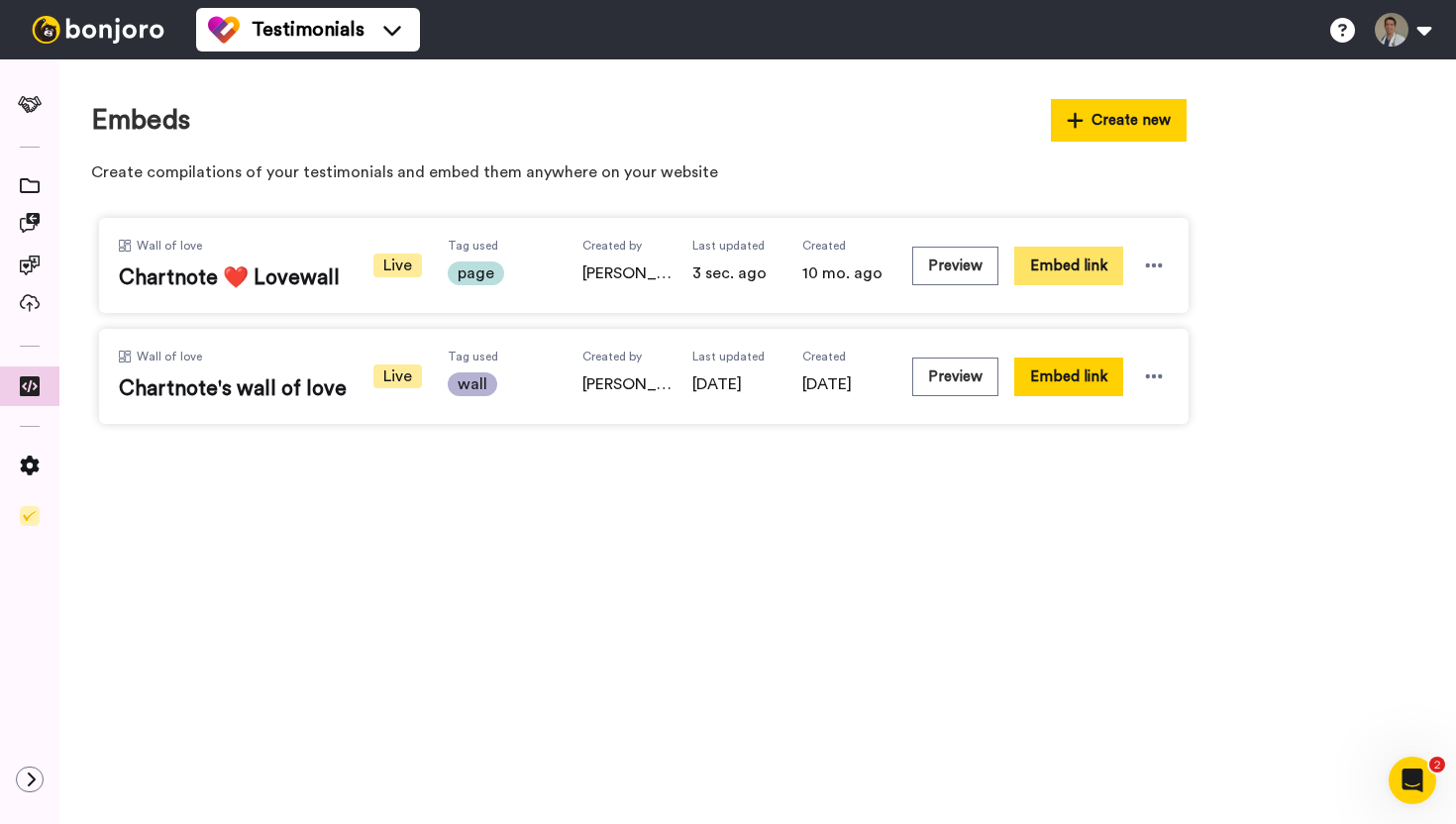click on "Embed link" at bounding box center (1069, 265) 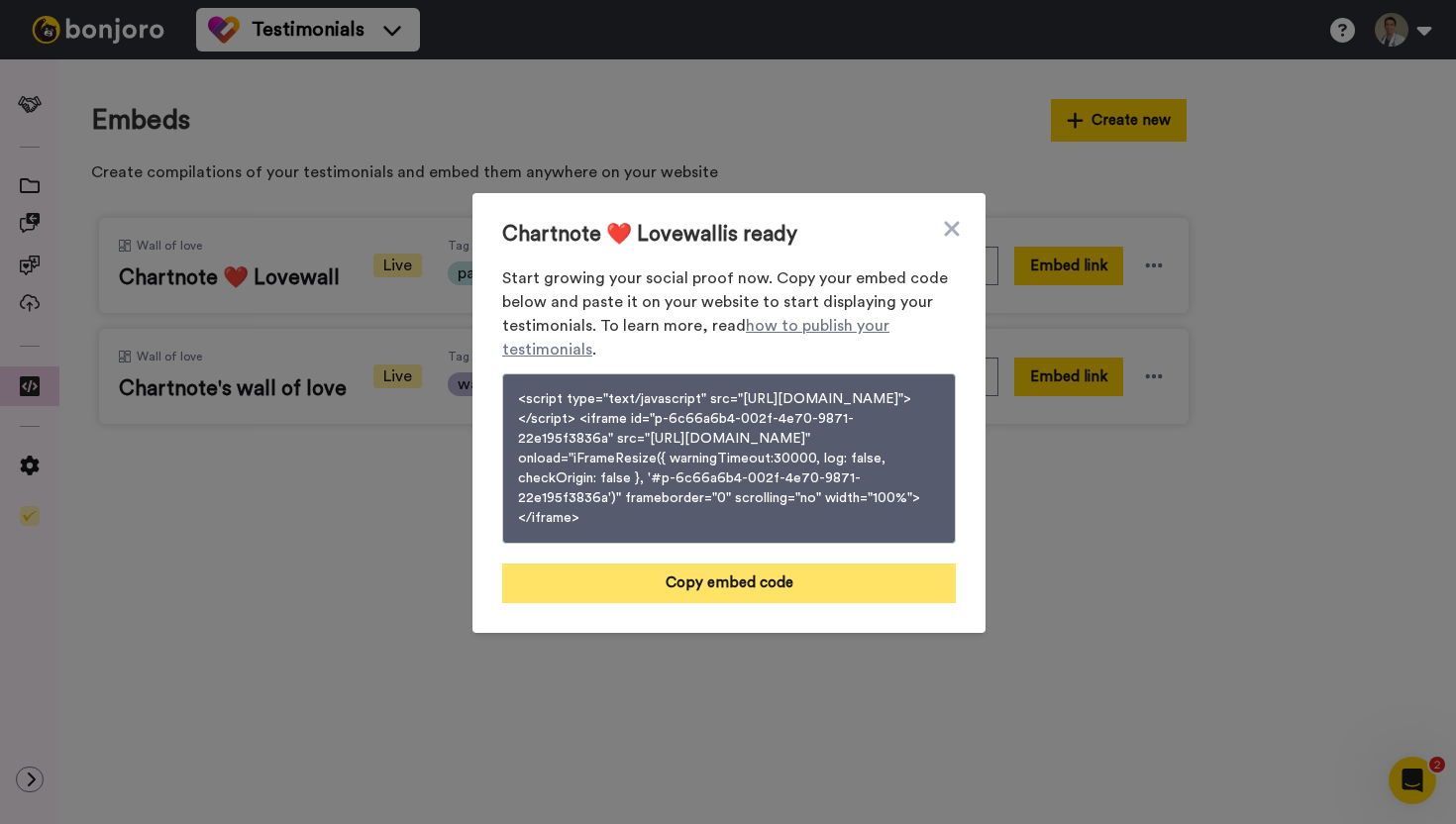 click on "Copy embed code" at bounding box center [729, 583] 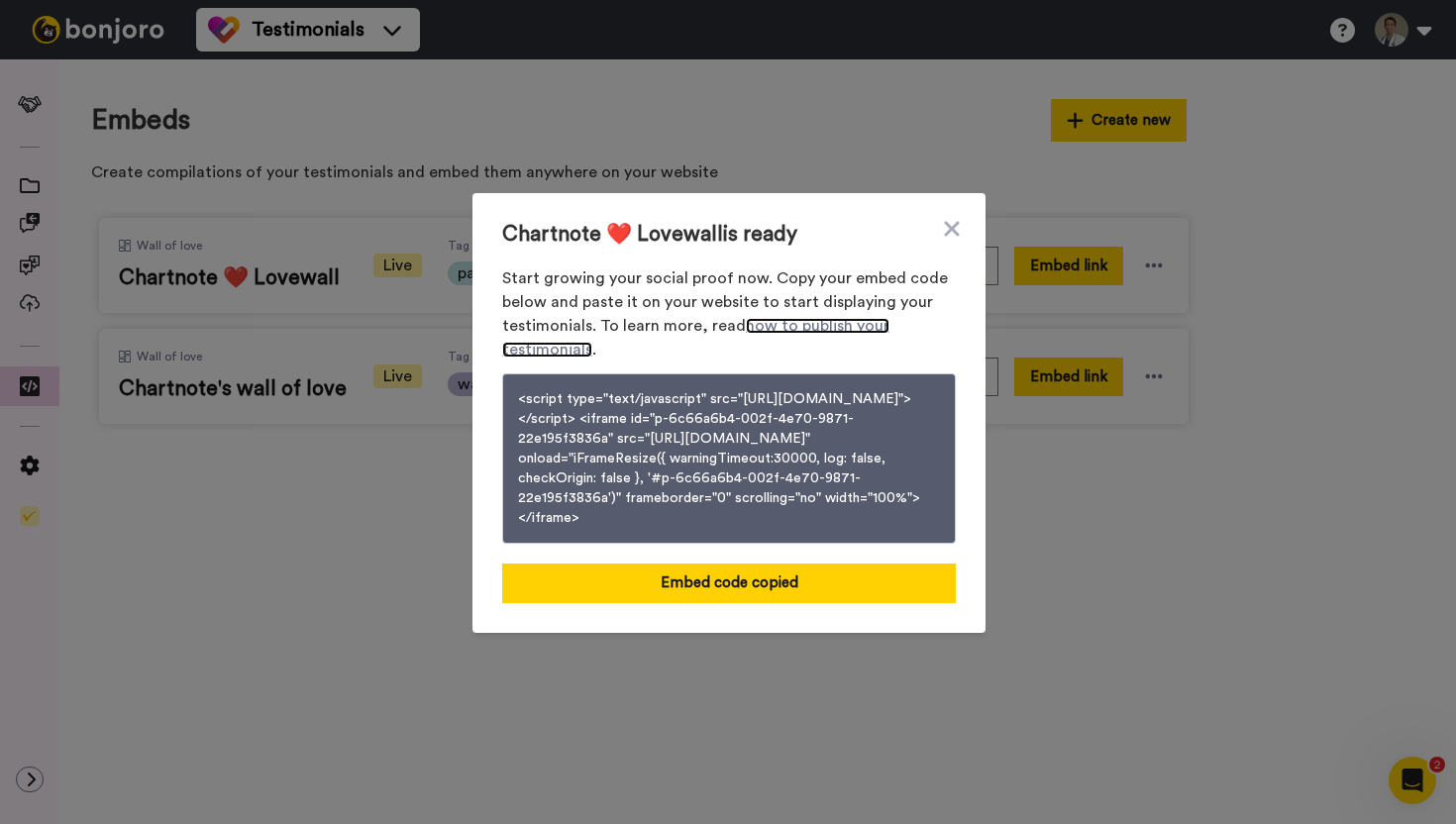 click on "how to publish your testimonials" at bounding box center [695, 338] 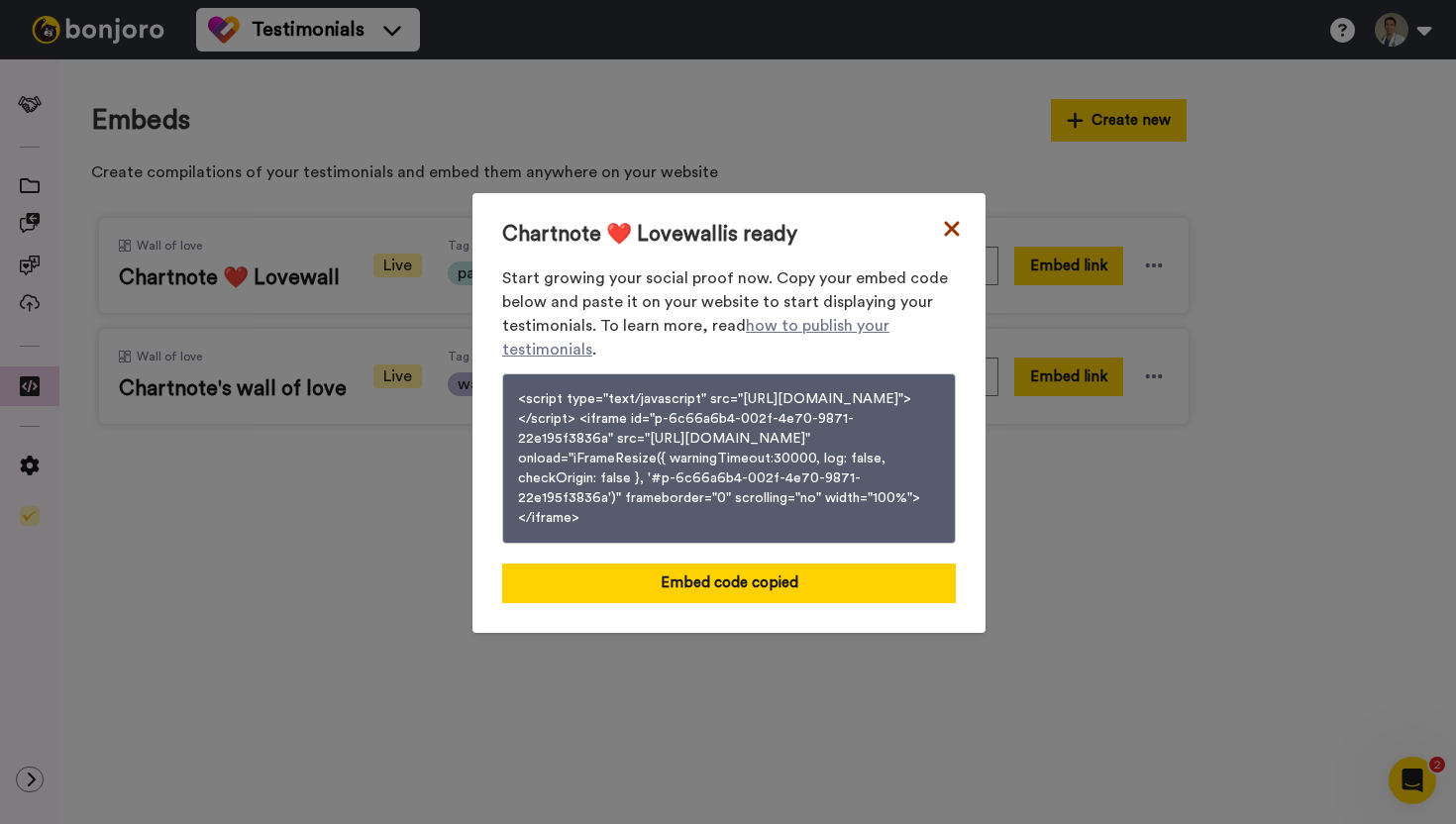 click 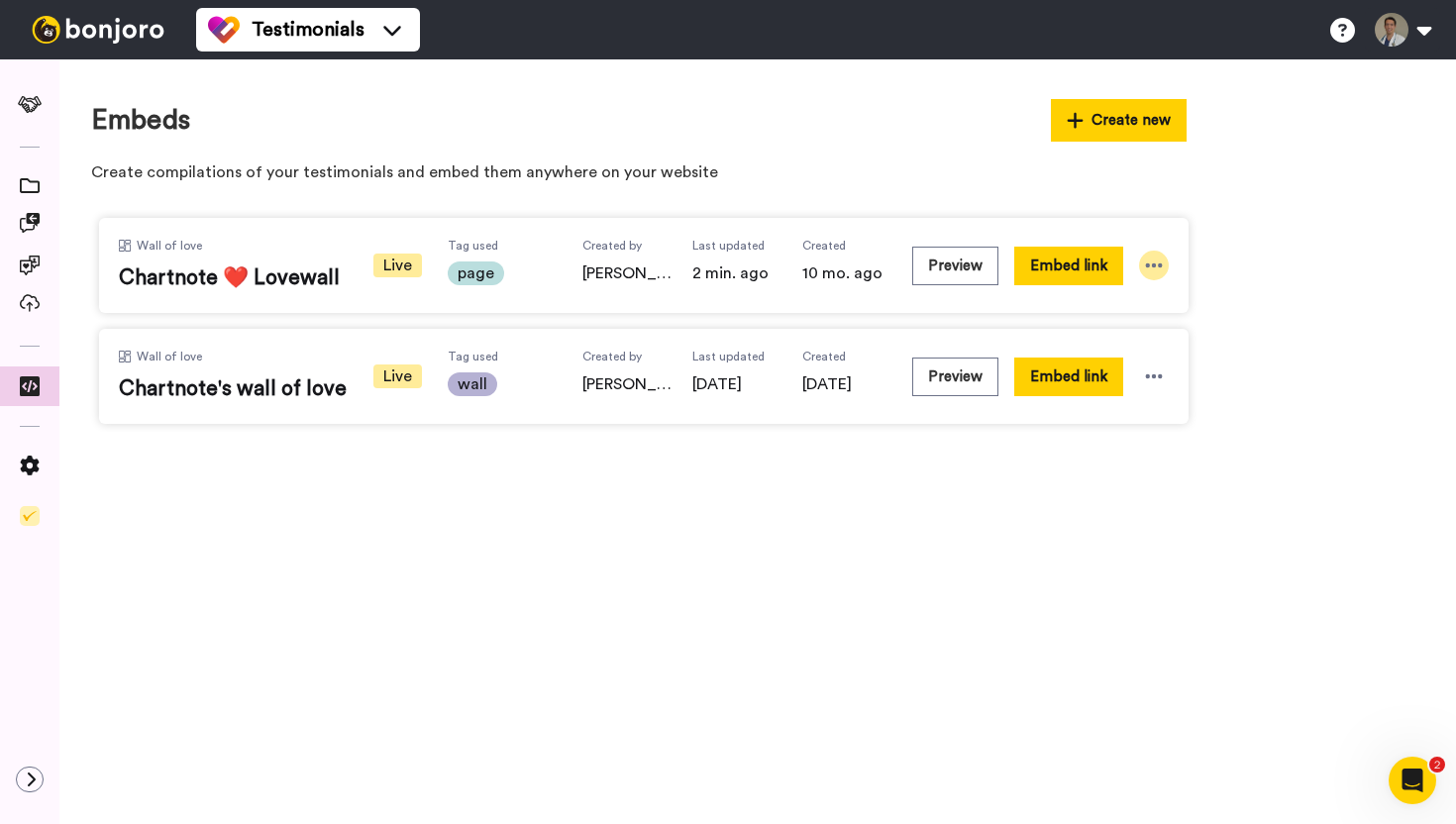 click 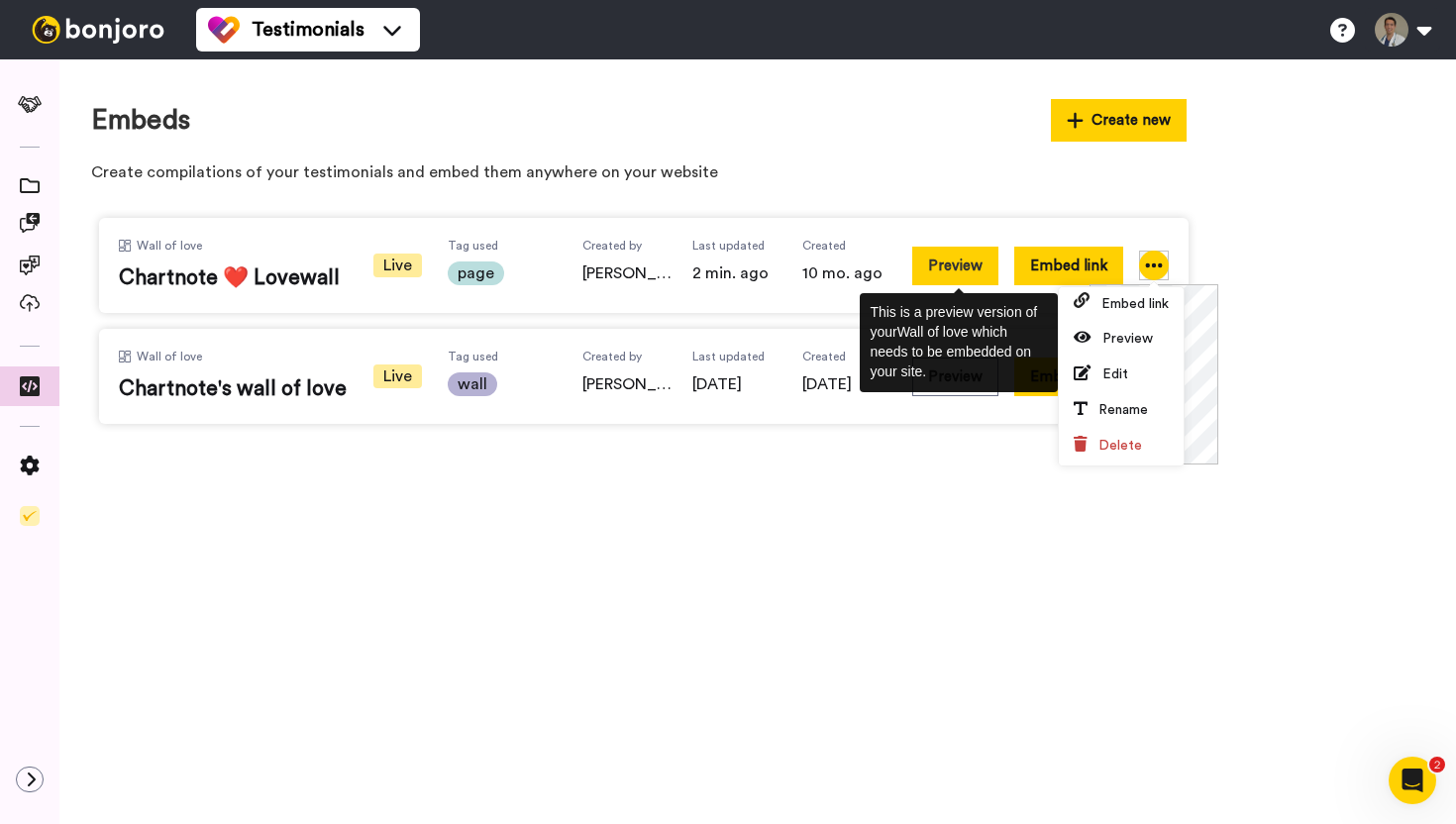 click on "Preview" at bounding box center (955, 265) 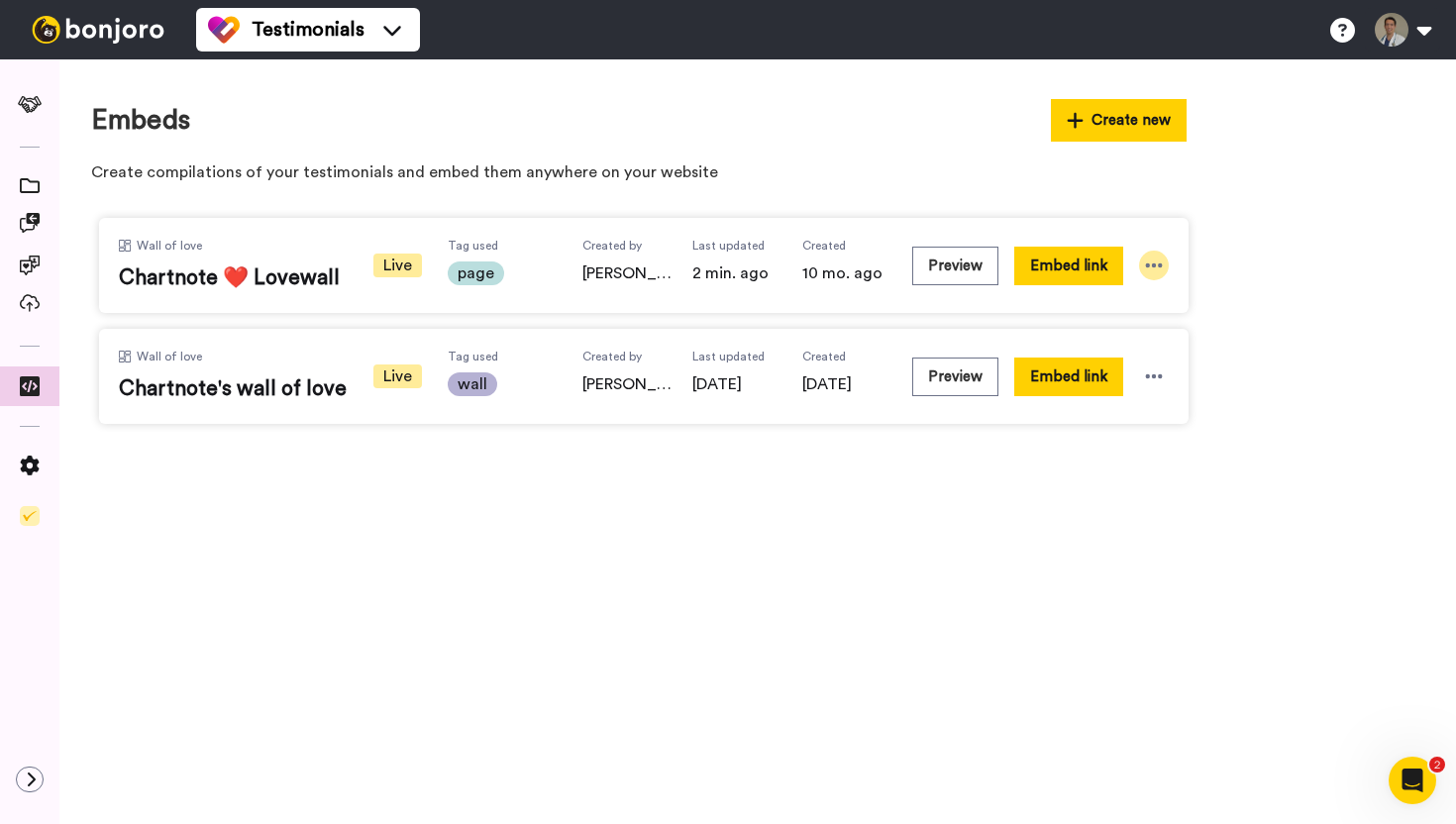 click 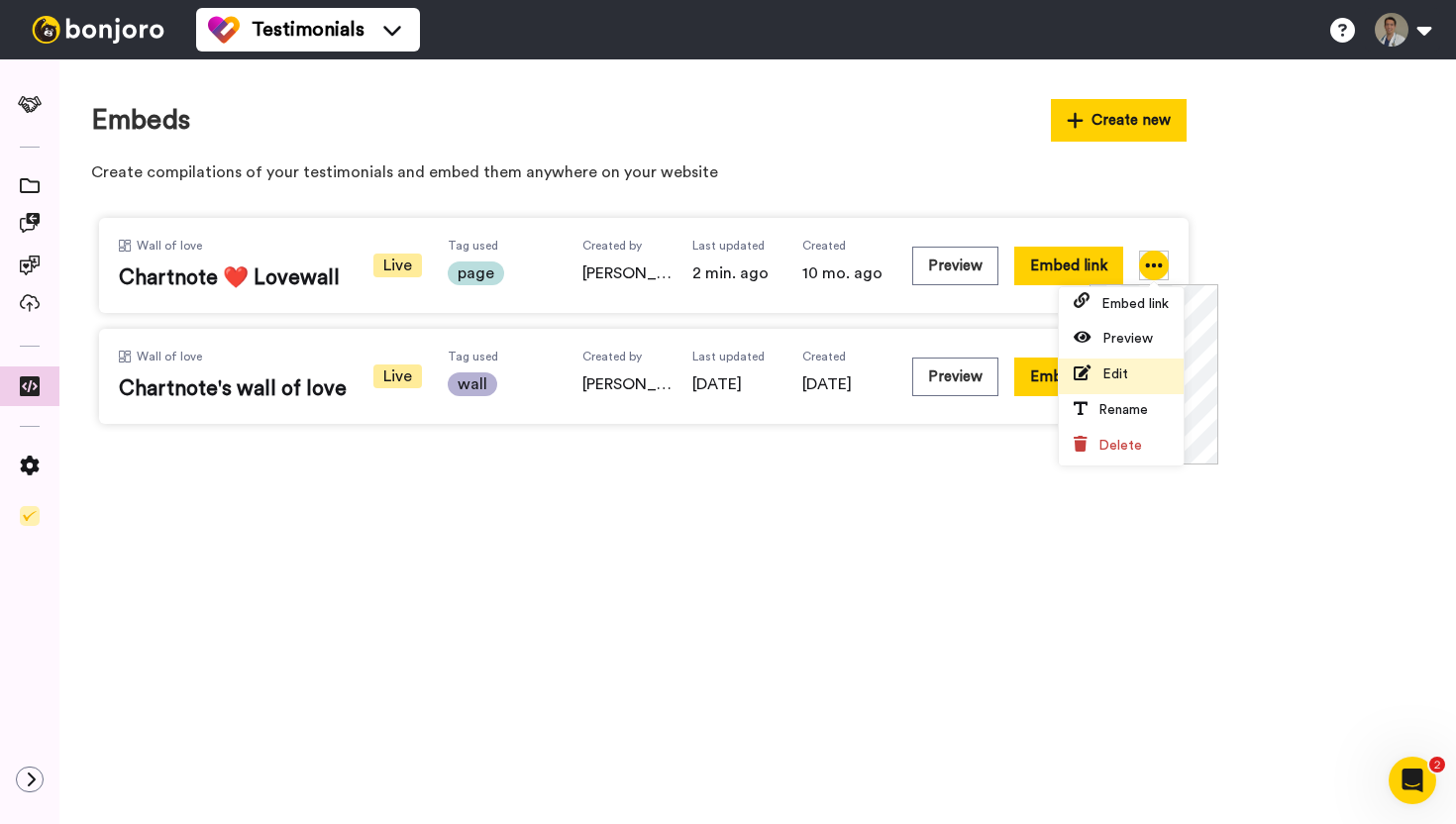 click on "Edit" at bounding box center (1121, 376) 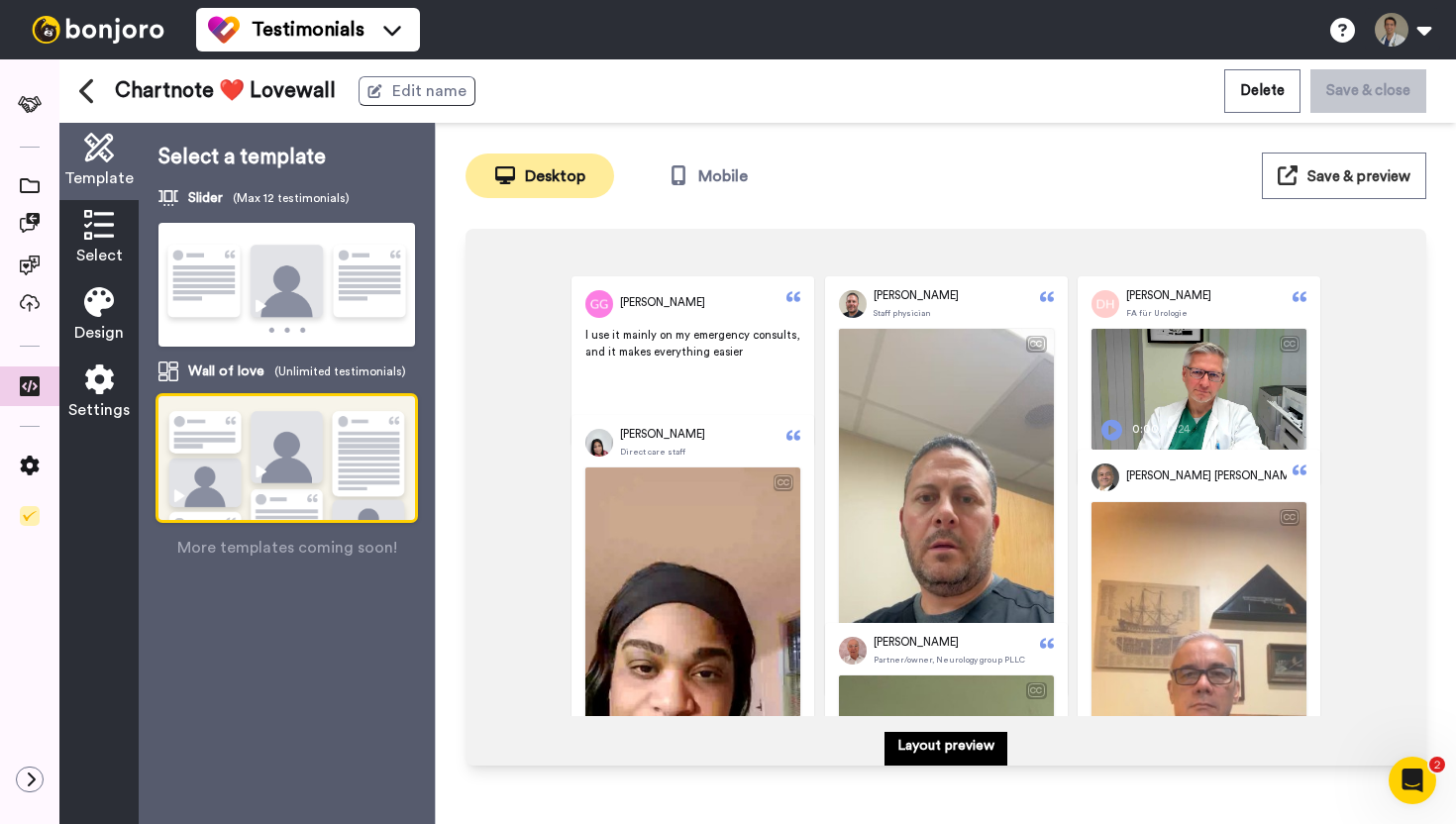 click on "Select" at bounding box center [99, 256] 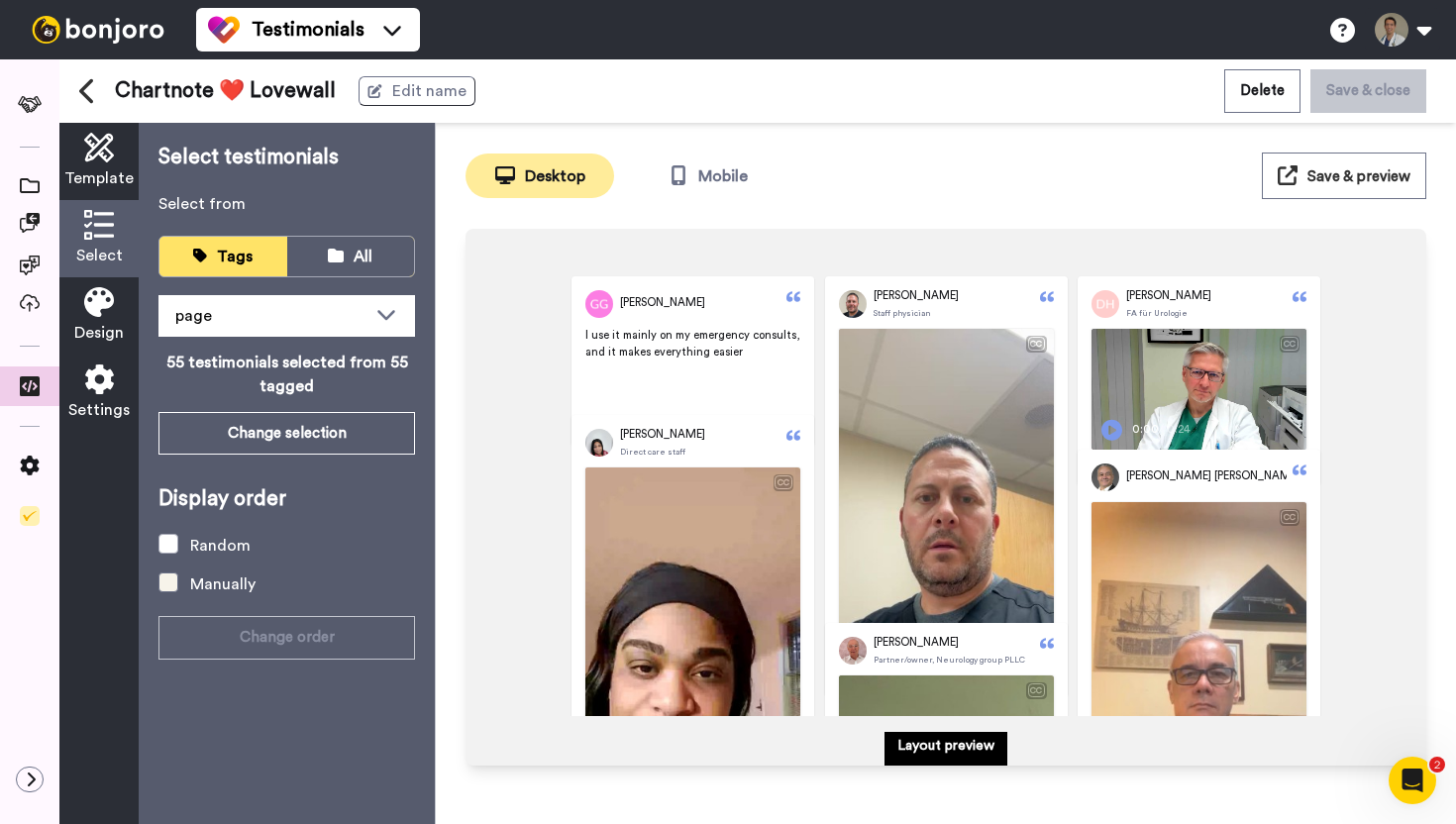 click on "Manually" at bounding box center [207, 584] 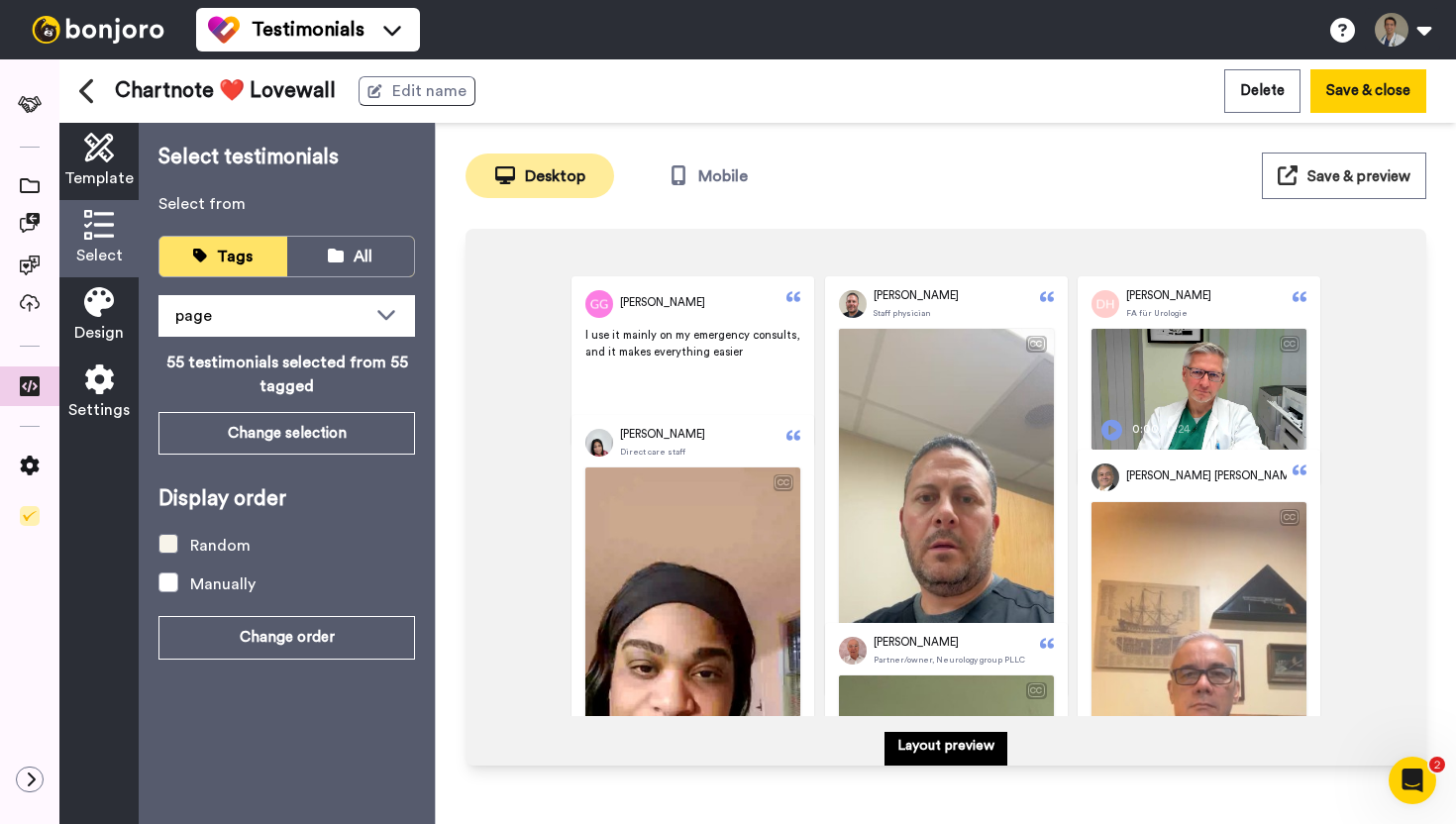 click on "Random" at bounding box center [204, 546] 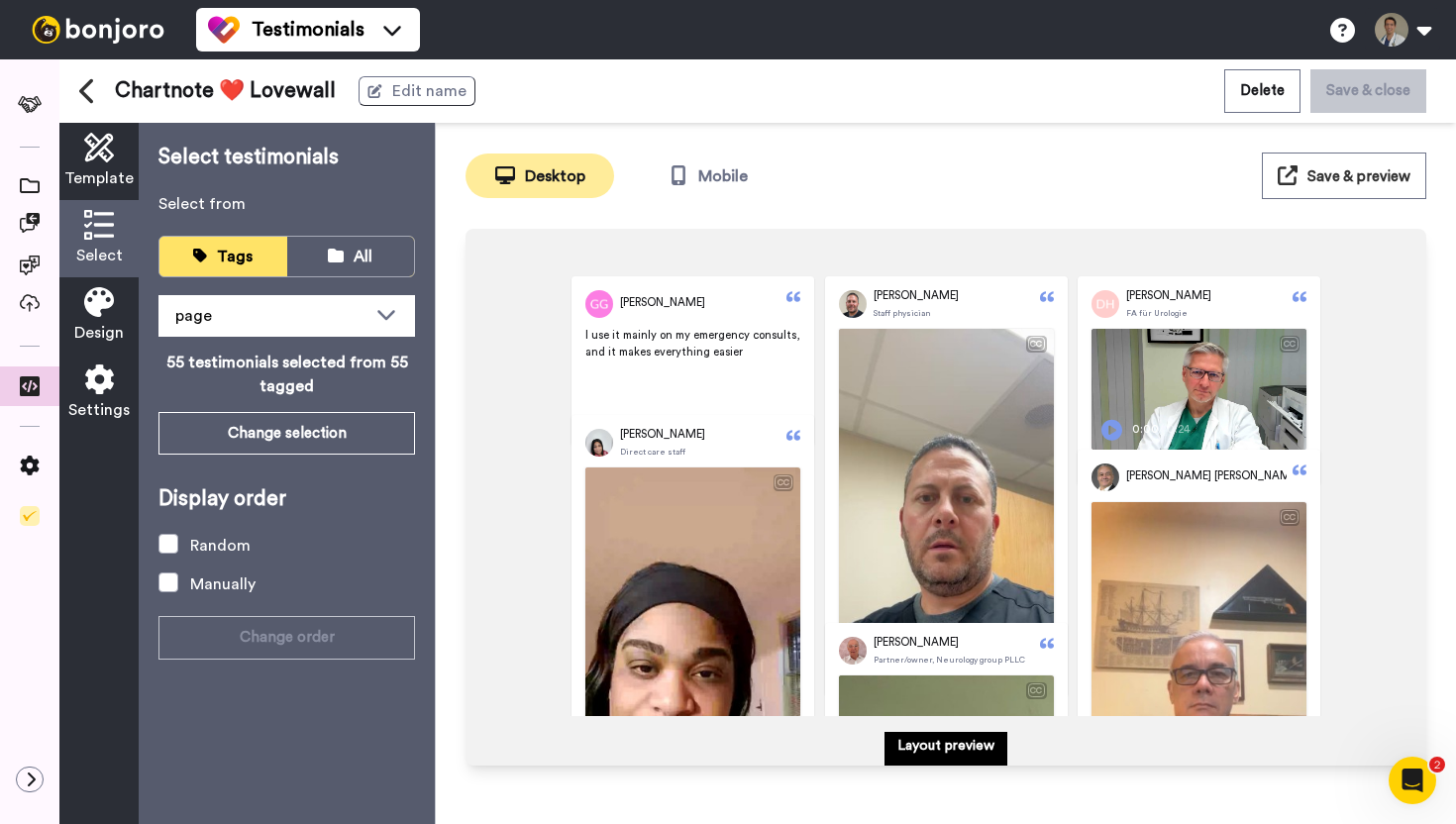 click on "Design" at bounding box center [99, 316] 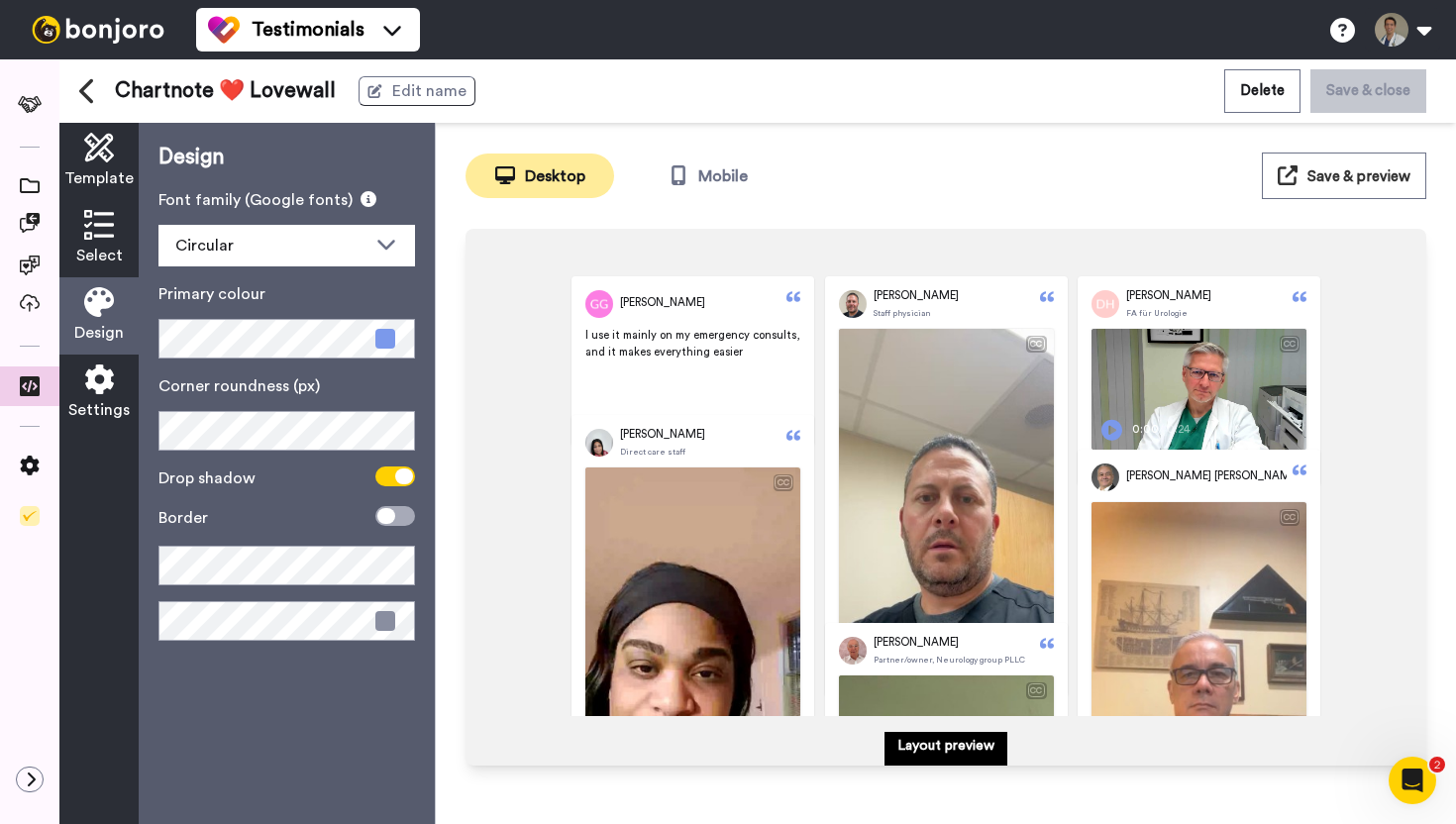 click at bounding box center [99, 379] 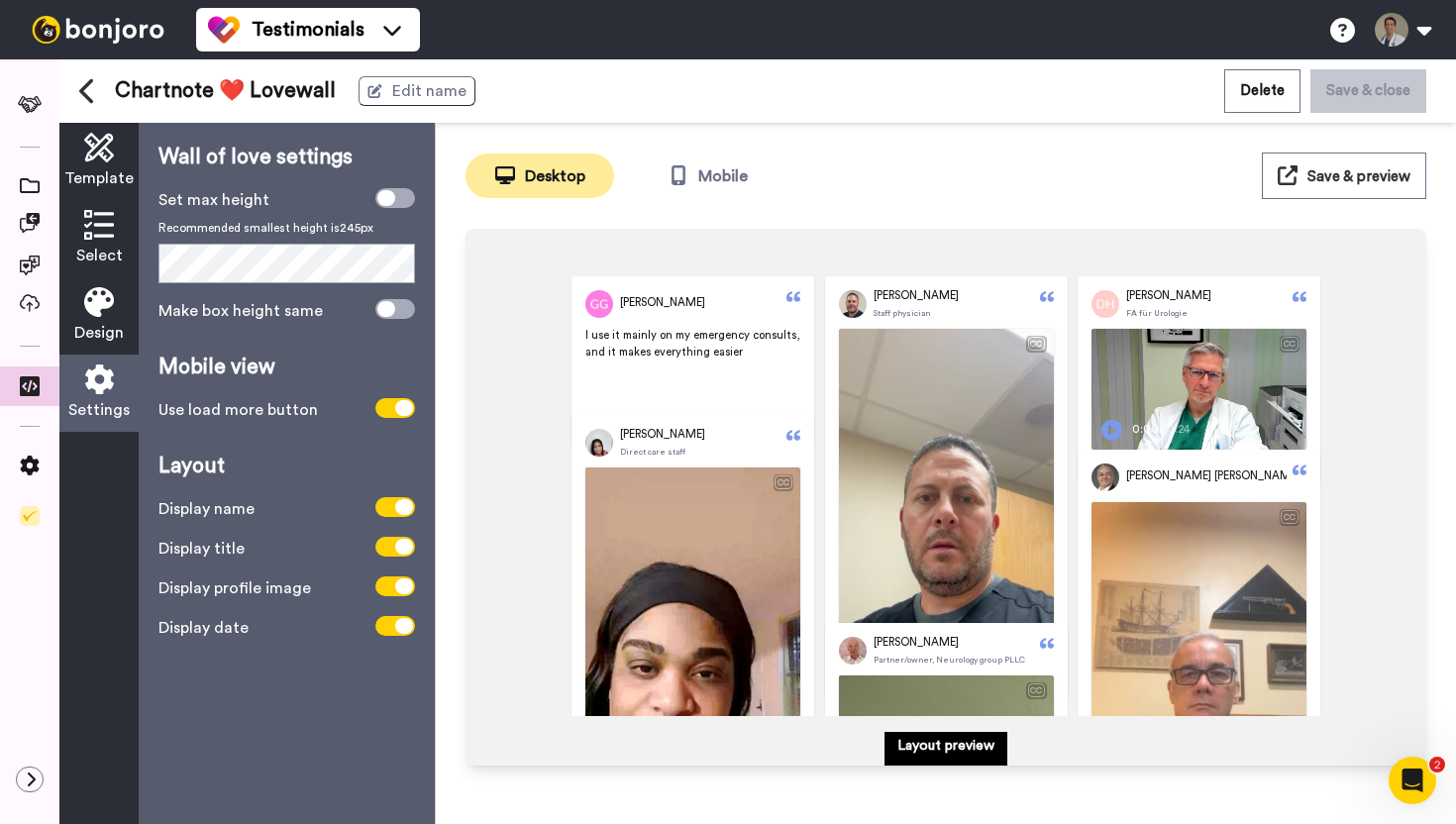 click at bounding box center [99, 302] 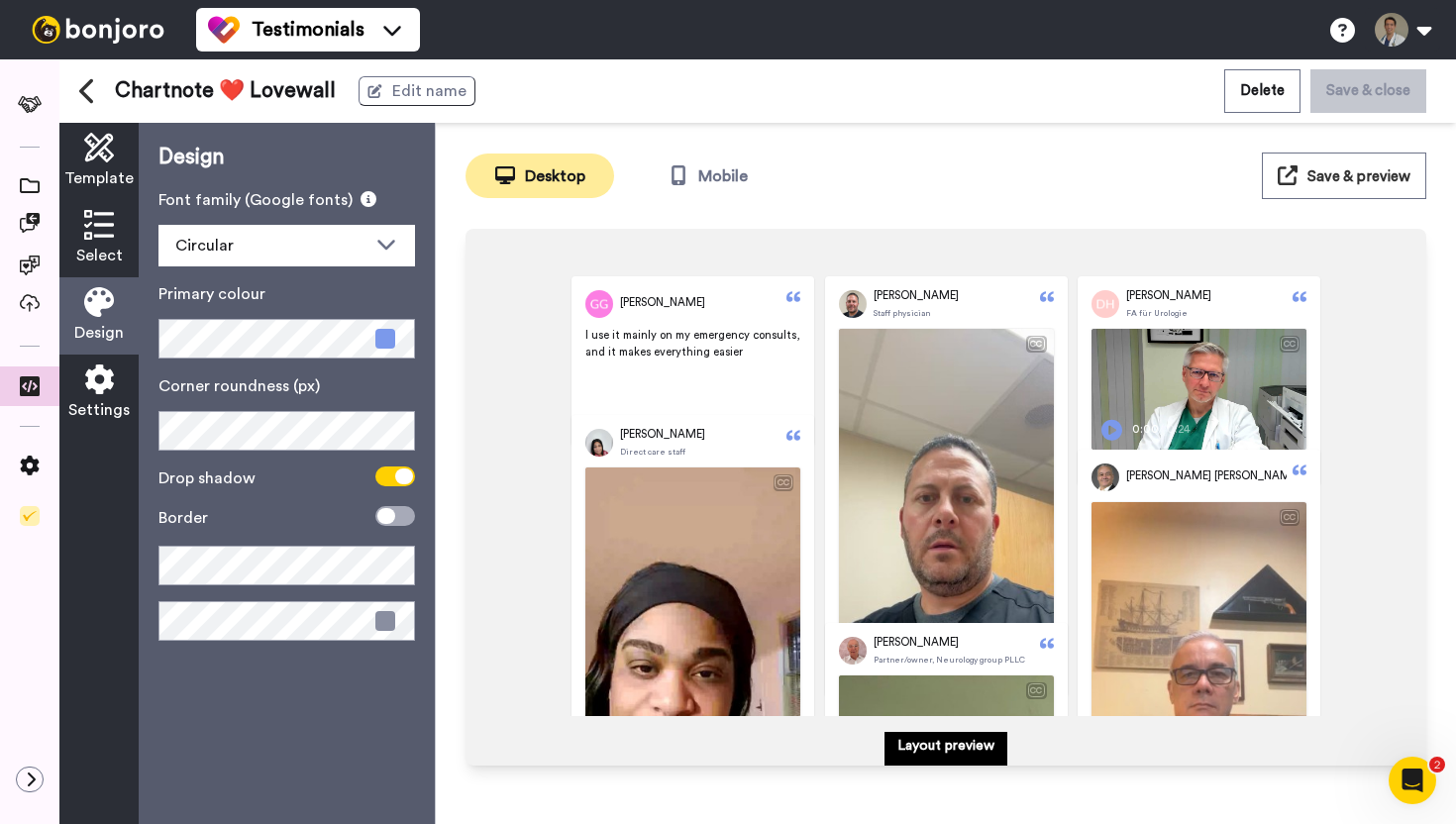 click at bounding box center (99, 225) 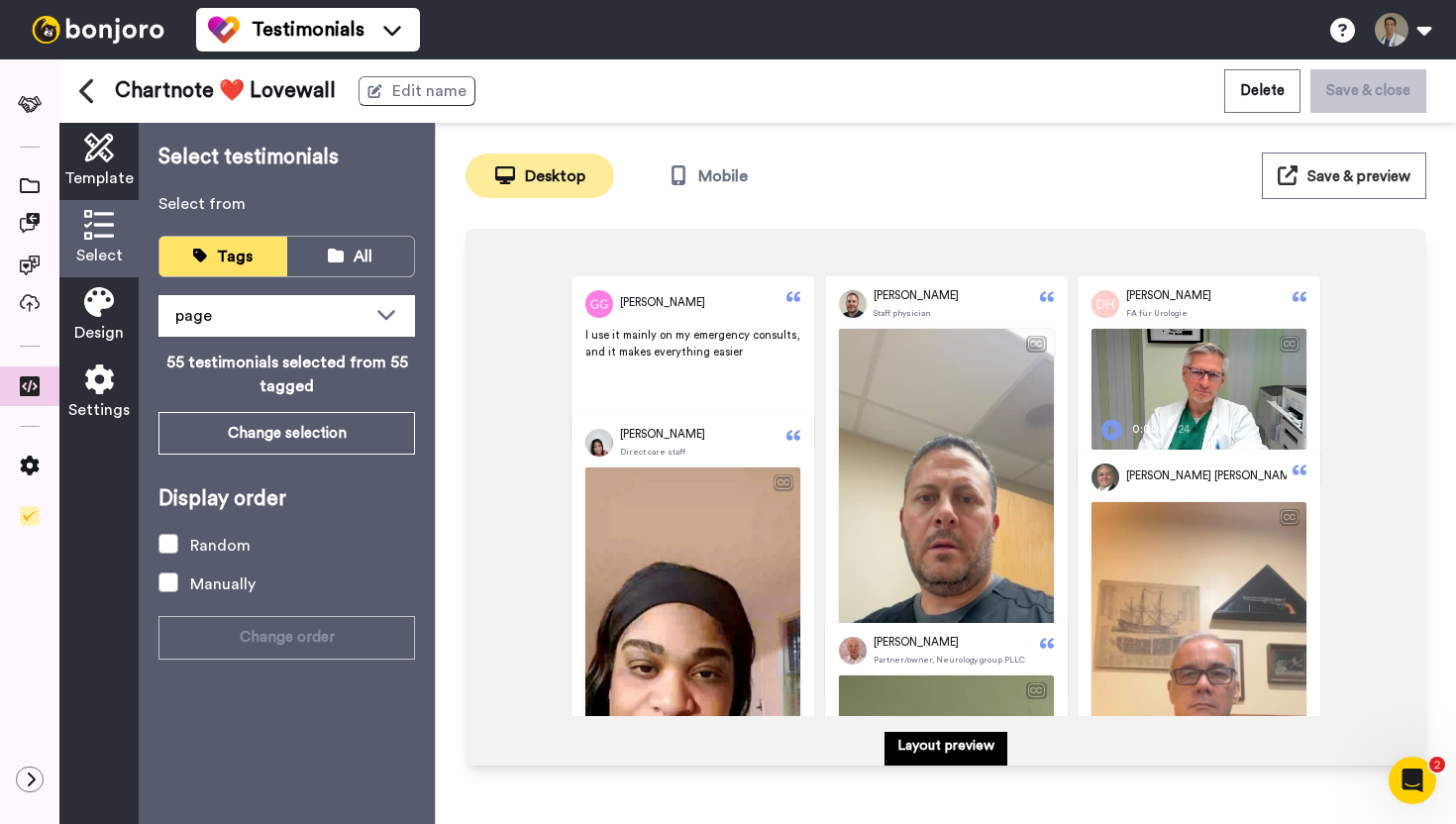 click at bounding box center (99, 148) 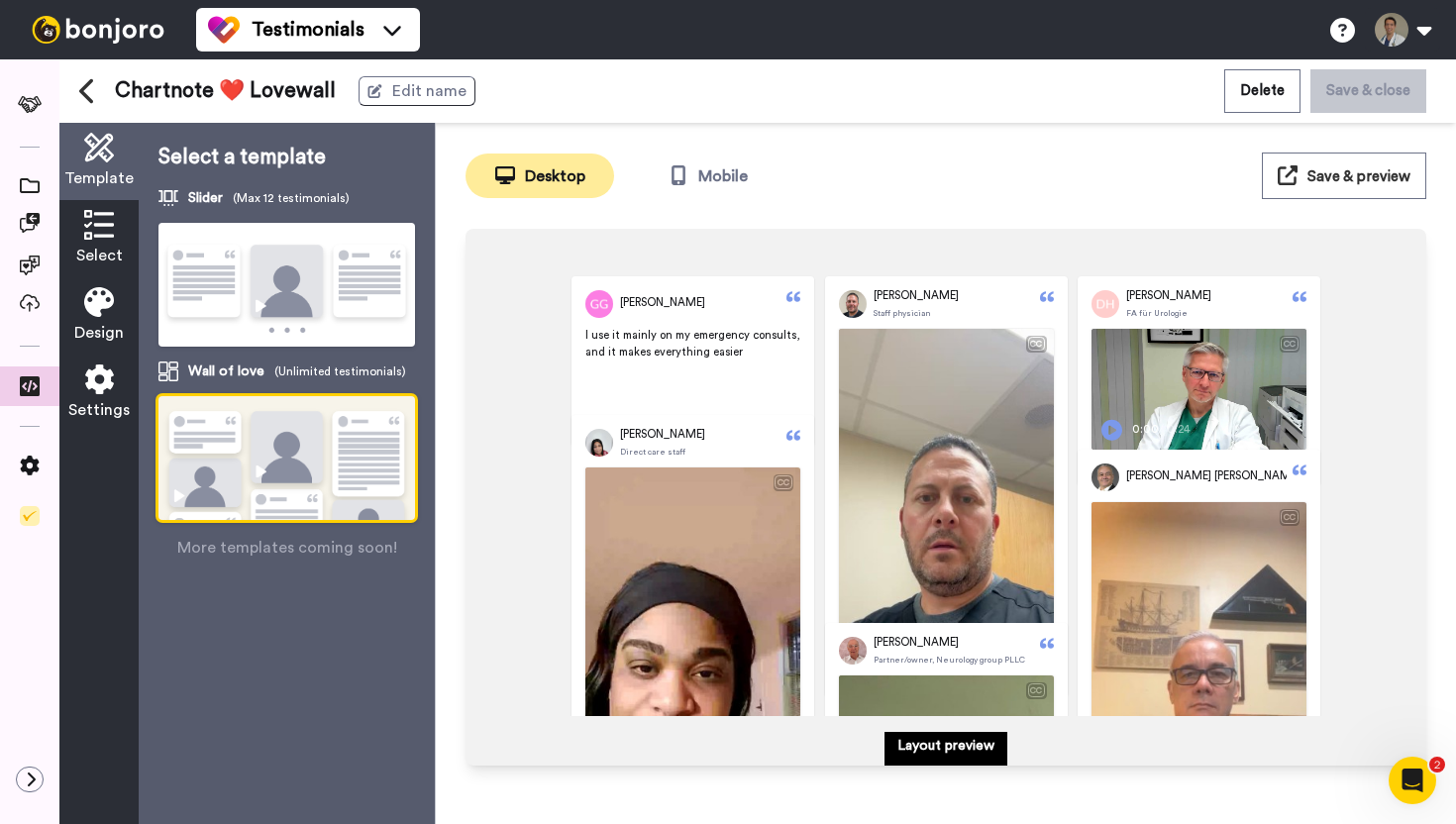 click on "I use it mainly on my emergency consults, and it makes everything easier" at bounding box center [692, 369] 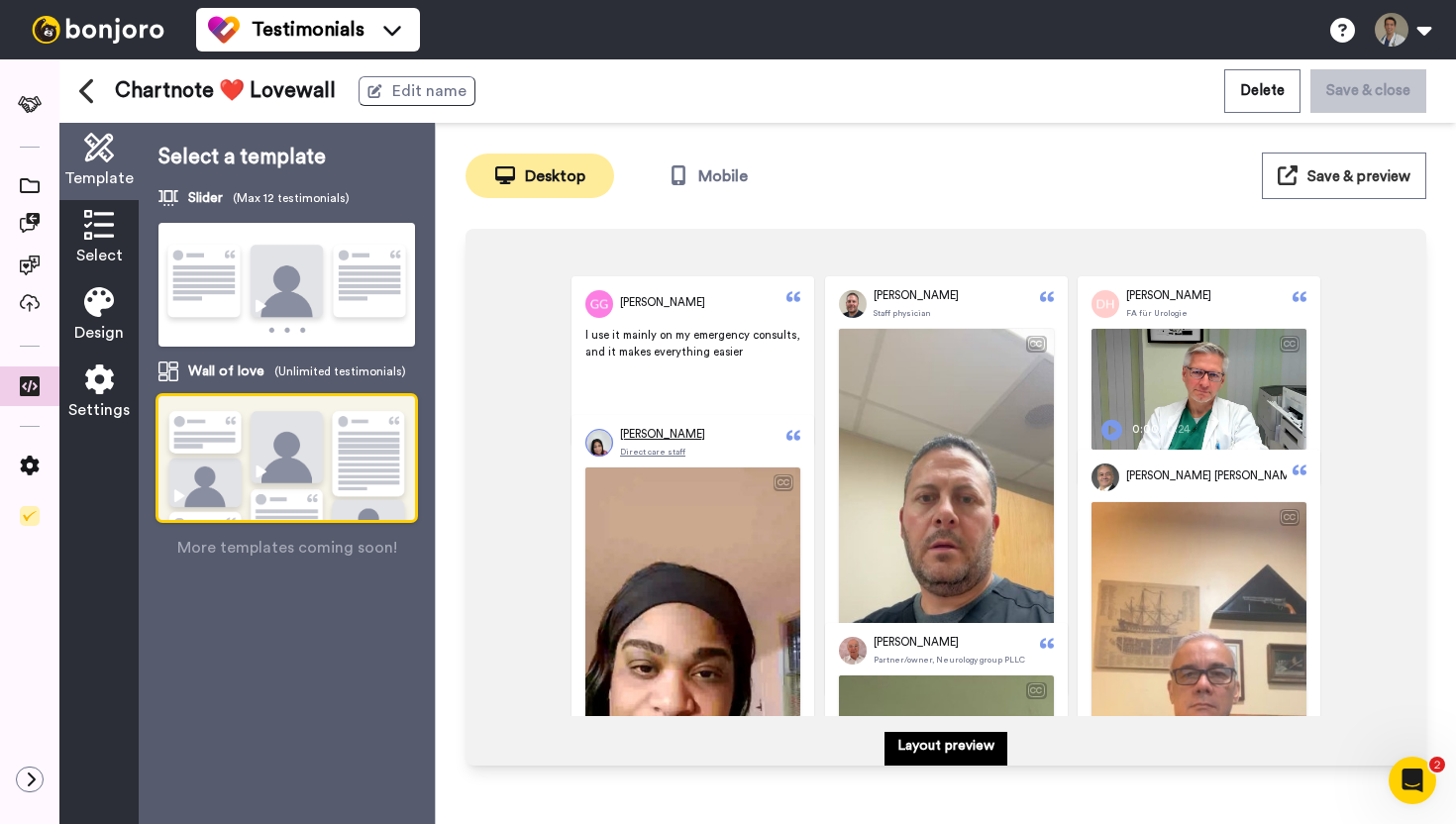 click on "Shanese Connor Direct care staff" at bounding box center (663, 442) 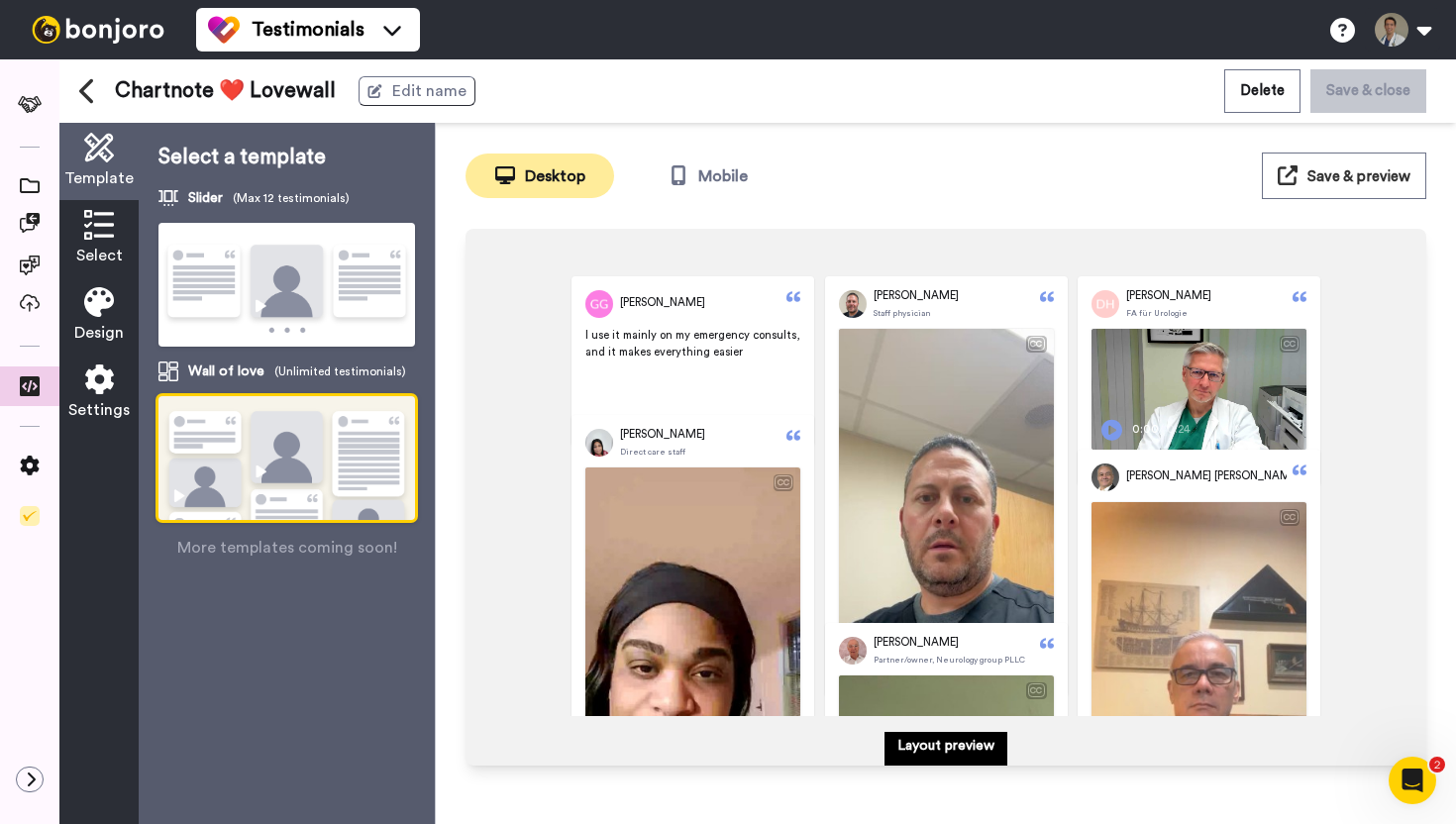 drag, startPoint x: 796, startPoint y: 439, endPoint x: 771, endPoint y: 440, distance: 25.019992 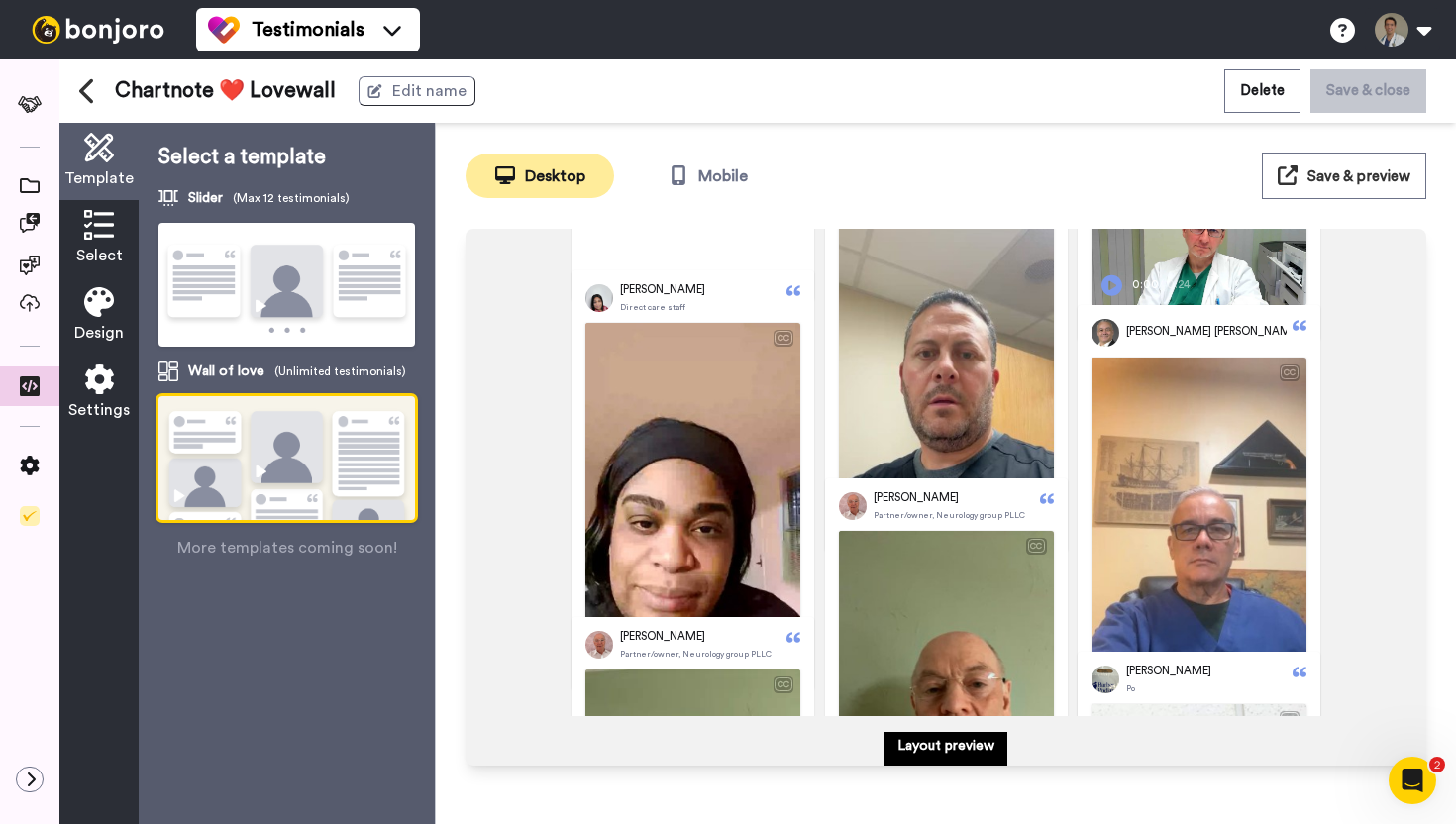 scroll, scrollTop: 150, scrollLeft: 0, axis: vertical 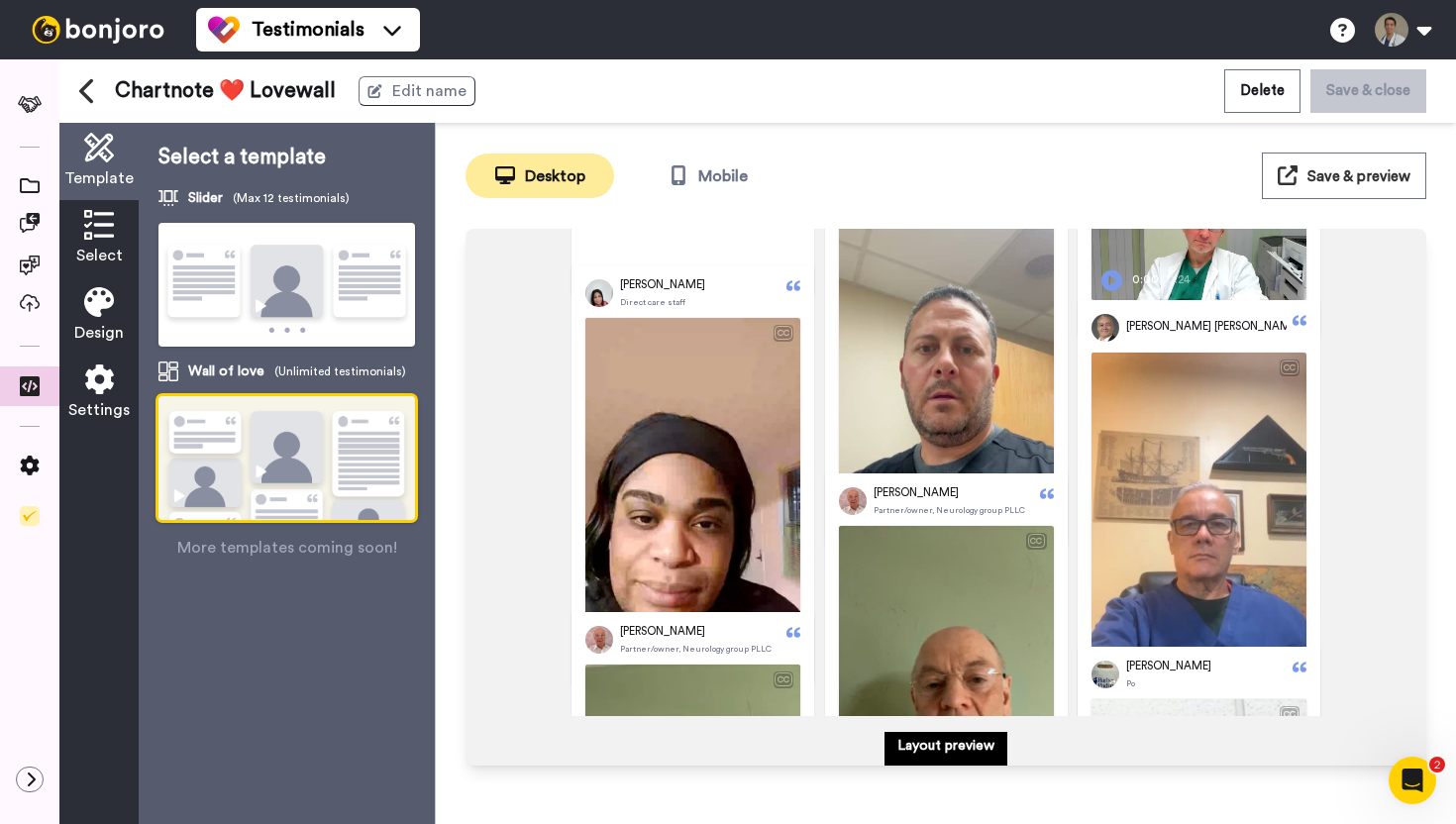 click on "Shanese Connor Direct care staff" at bounding box center (692, 293) 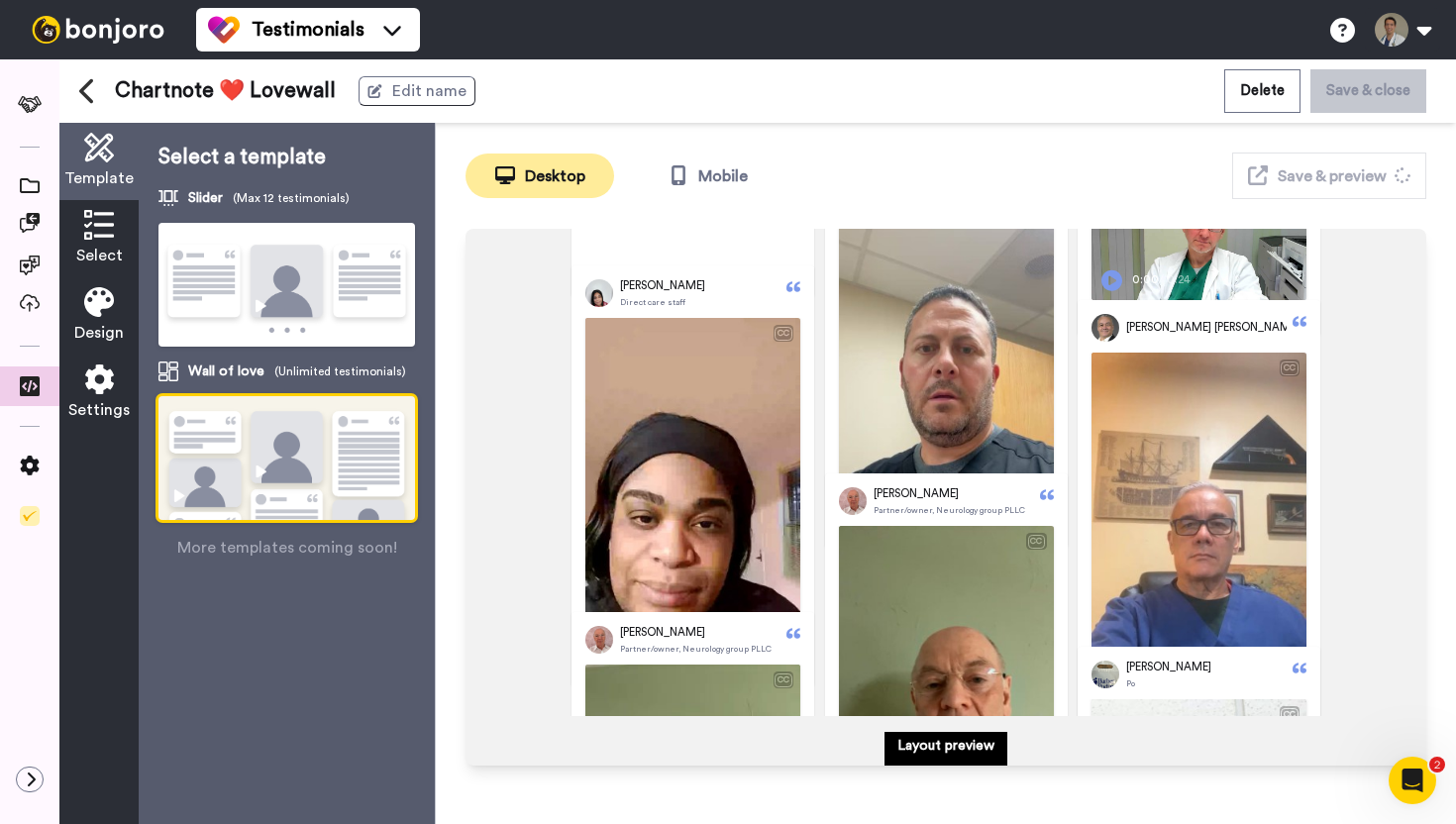 click 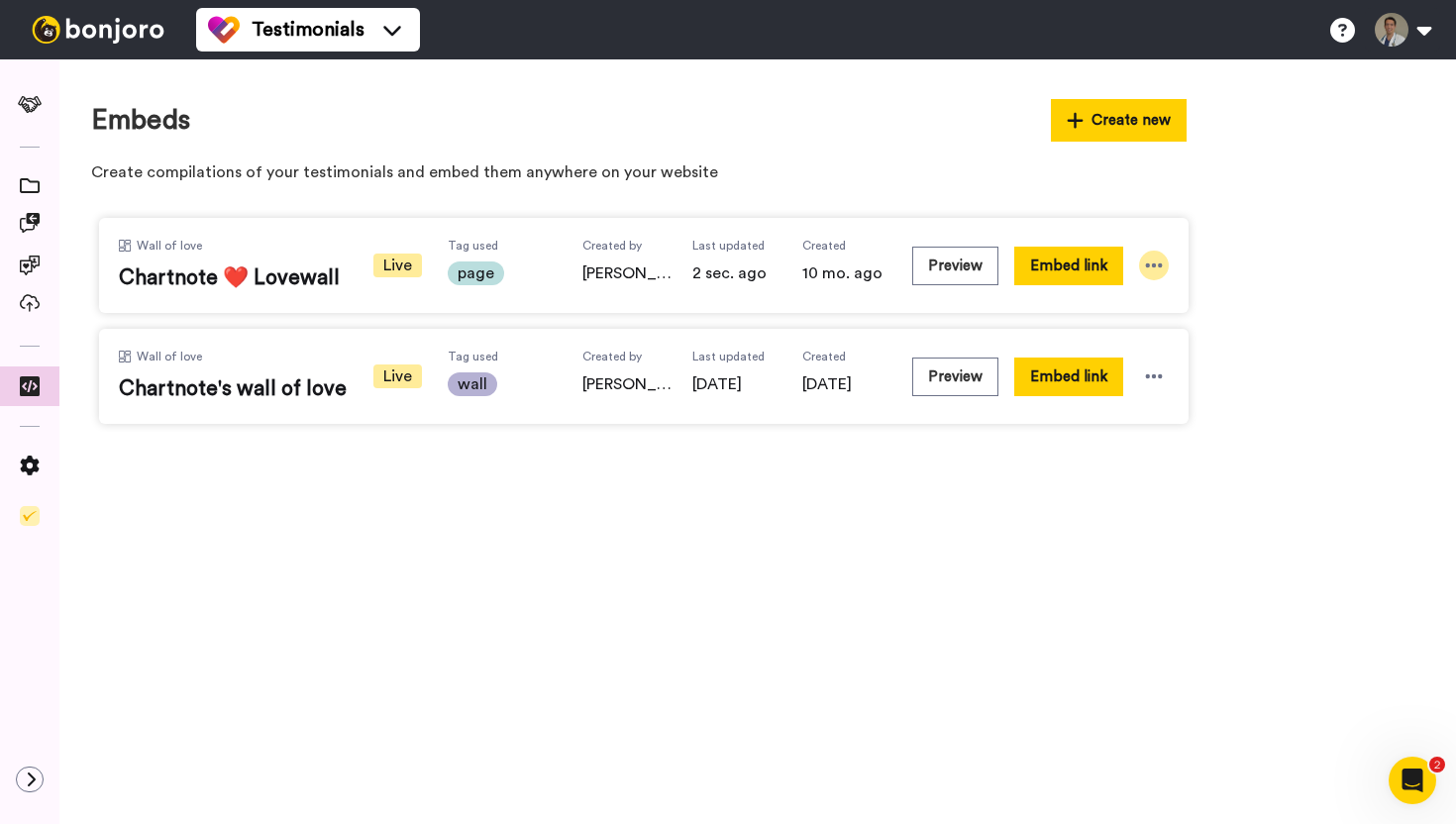 click 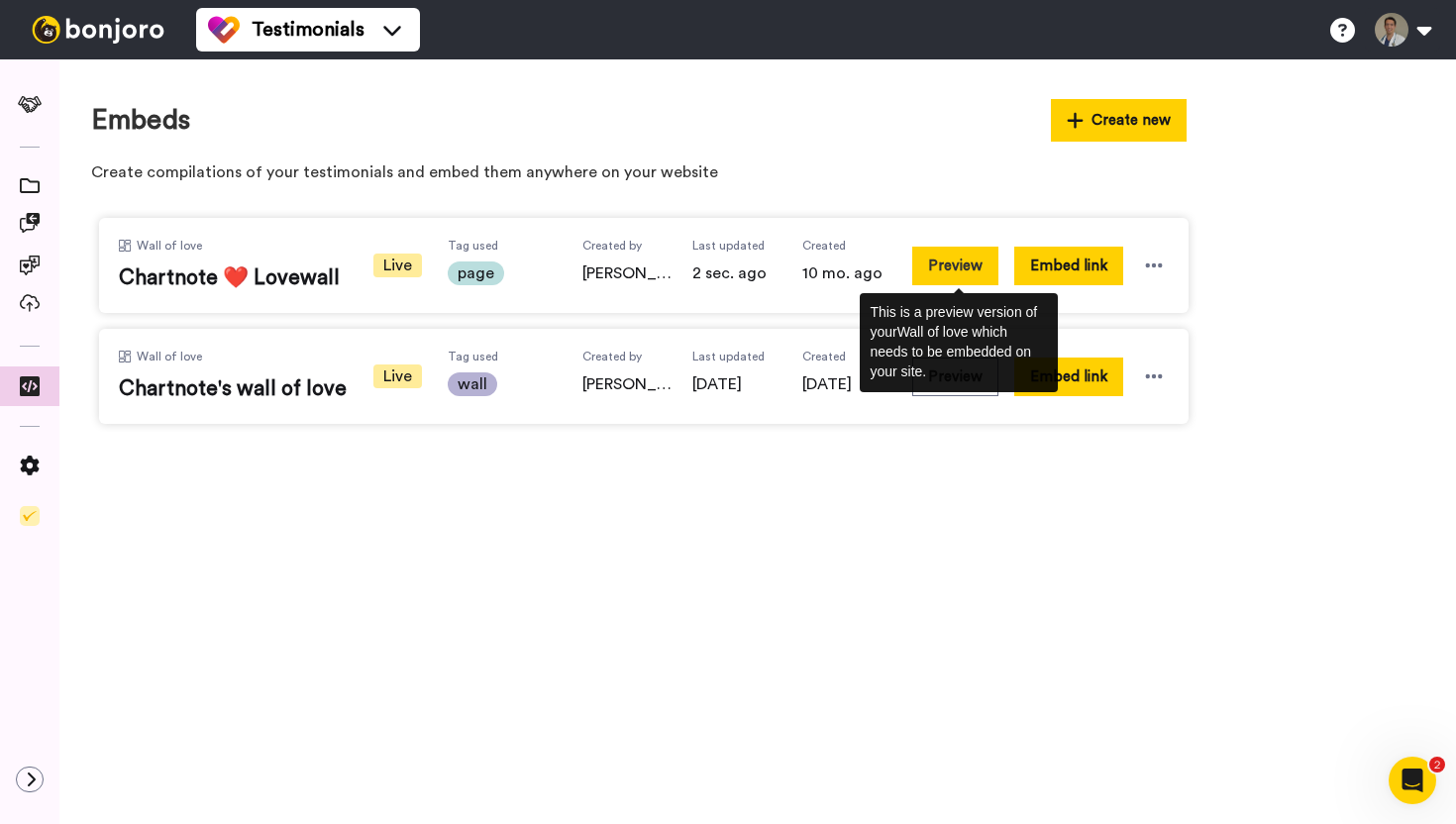 click on "Preview" at bounding box center (955, 265) 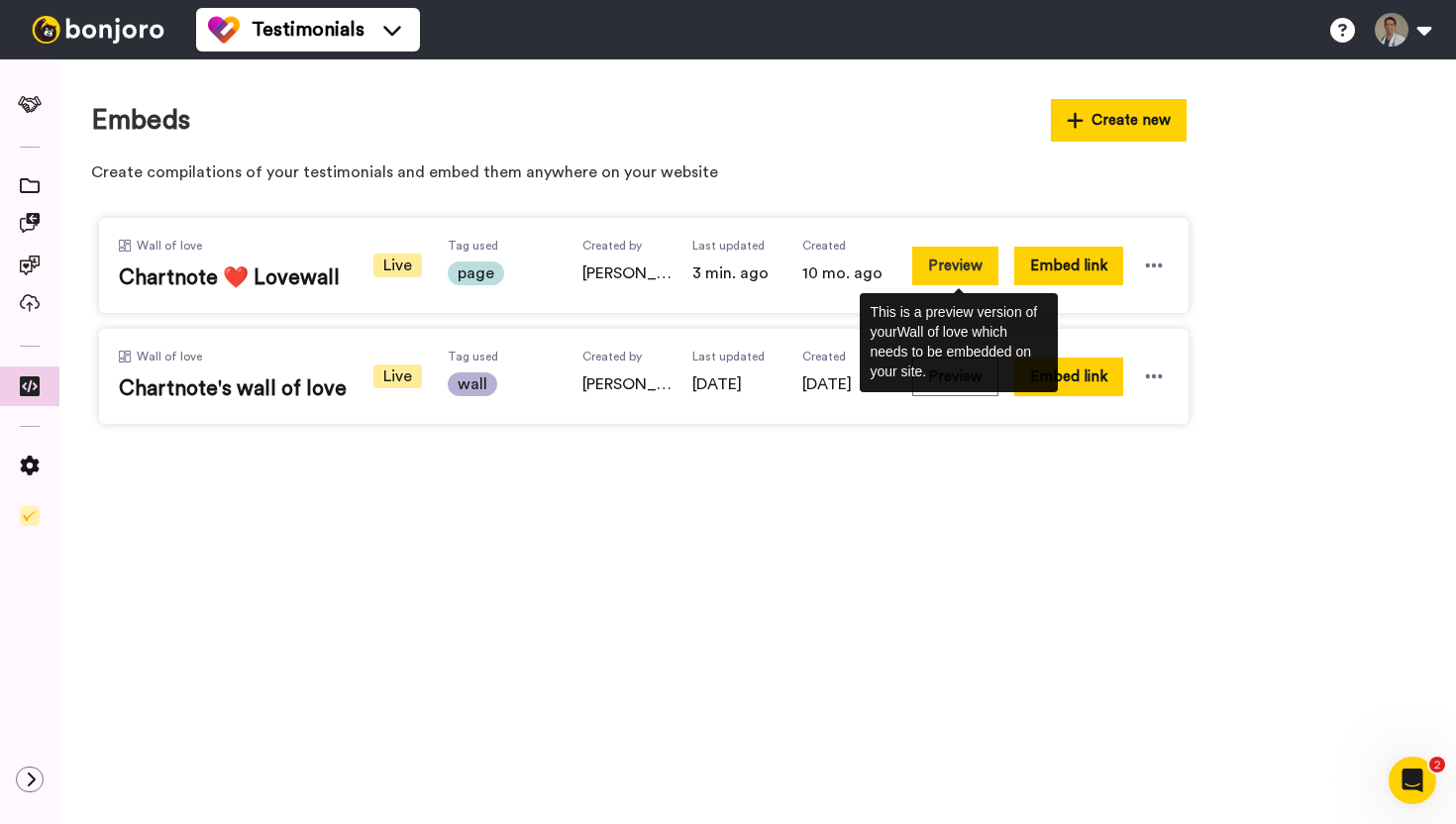 click on "Preview" at bounding box center (955, 265) 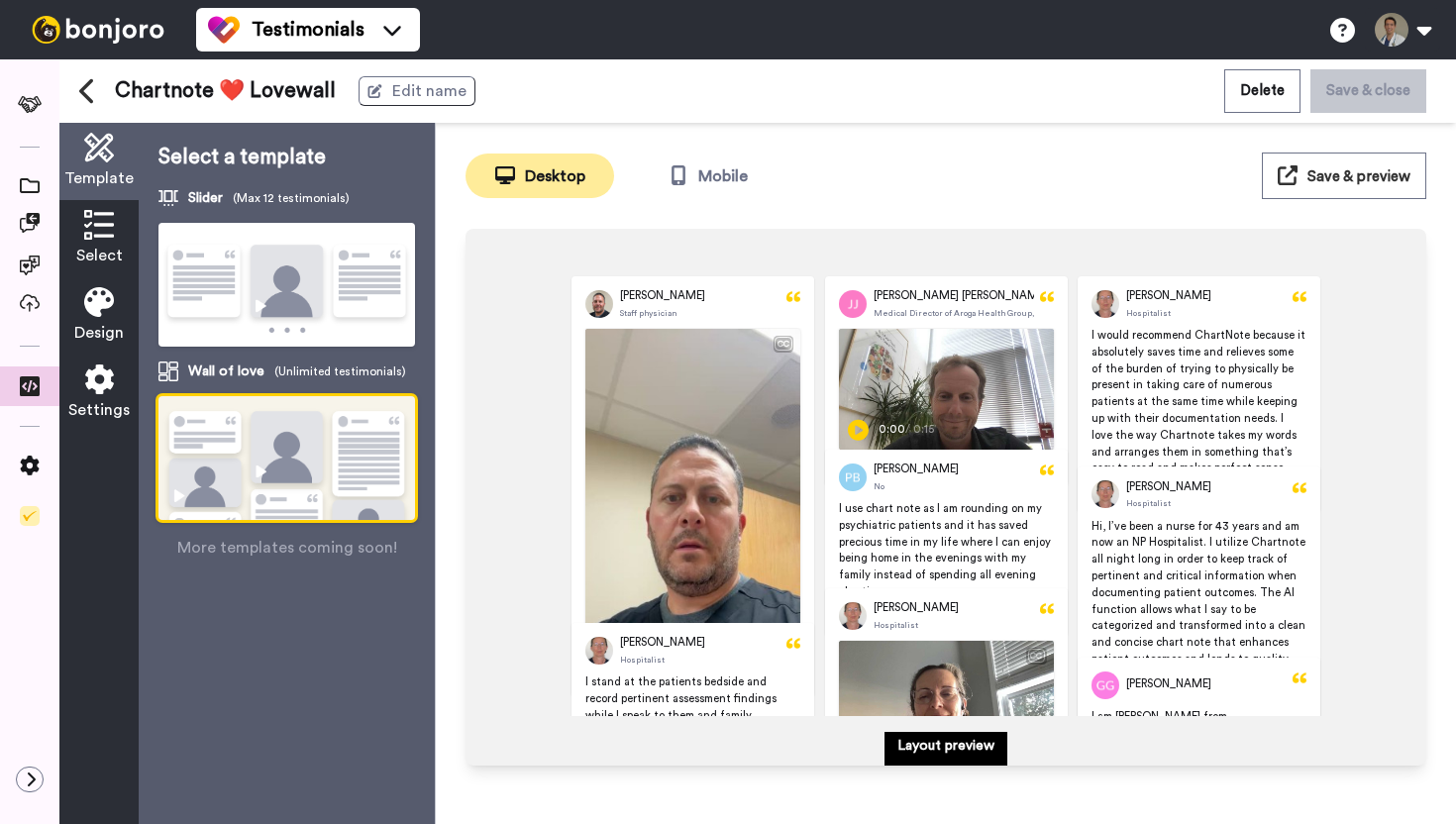scroll, scrollTop: 0, scrollLeft: 0, axis: both 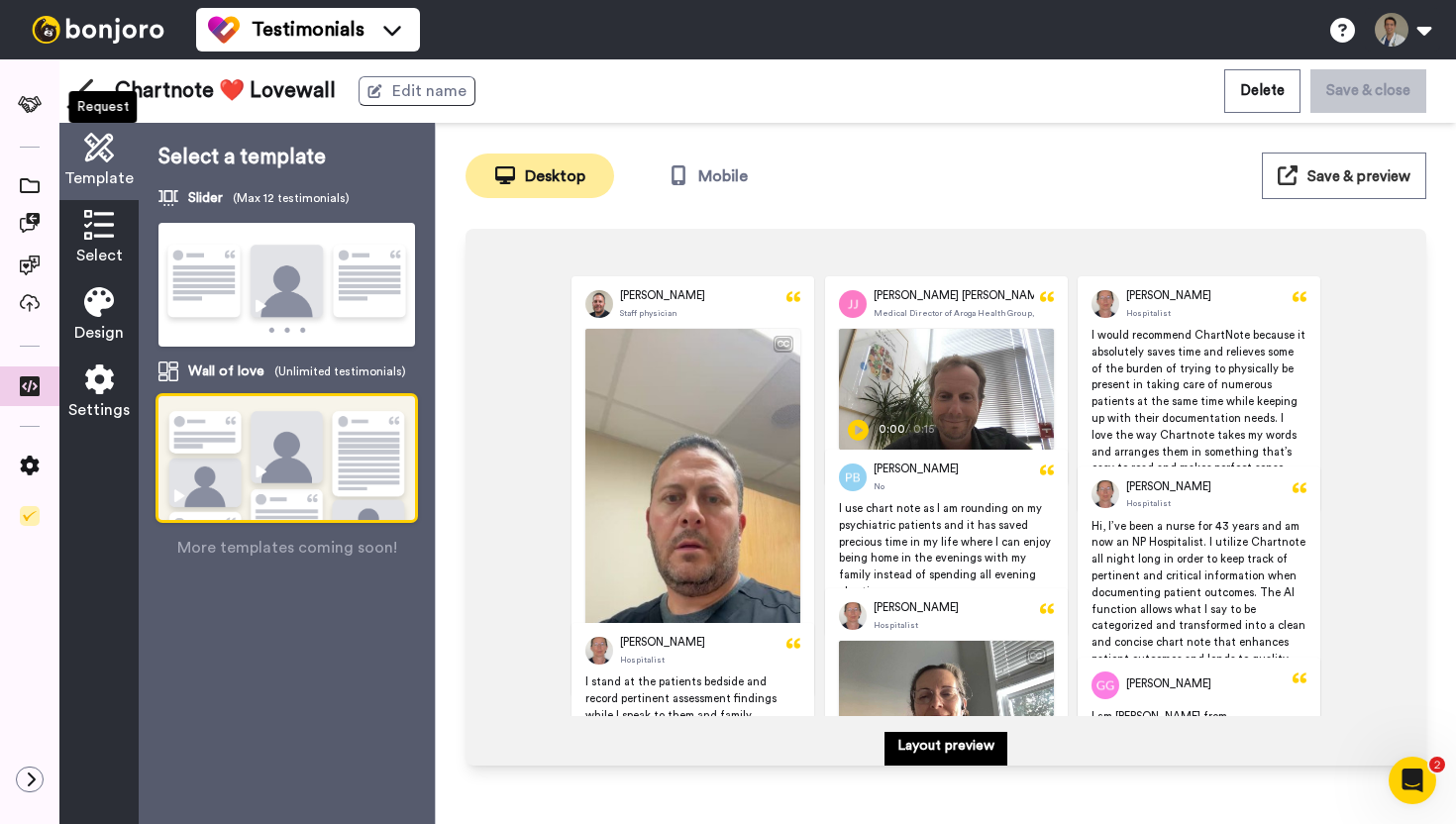 click on "Request" at bounding box center (103, 107) 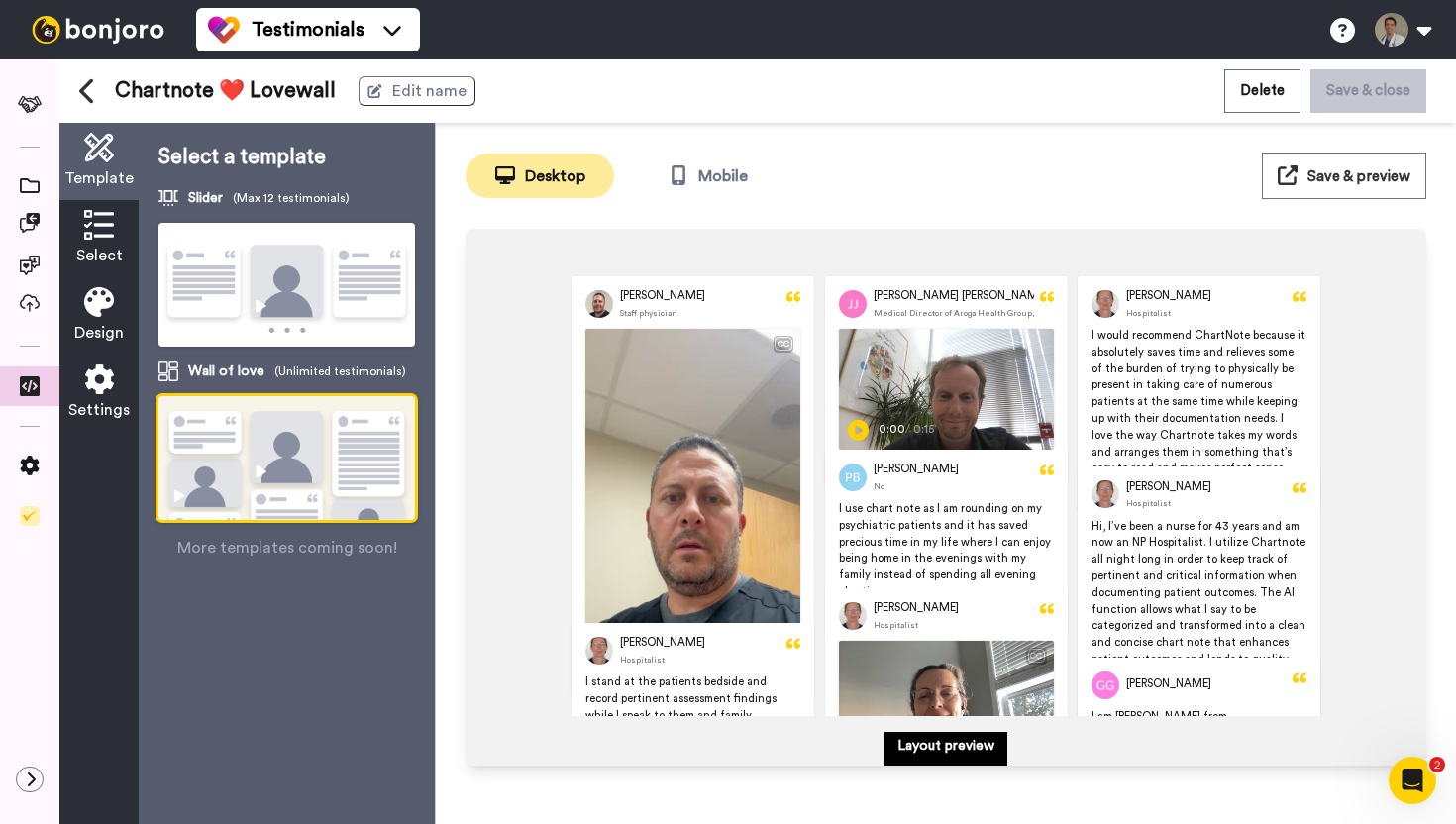 click 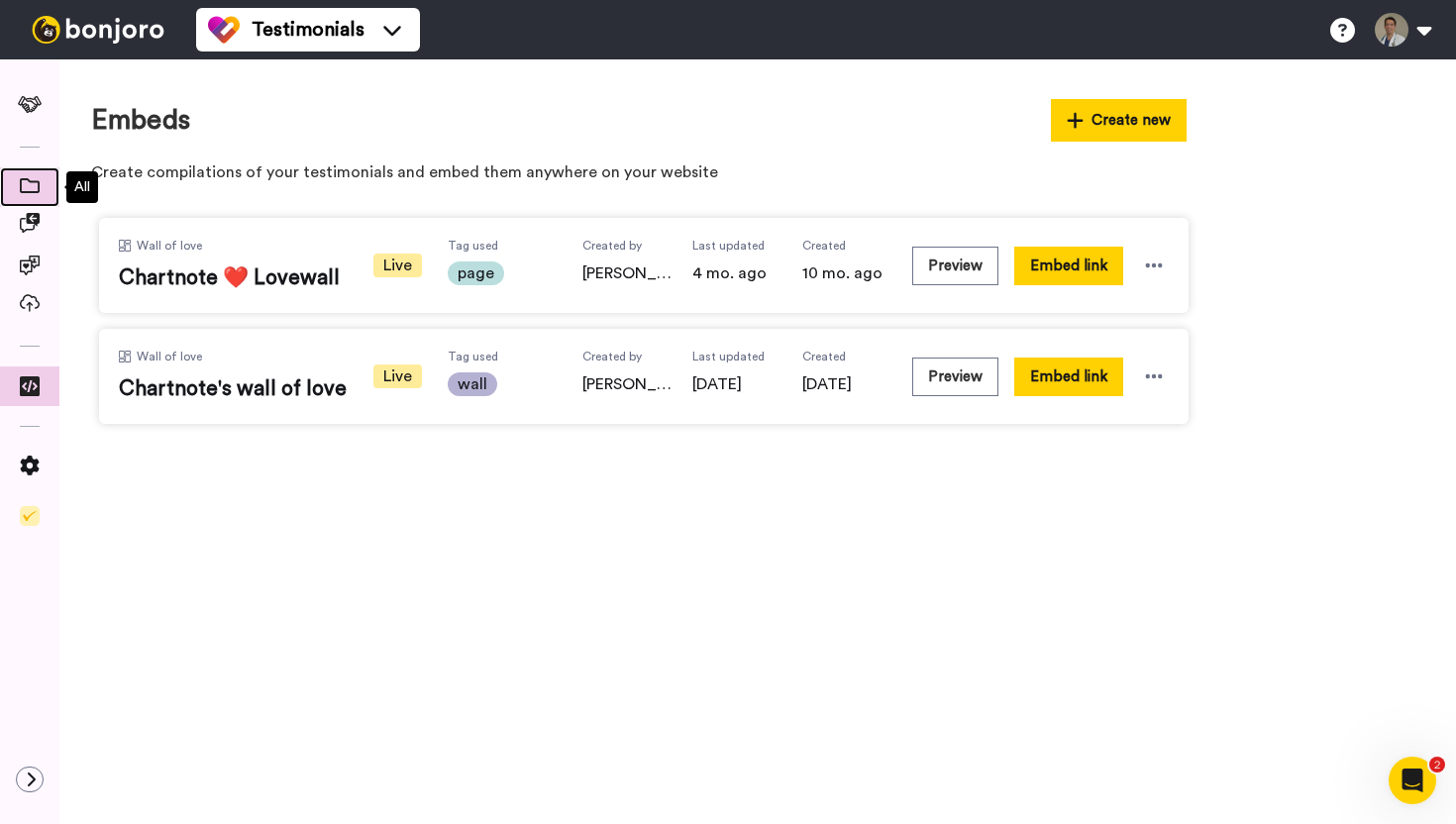 click at bounding box center (30, 185) 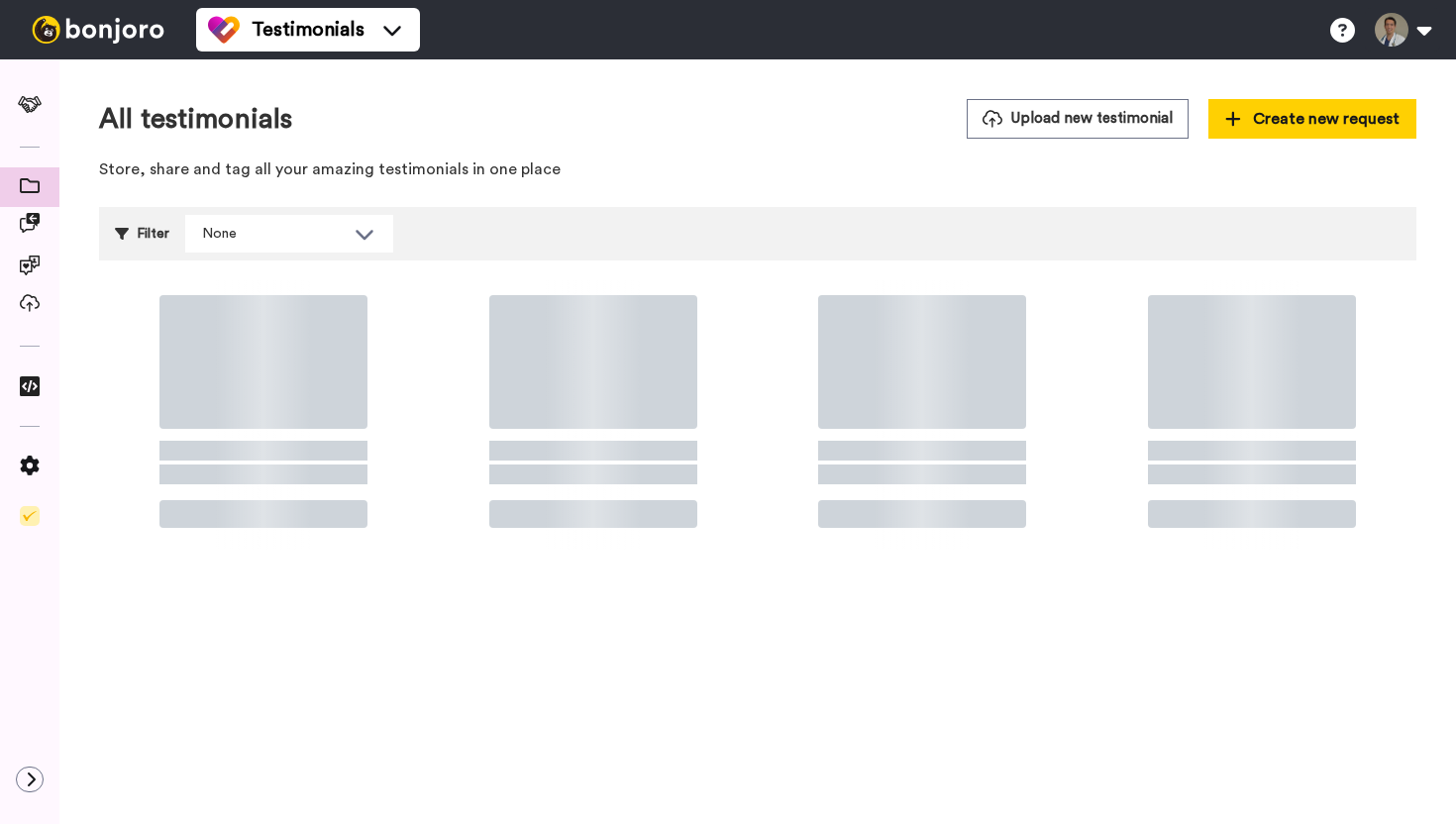 scroll, scrollTop: 0, scrollLeft: 0, axis: both 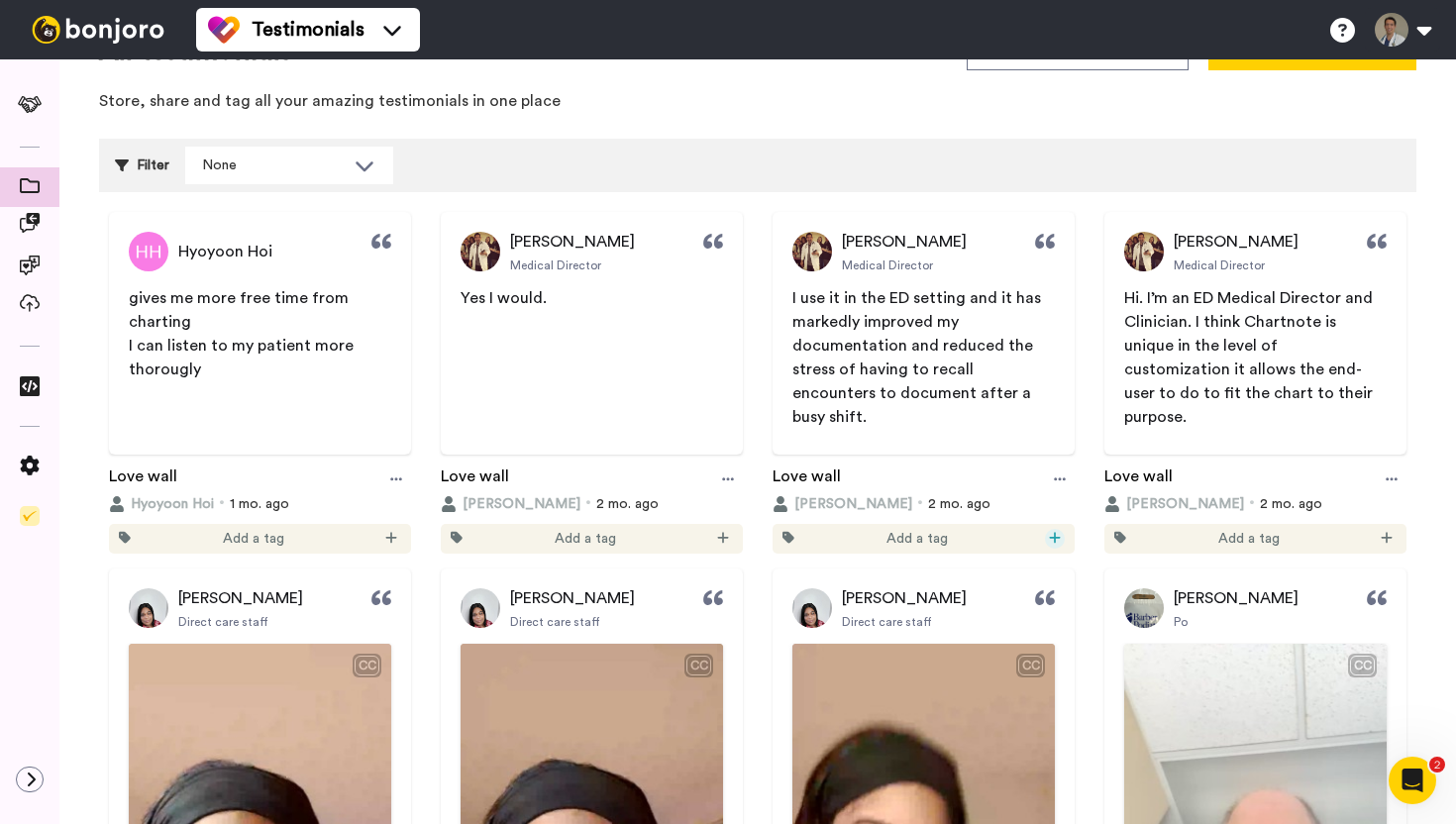 click 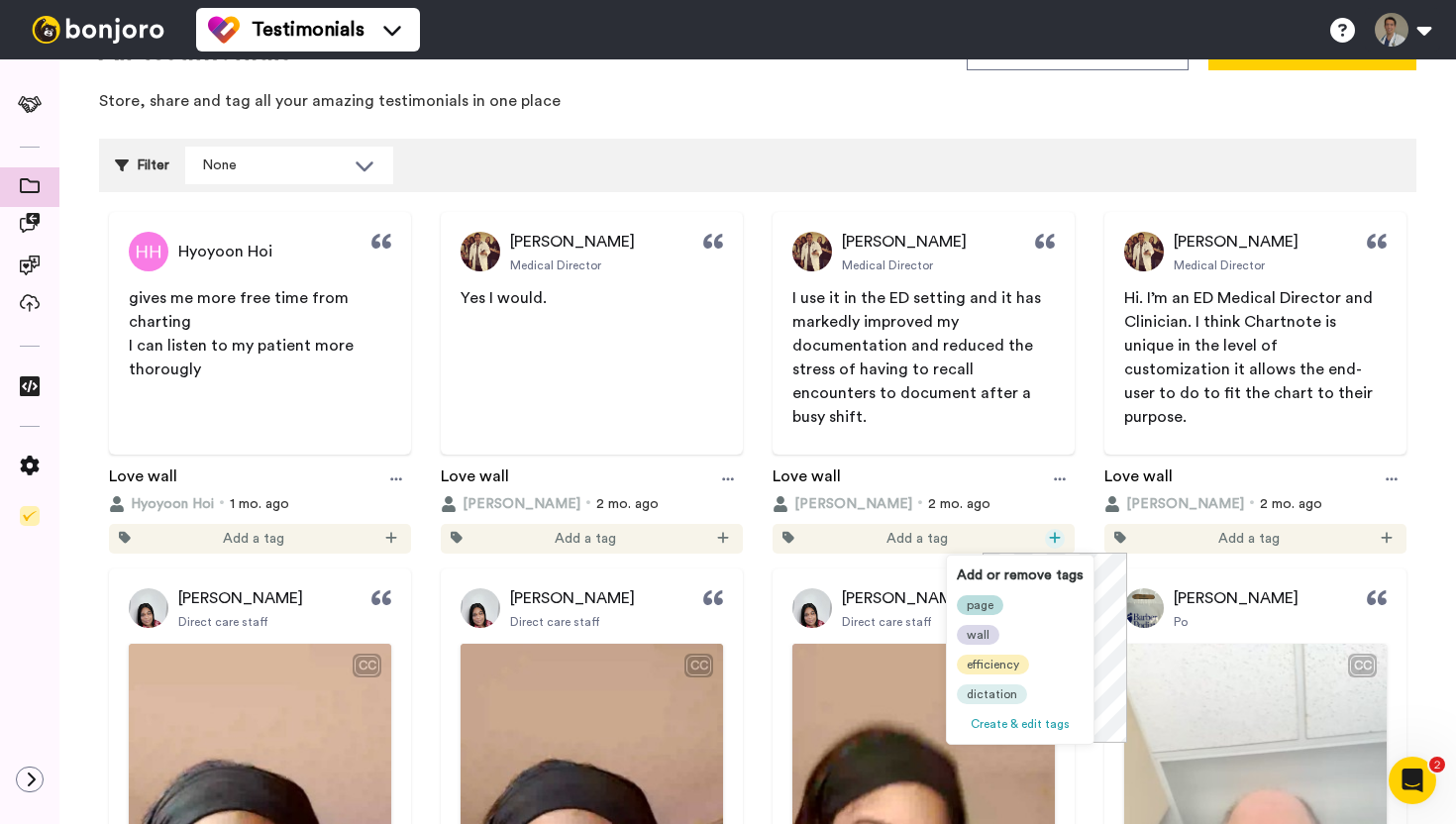 click on "page" at bounding box center (980, 605) 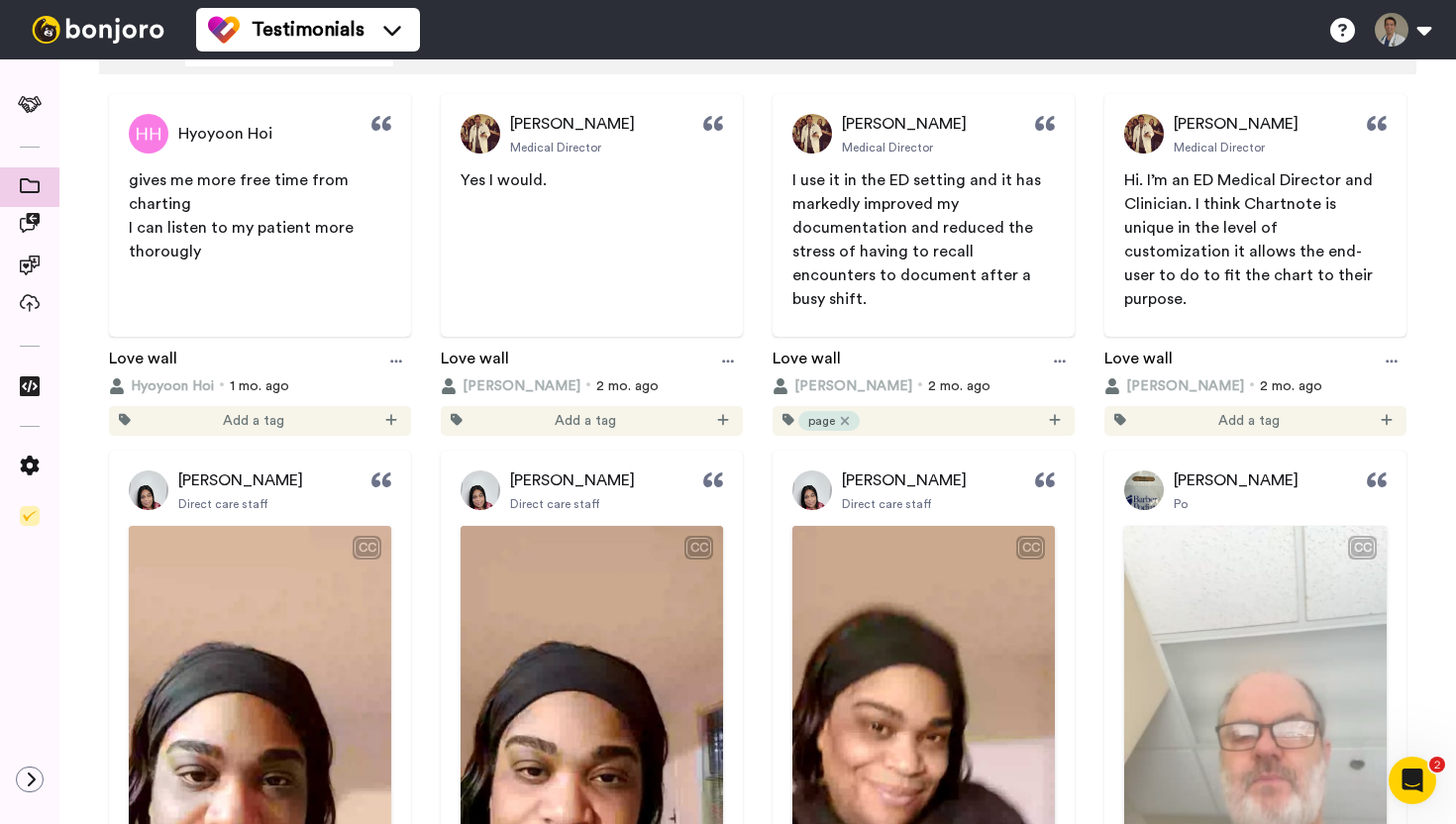 scroll, scrollTop: 148, scrollLeft: 0, axis: vertical 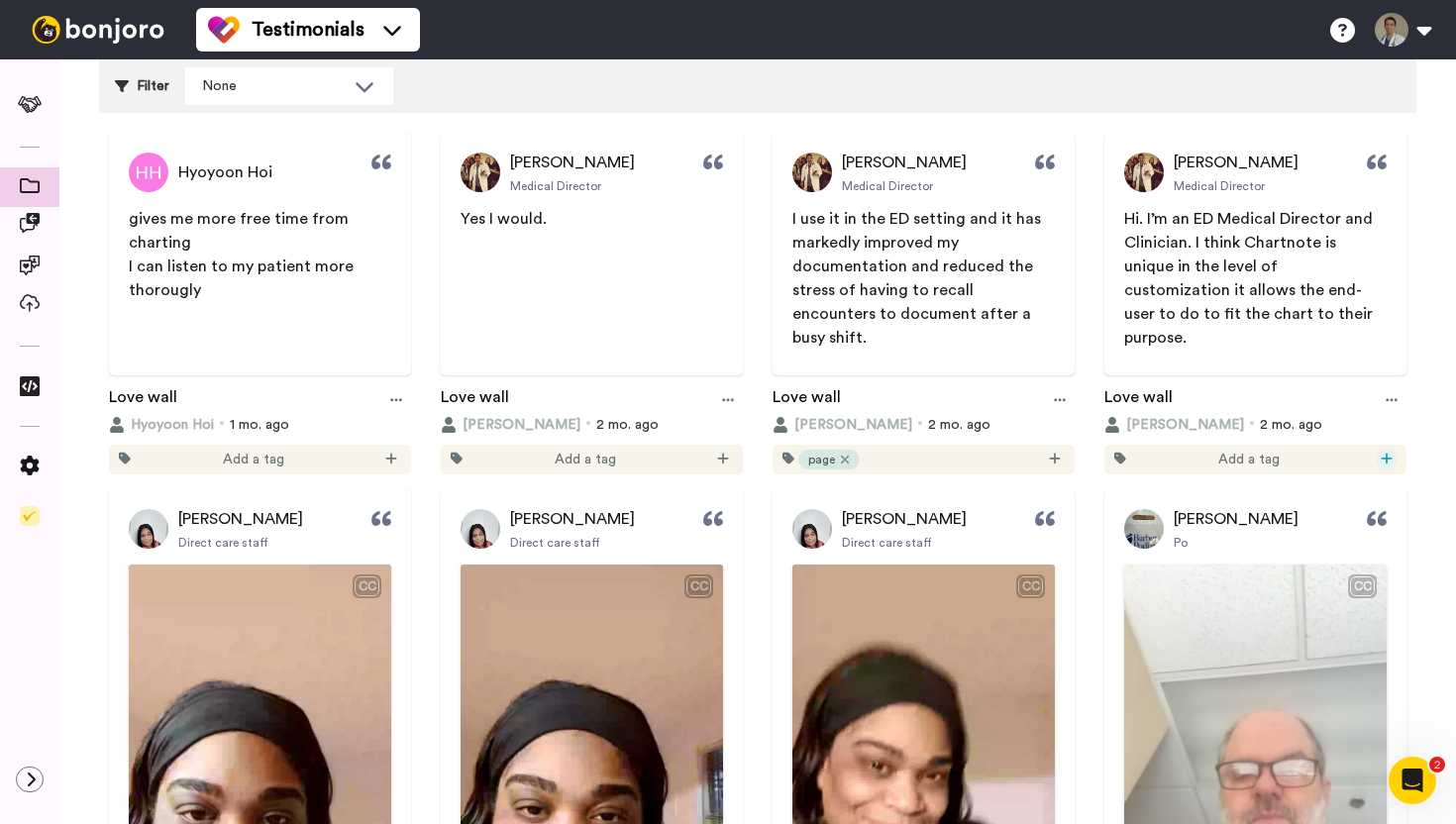 click 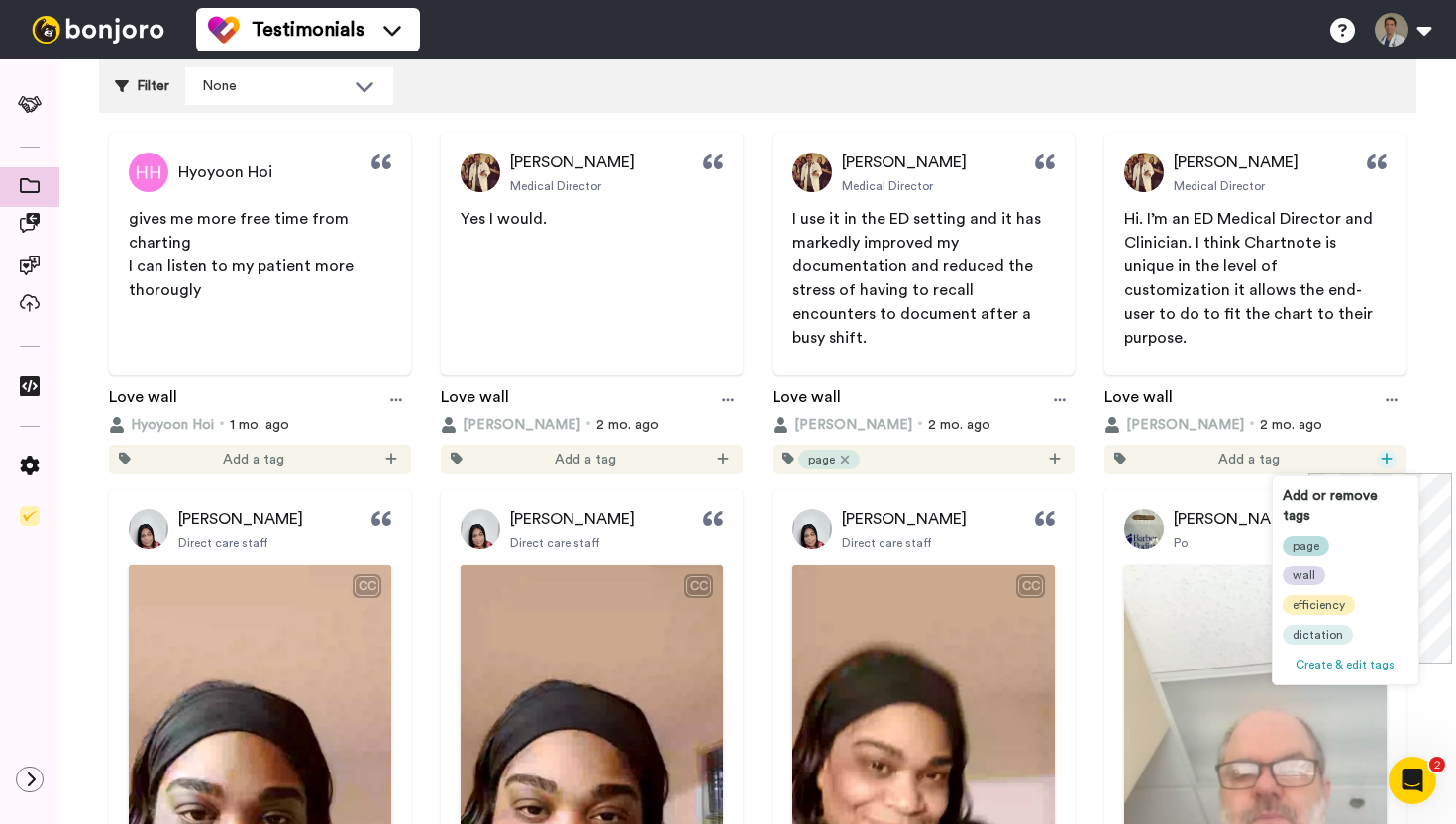 click on "page" at bounding box center (1305, 546) 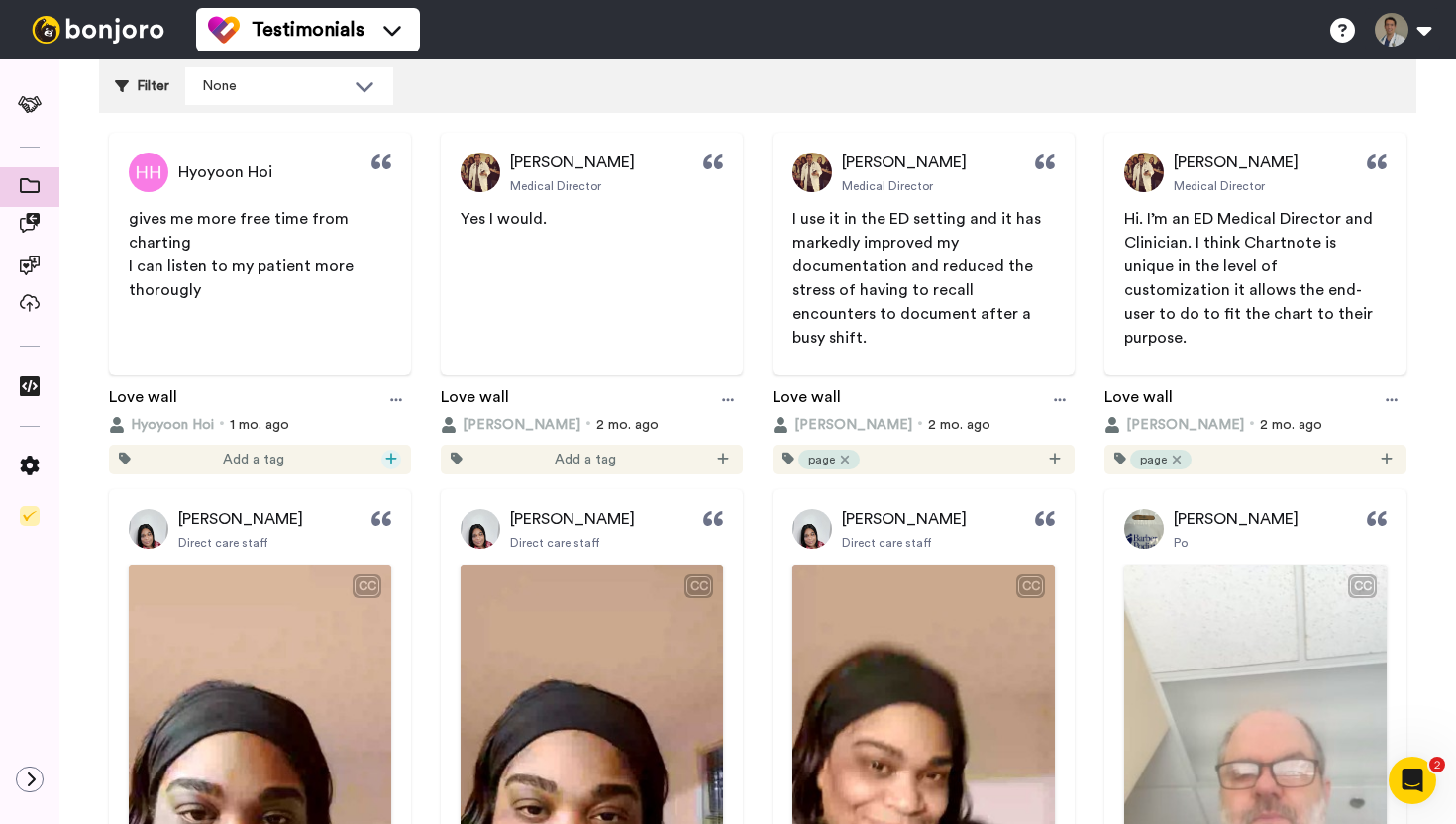 click 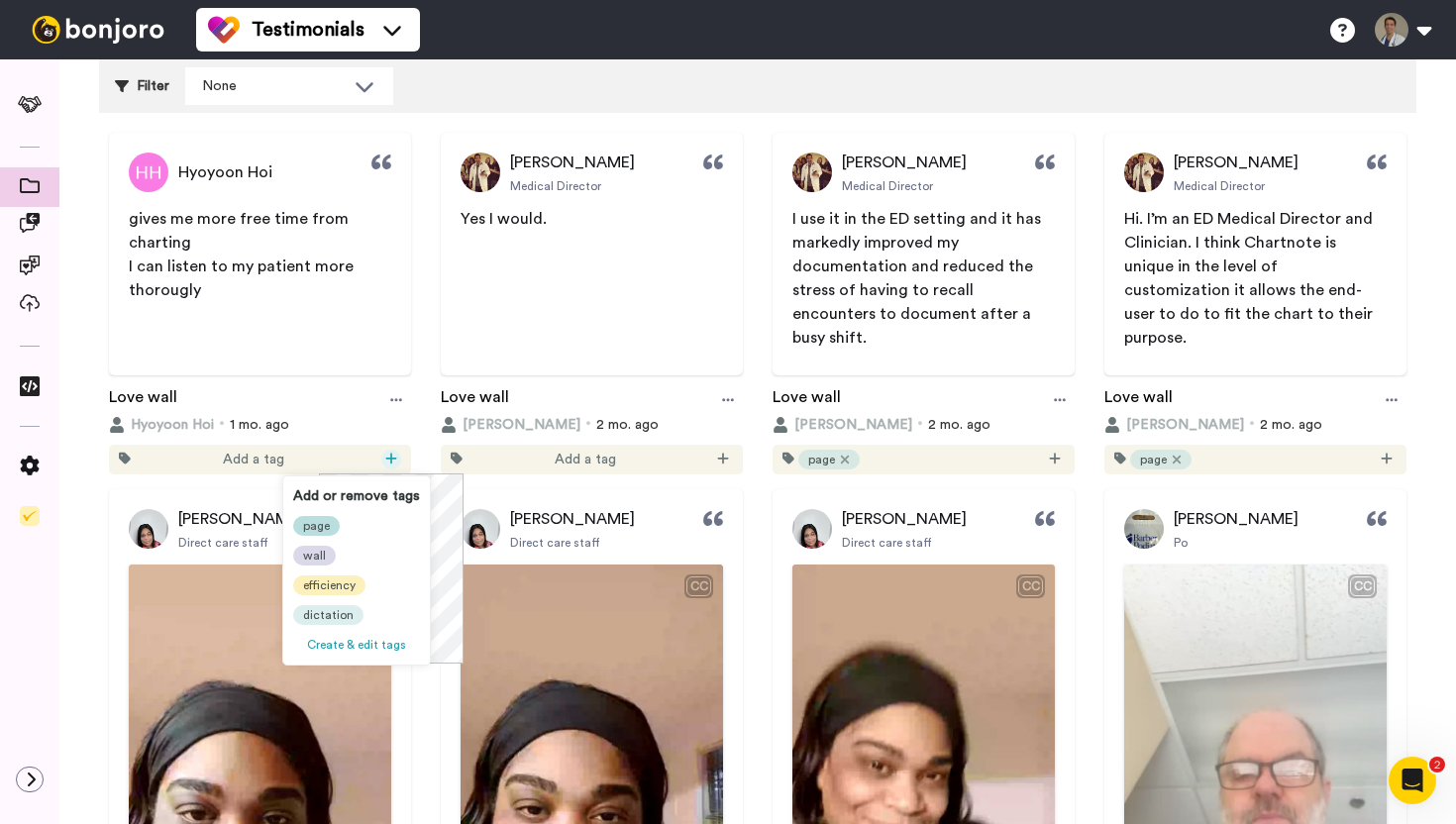 click on "page" at bounding box center [316, 526] 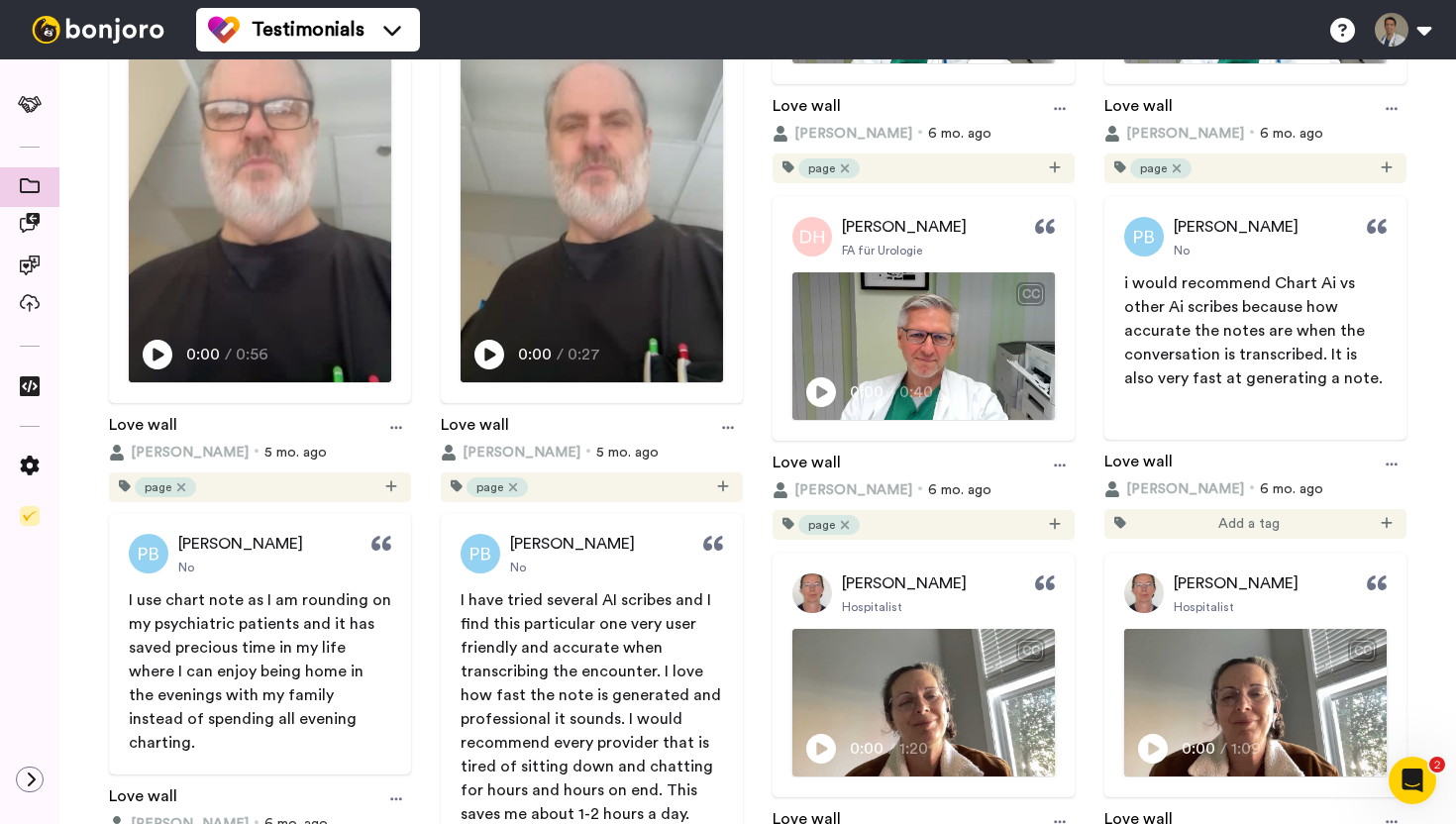 scroll, scrollTop: 1494, scrollLeft: 0, axis: vertical 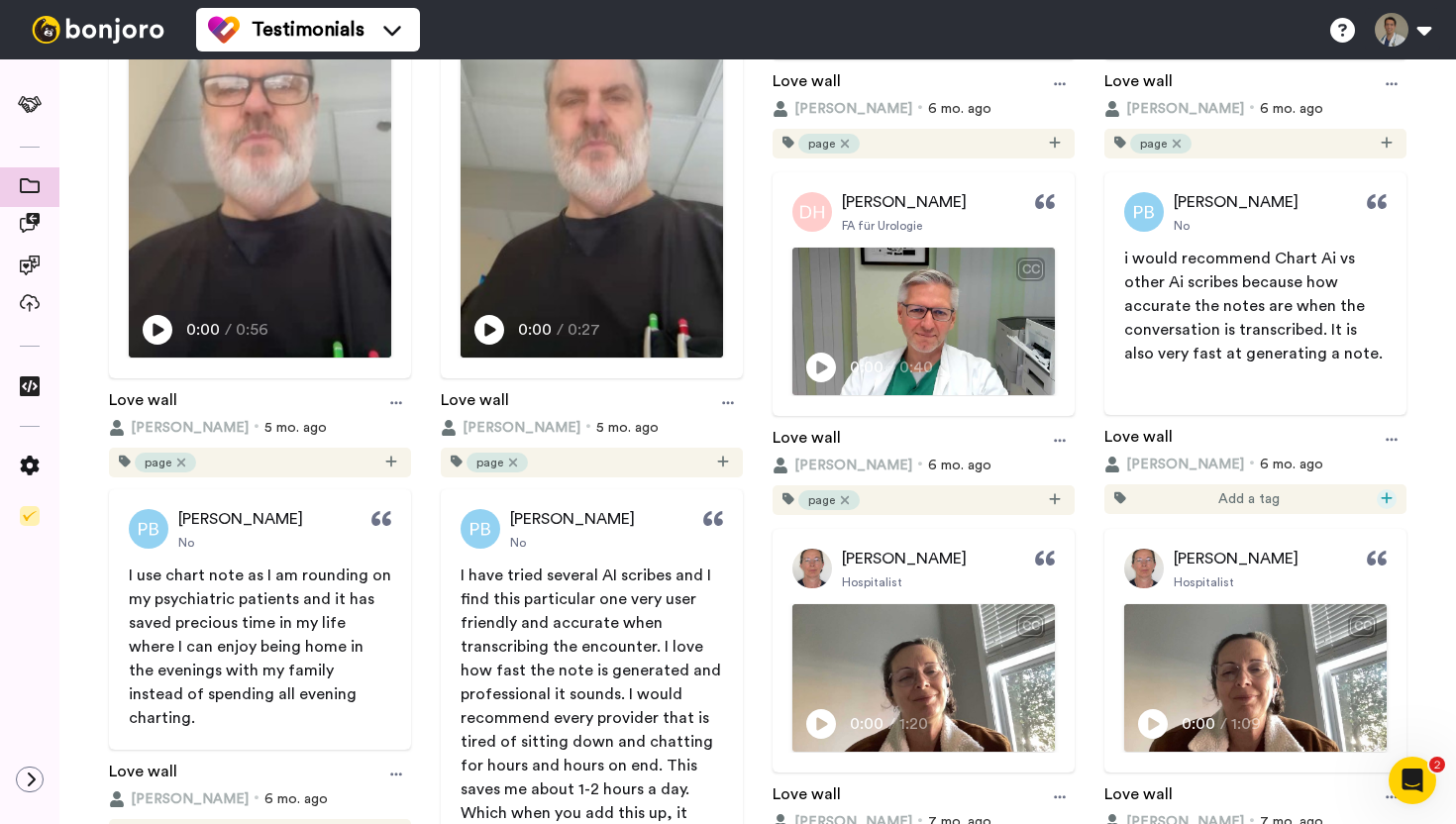 click 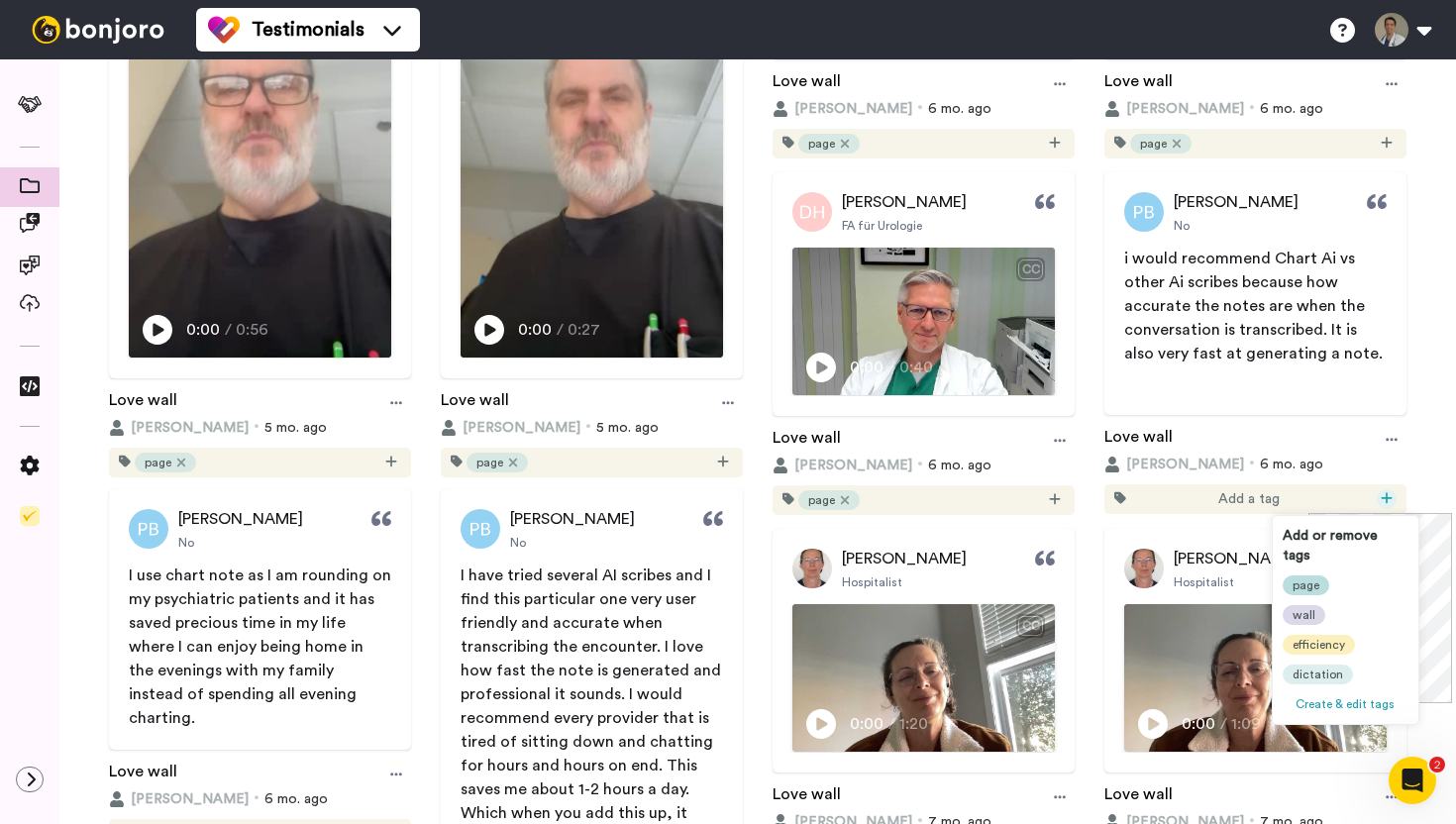 click on "page" at bounding box center [1305, 585] 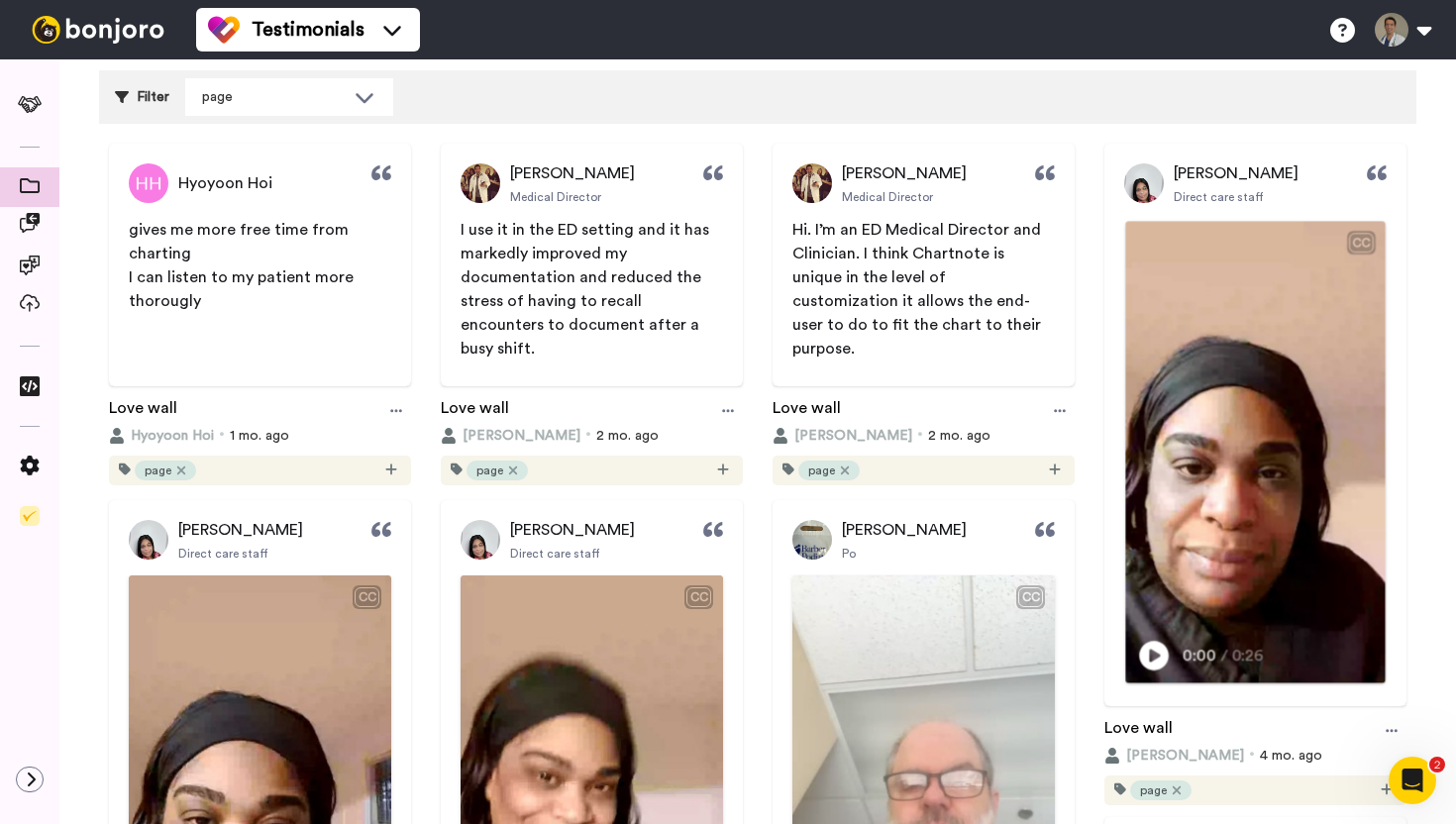 scroll, scrollTop: 234, scrollLeft: 0, axis: vertical 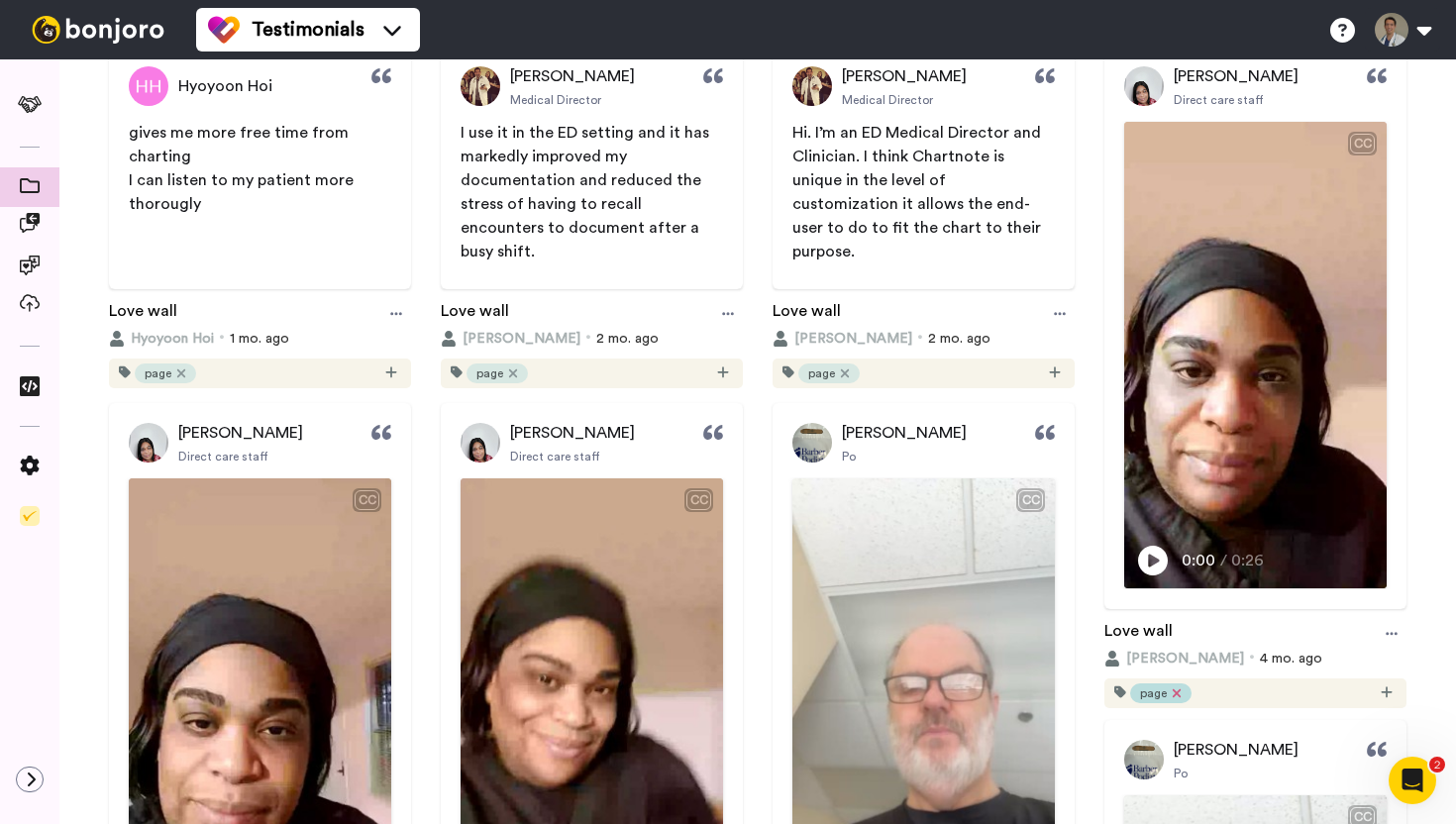 click 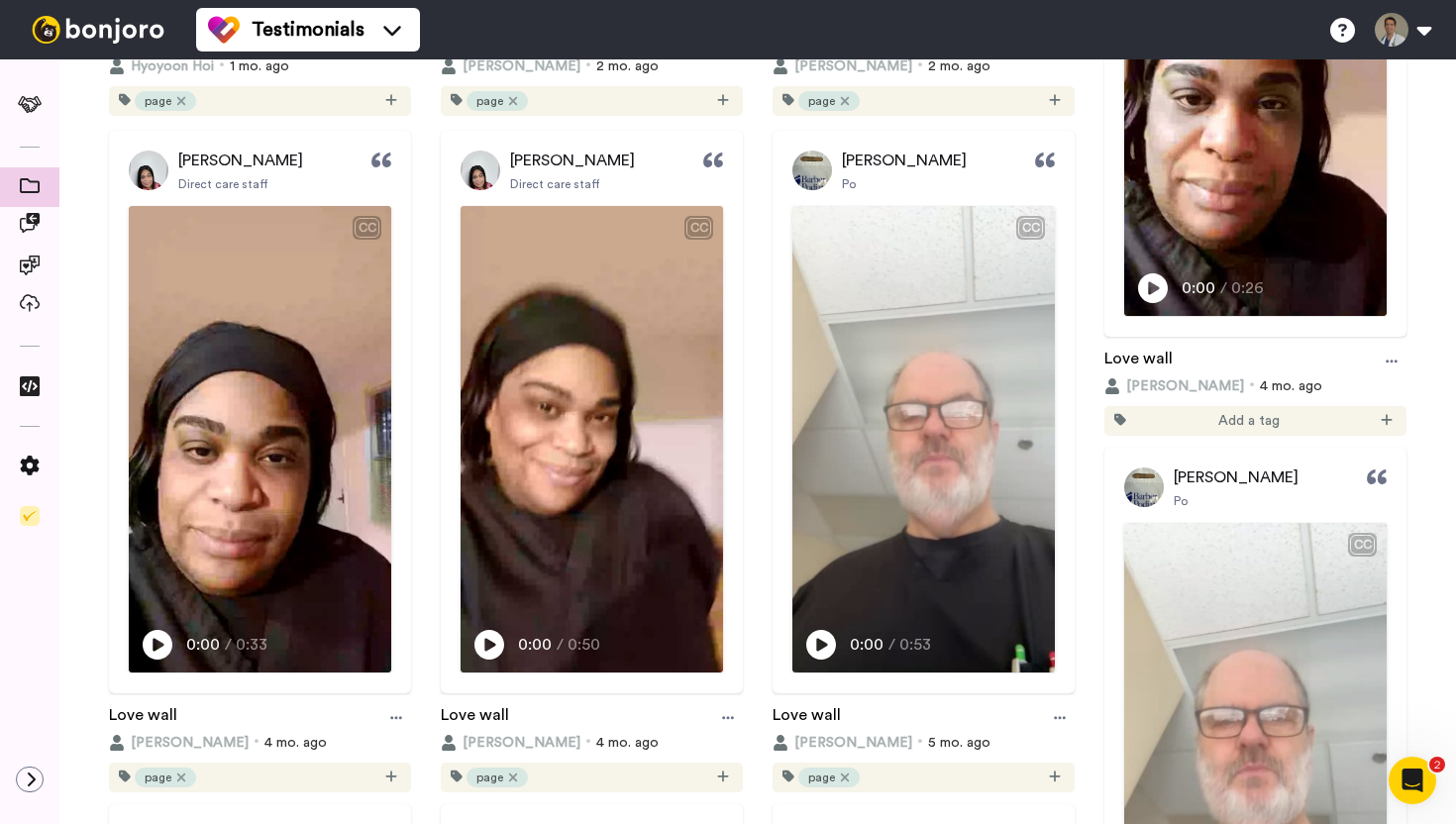 scroll, scrollTop: 523, scrollLeft: 0, axis: vertical 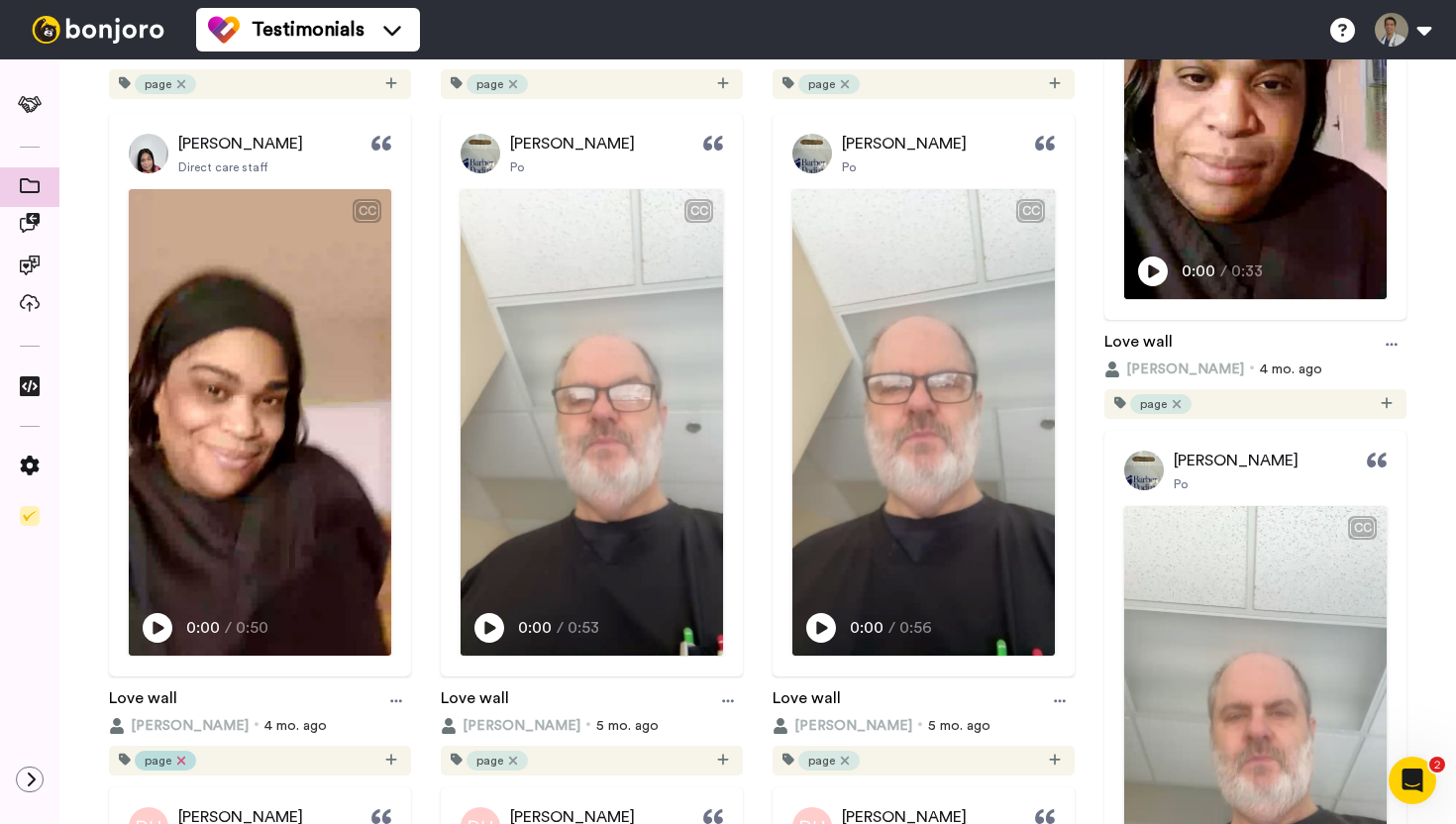 click 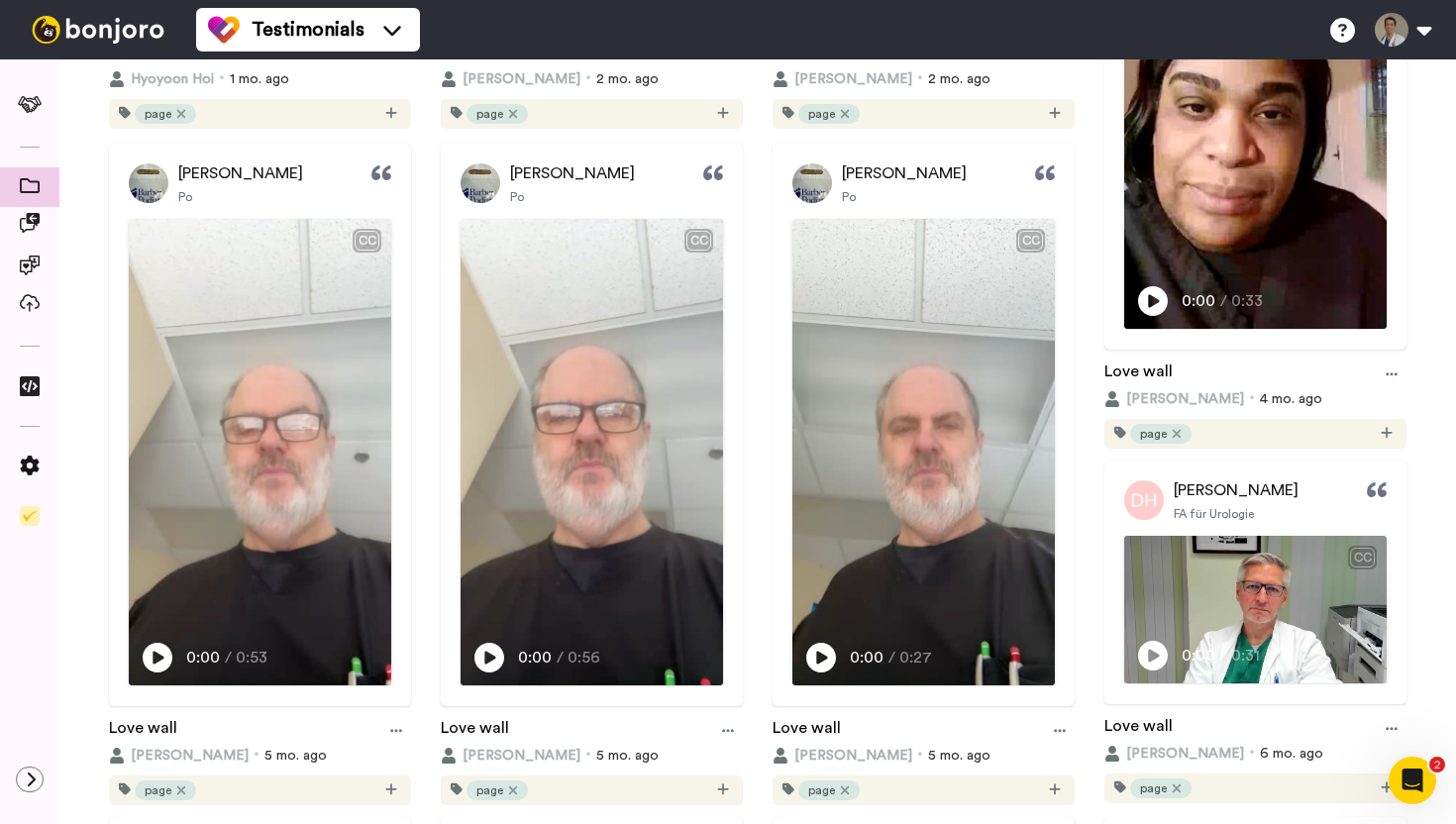 scroll, scrollTop: 482, scrollLeft: 0, axis: vertical 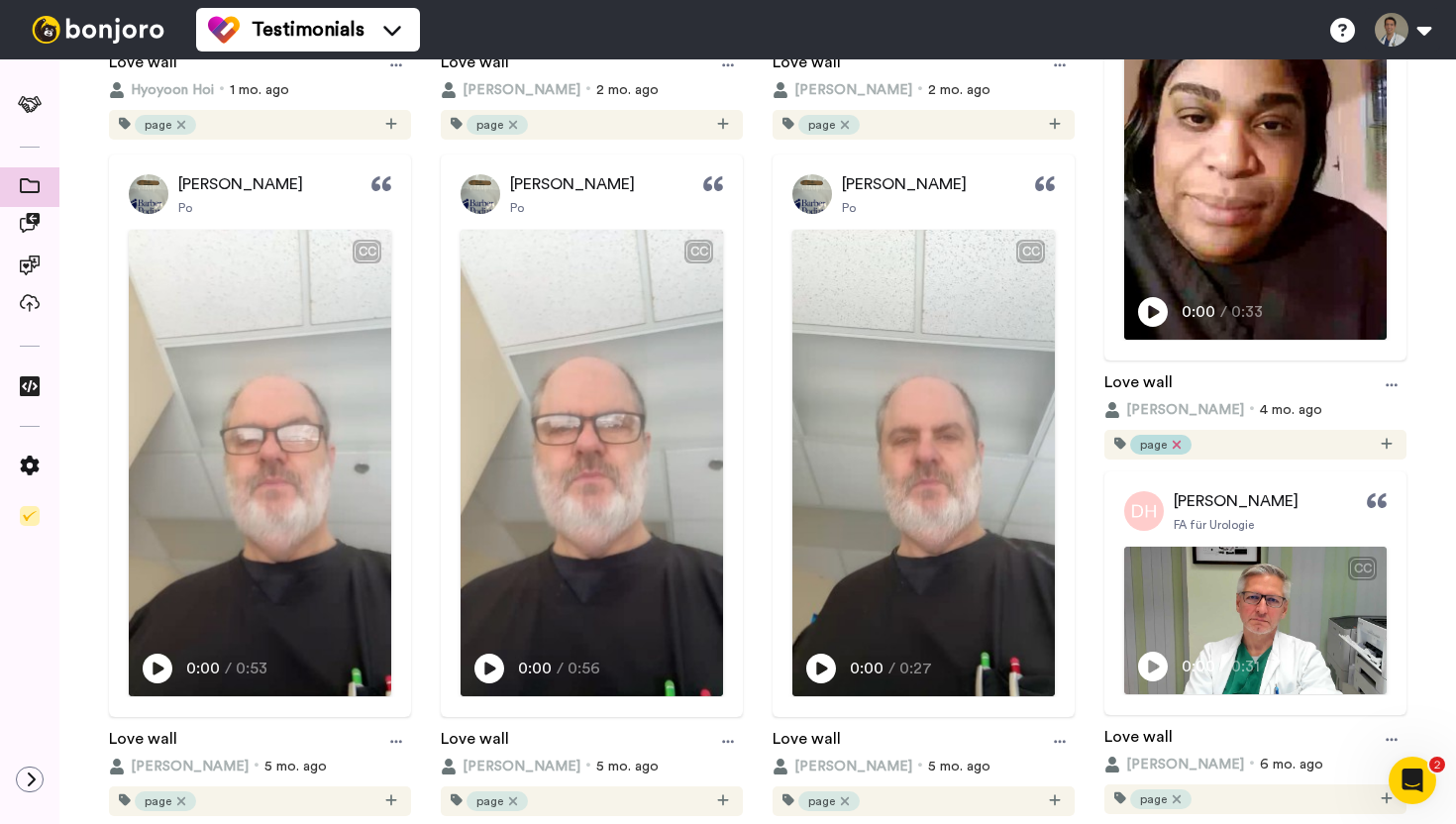 click 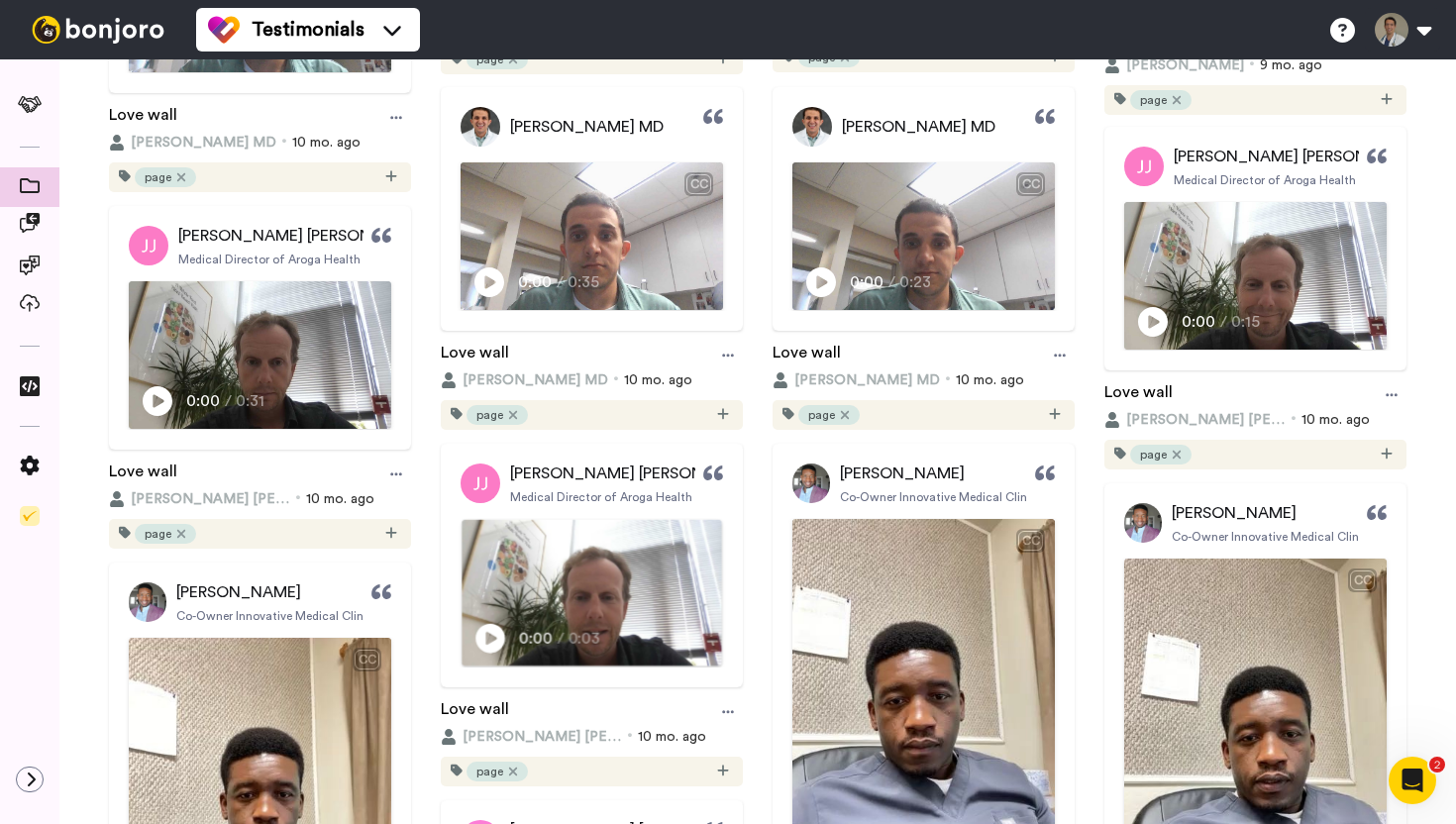 scroll, scrollTop: 4362, scrollLeft: 0, axis: vertical 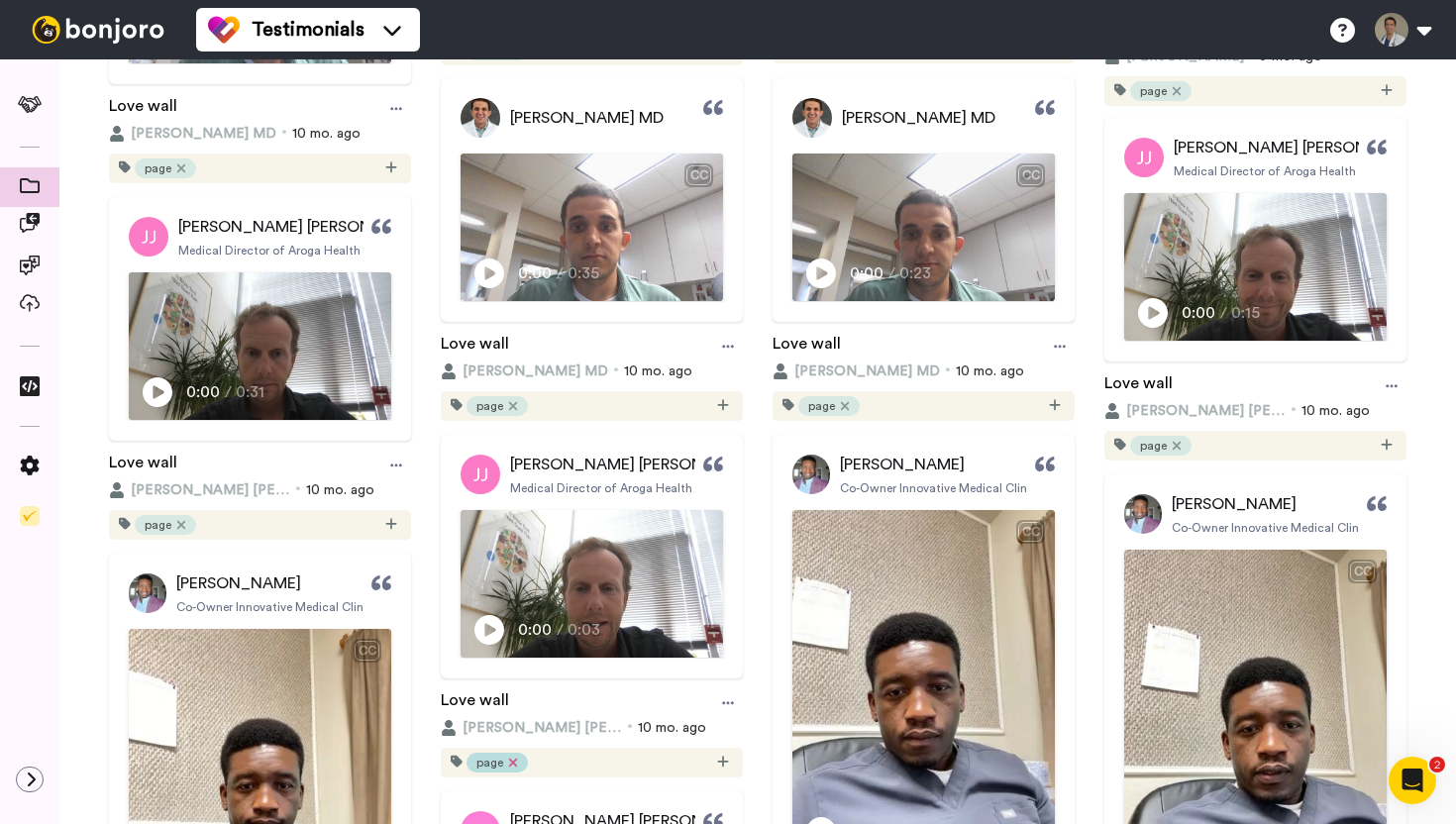 click 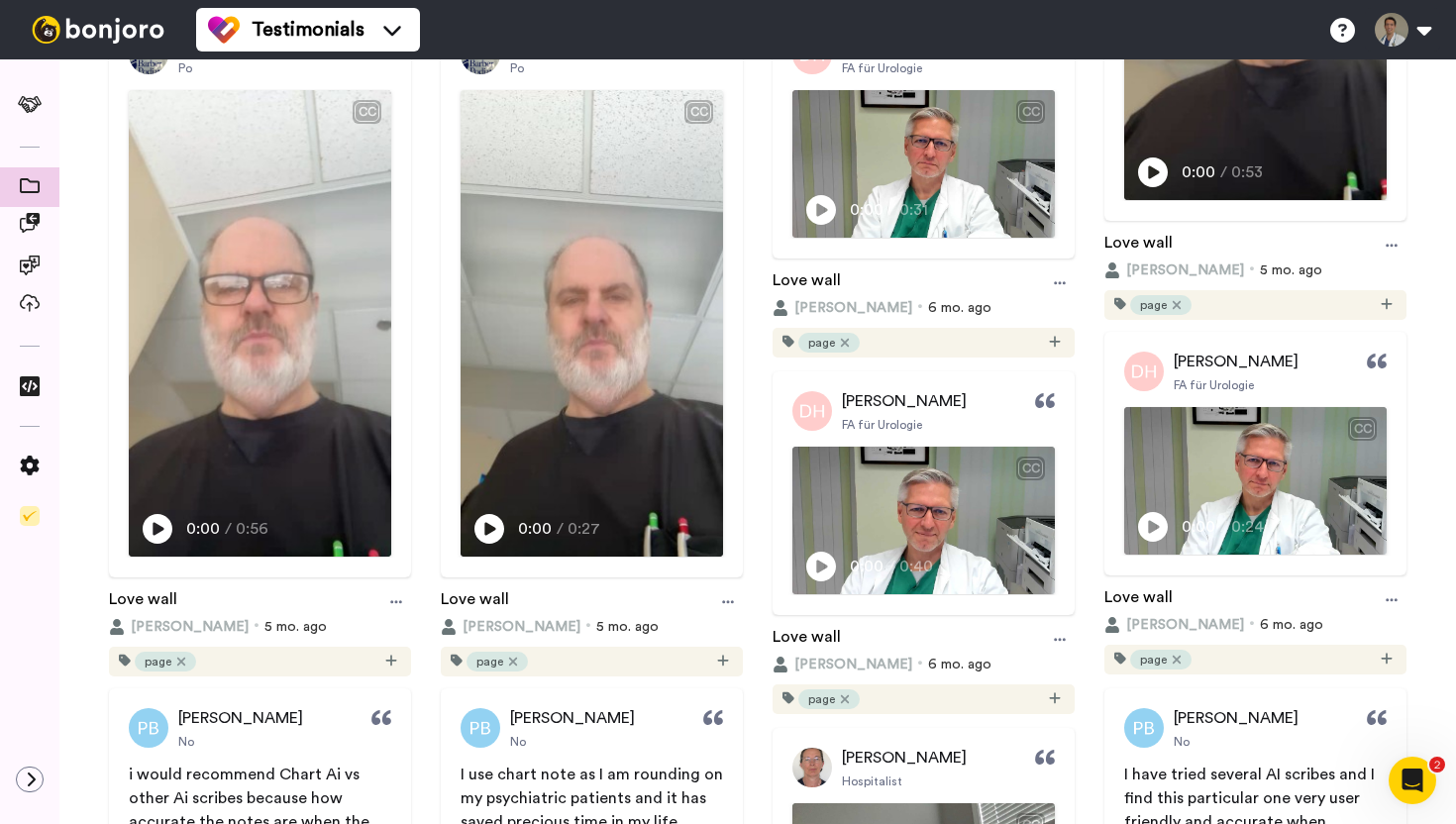 scroll, scrollTop: 0, scrollLeft: 0, axis: both 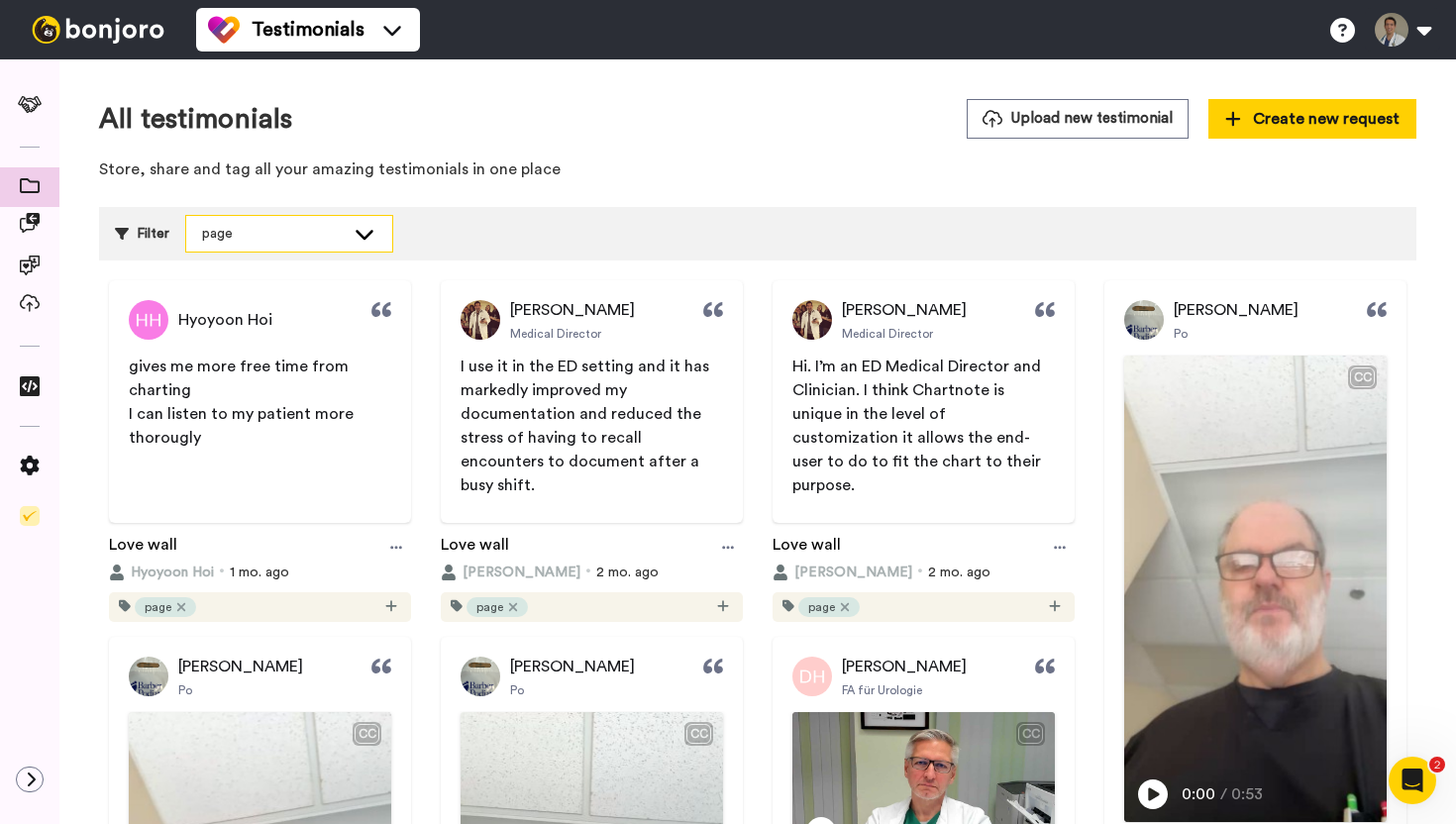 click 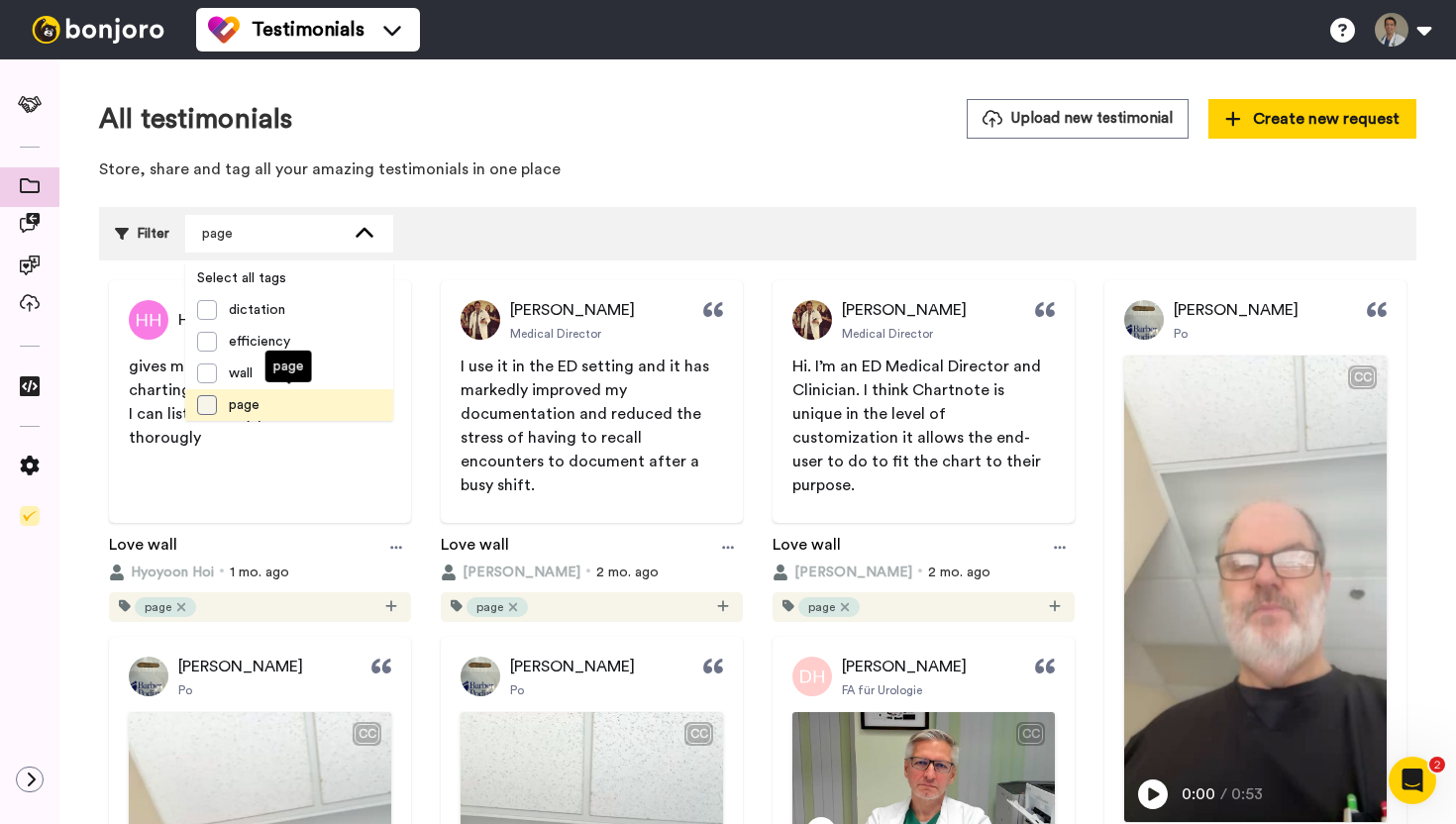 click at bounding box center [207, 405] 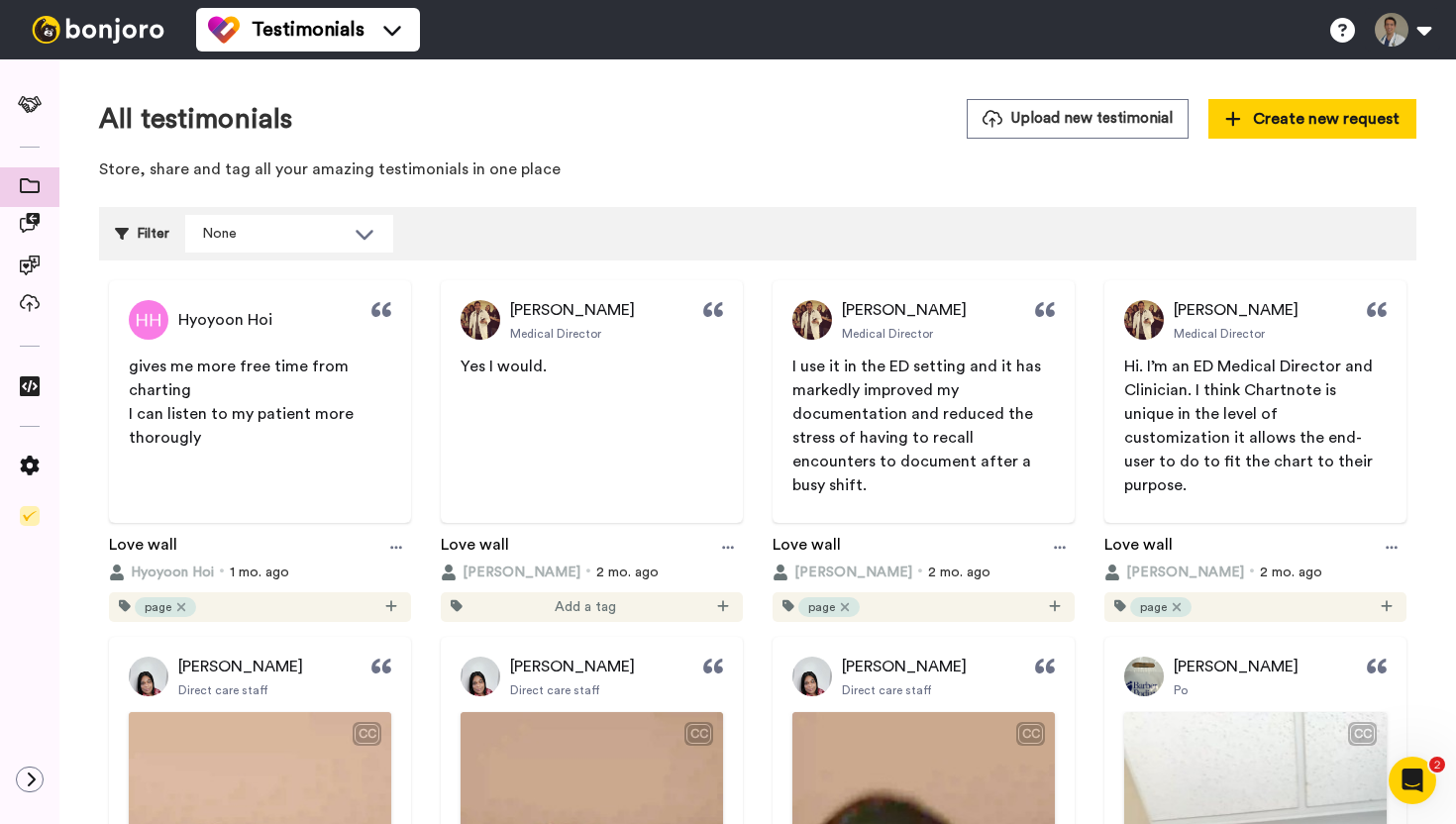 click on "All testimonials Upload new testimonial Create new request" at bounding box center (758, 119) 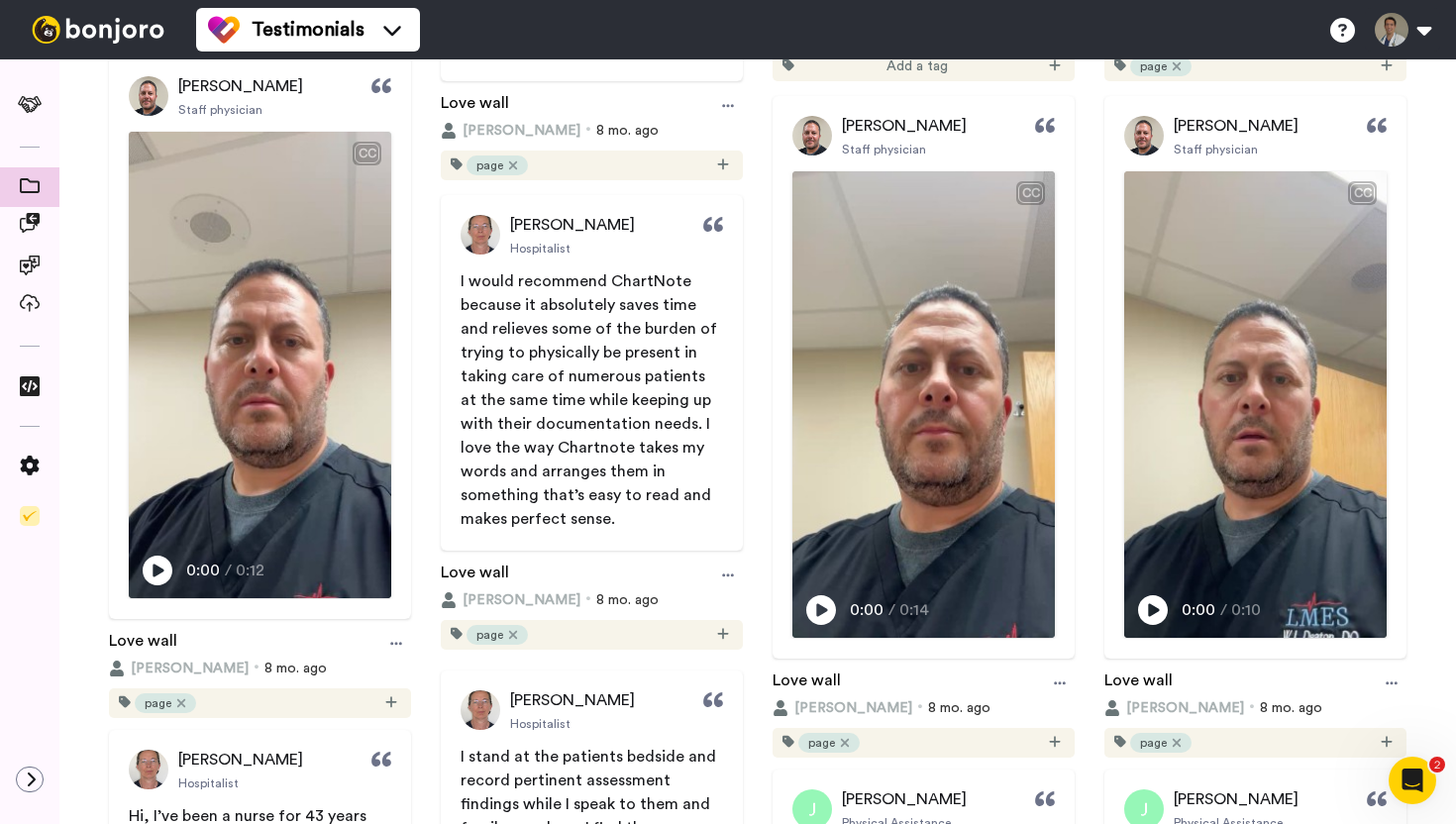 scroll, scrollTop: 3104, scrollLeft: 0, axis: vertical 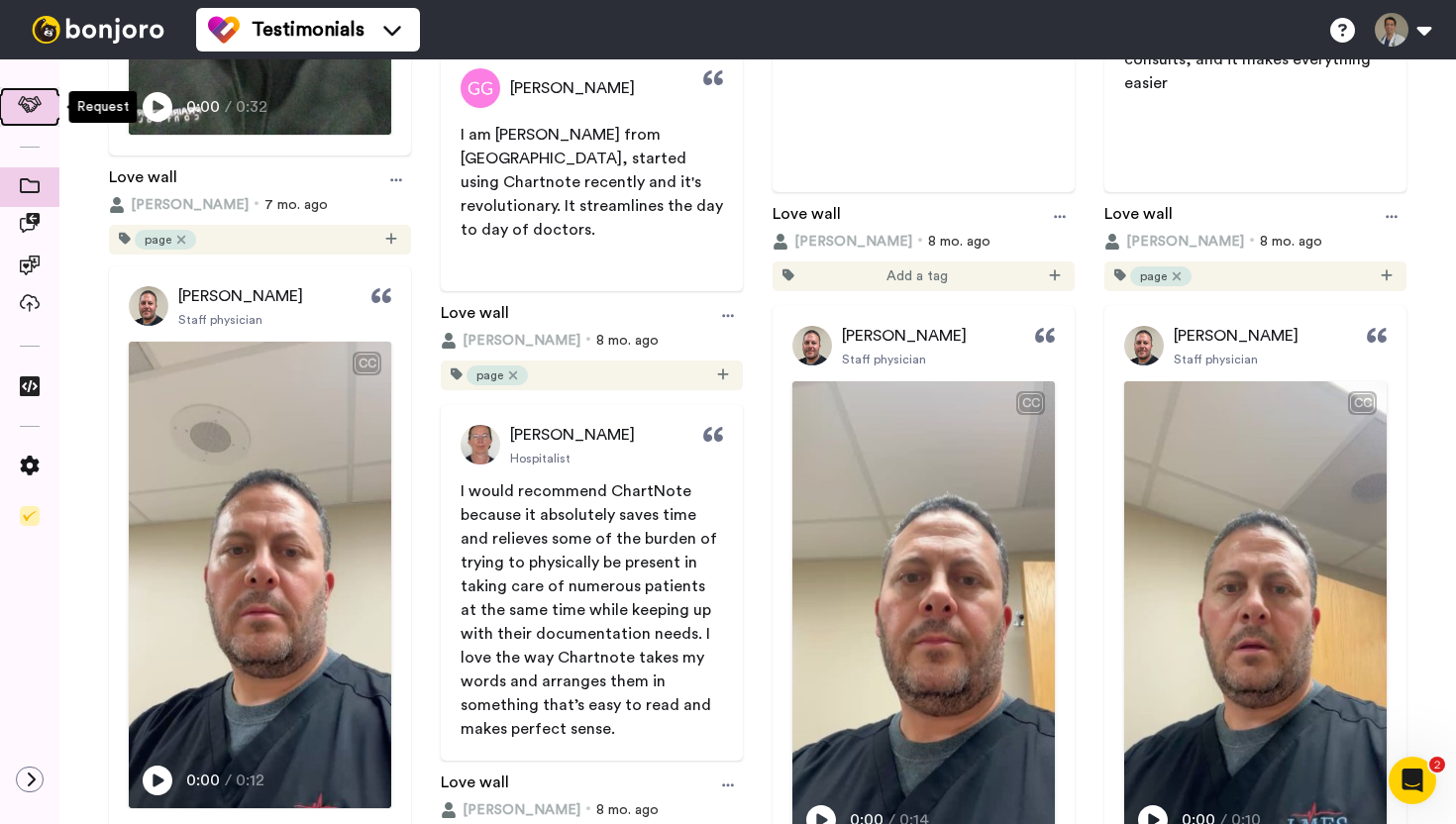 click at bounding box center [30, 107] 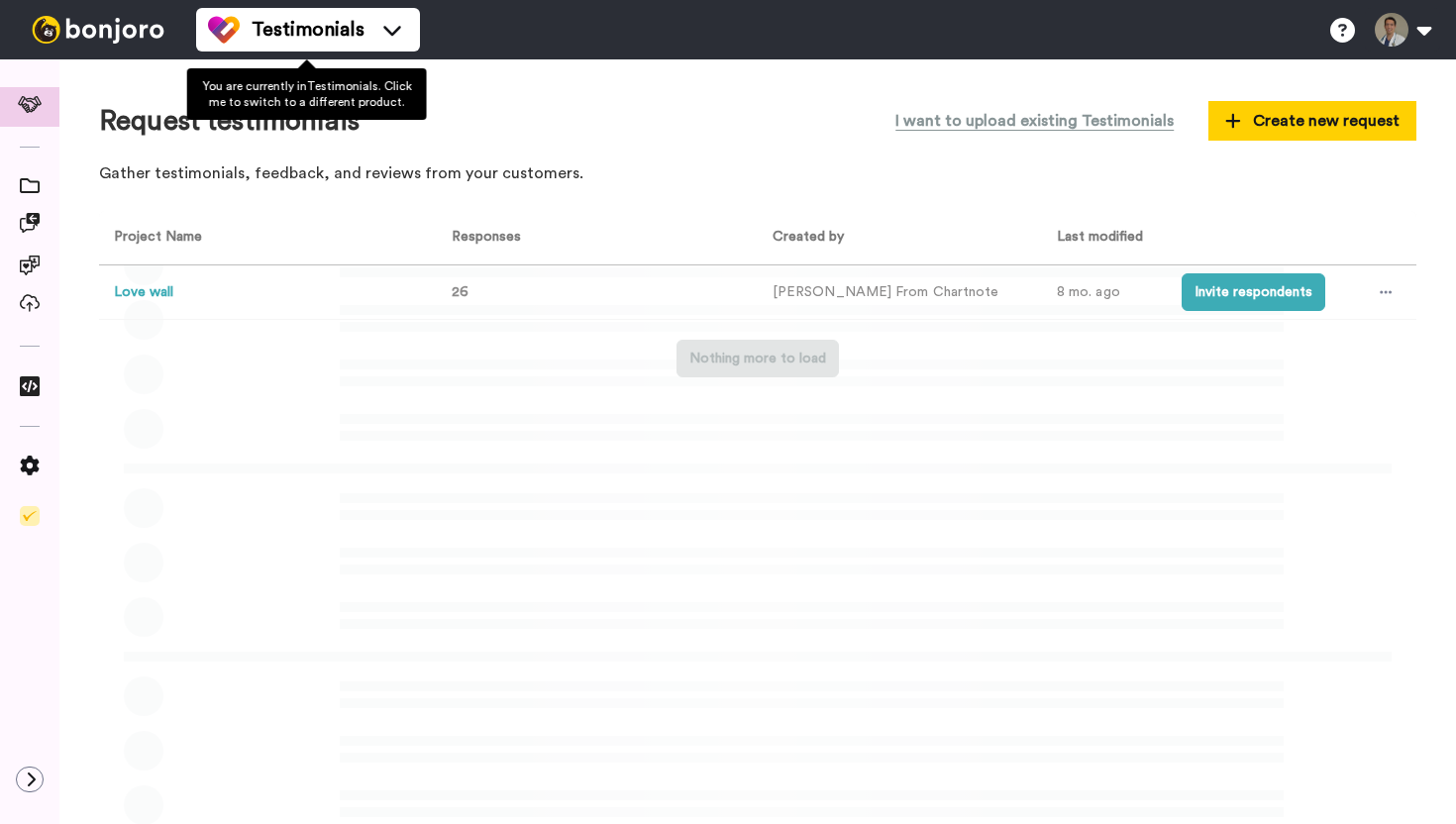 scroll, scrollTop: 0, scrollLeft: 0, axis: both 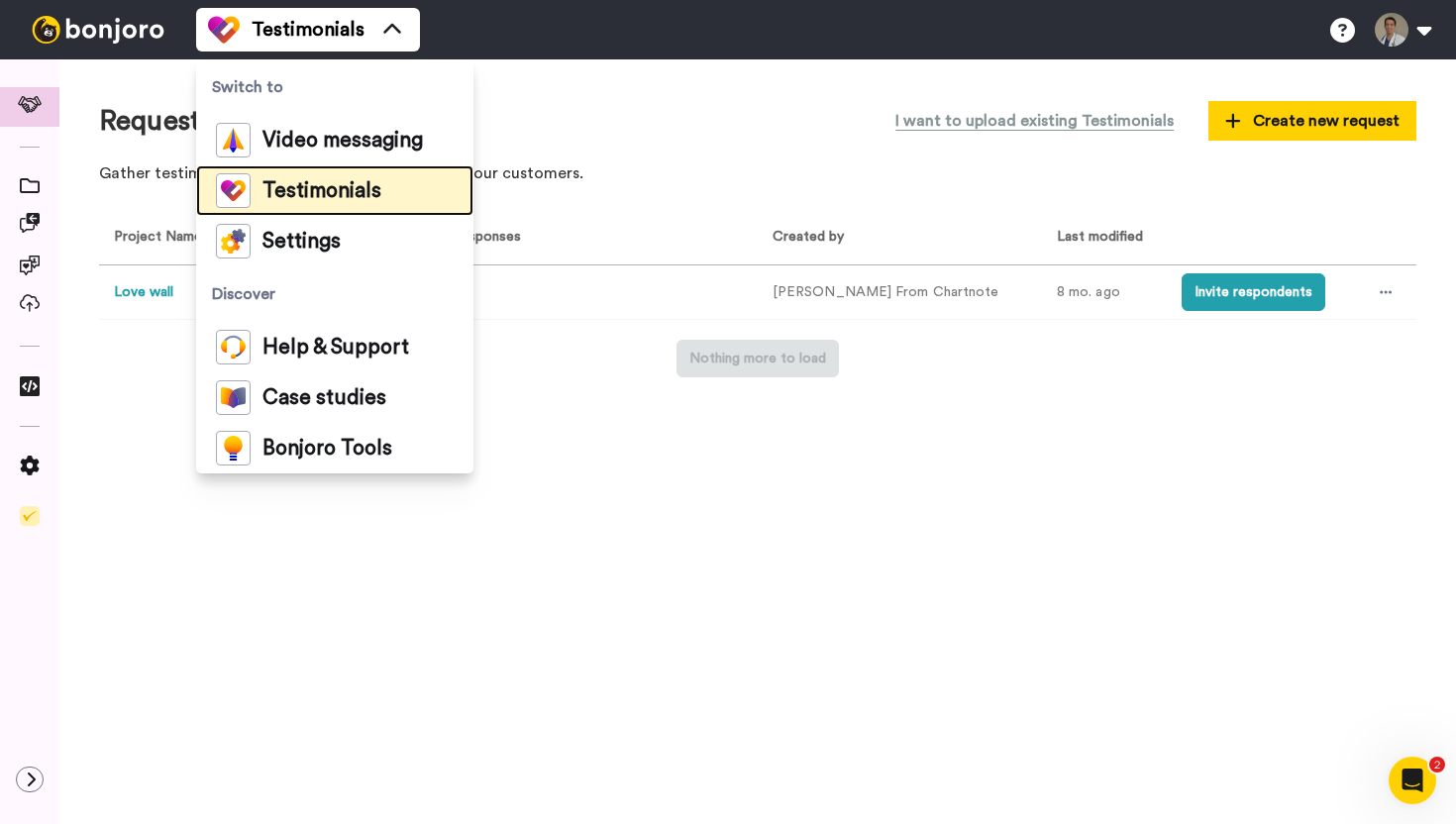 click on "Testimonials" at bounding box center [322, 191] 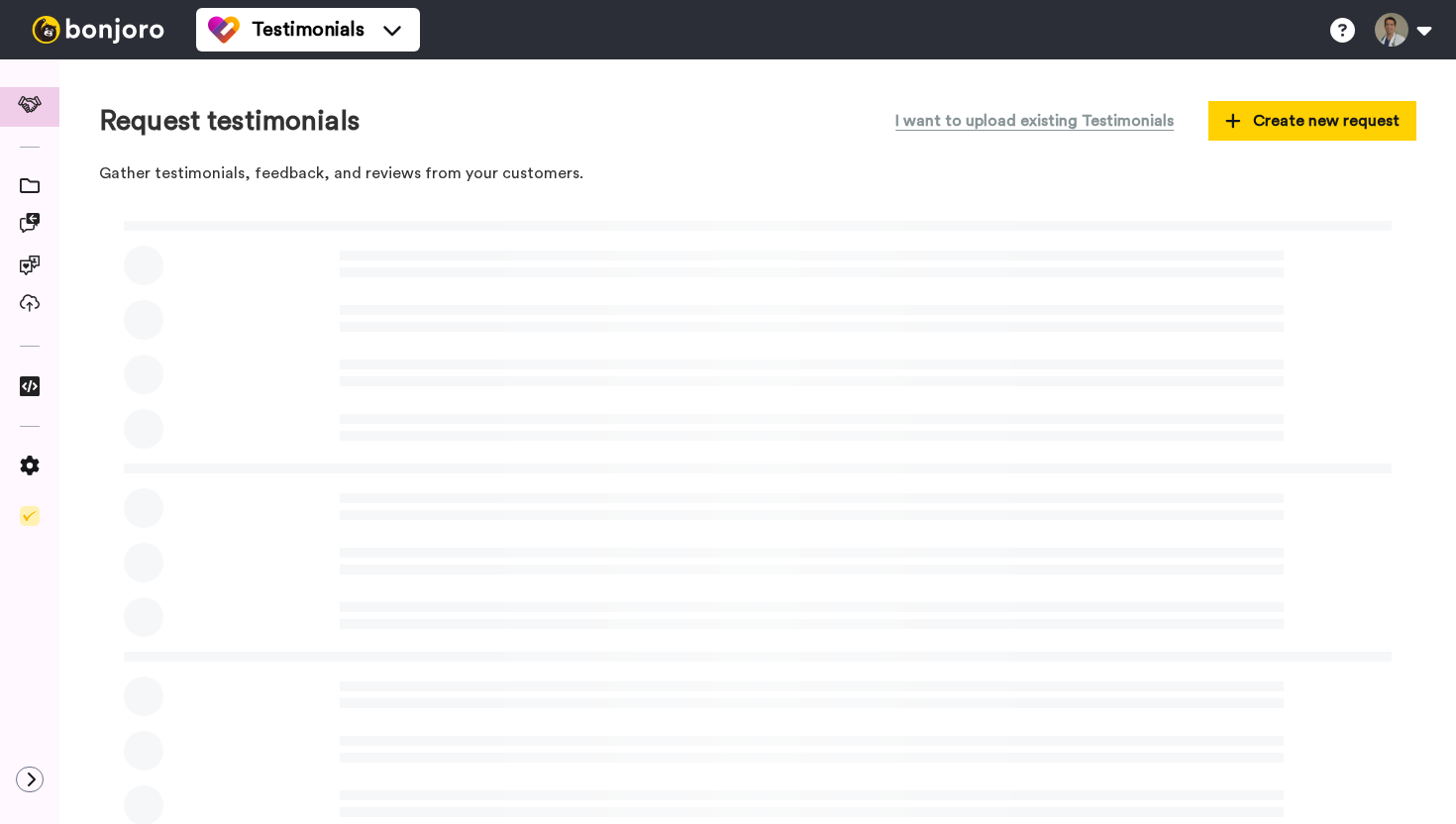 scroll, scrollTop: 0, scrollLeft: 0, axis: both 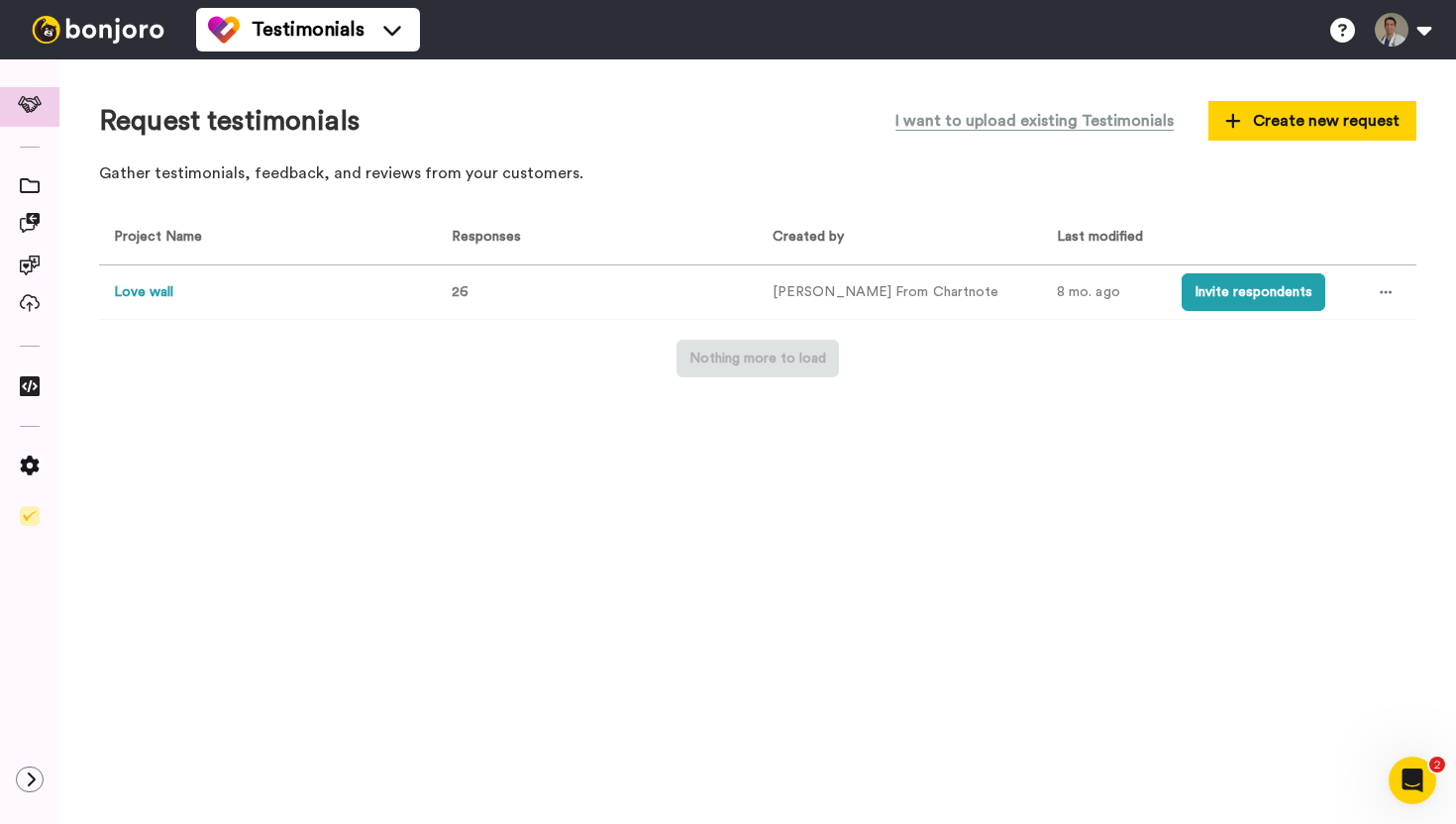 click on "Love wall" at bounding box center [144, 292] 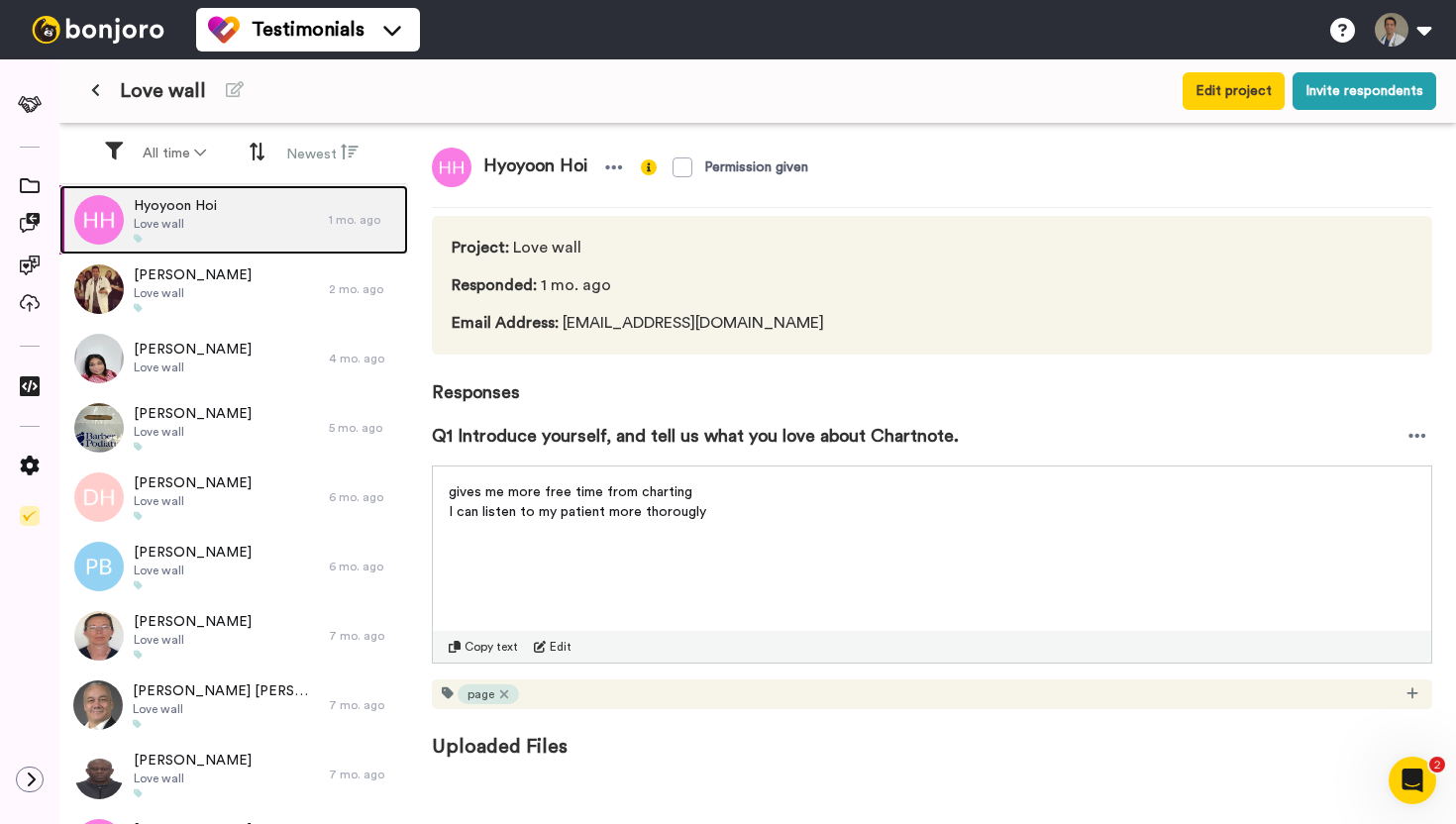 click on "Hyoyoon Hoi Love wall" at bounding box center (194, 220) 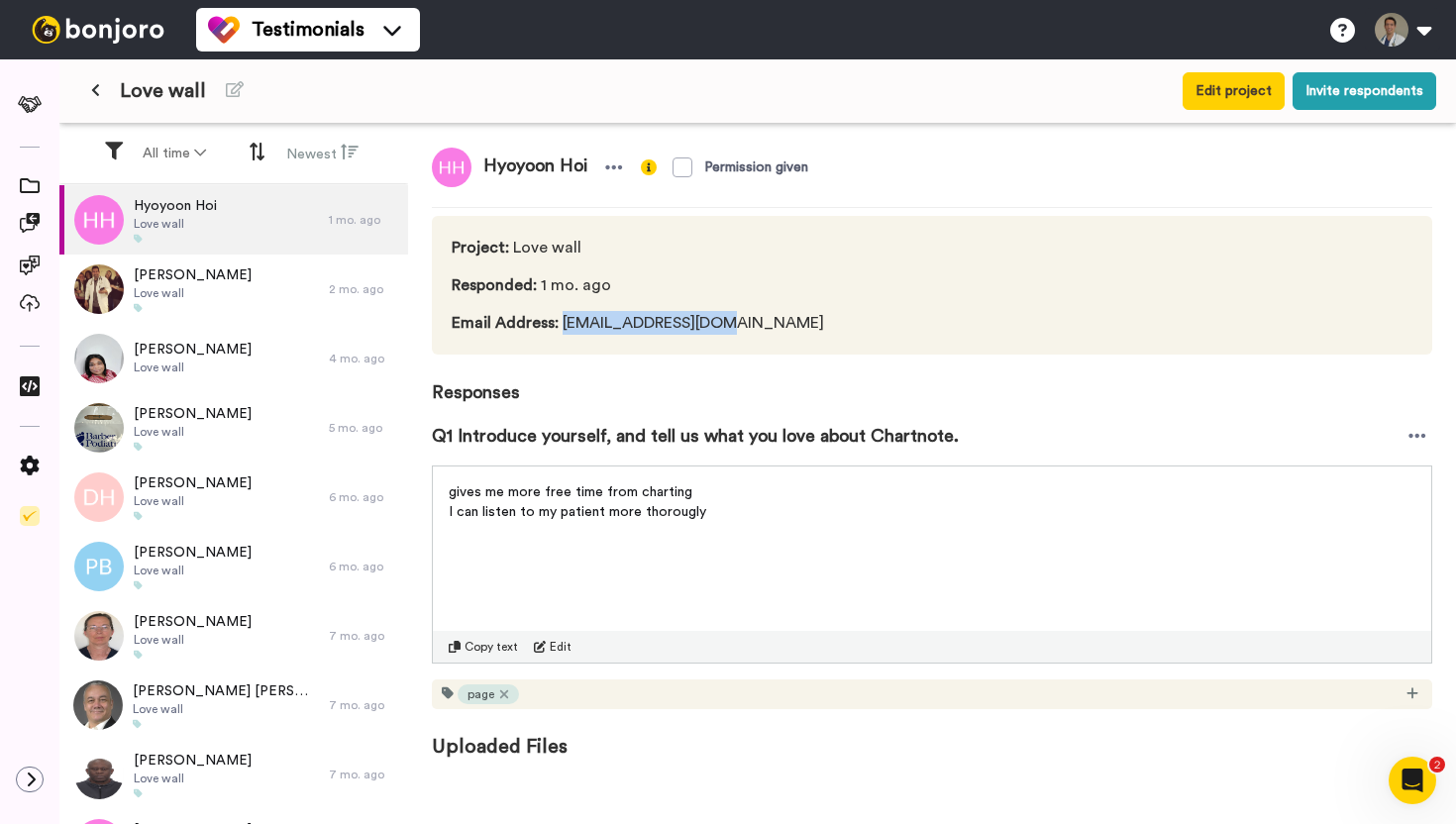 drag, startPoint x: 716, startPoint y: 324, endPoint x: 564, endPoint y: 323, distance: 152.00329 